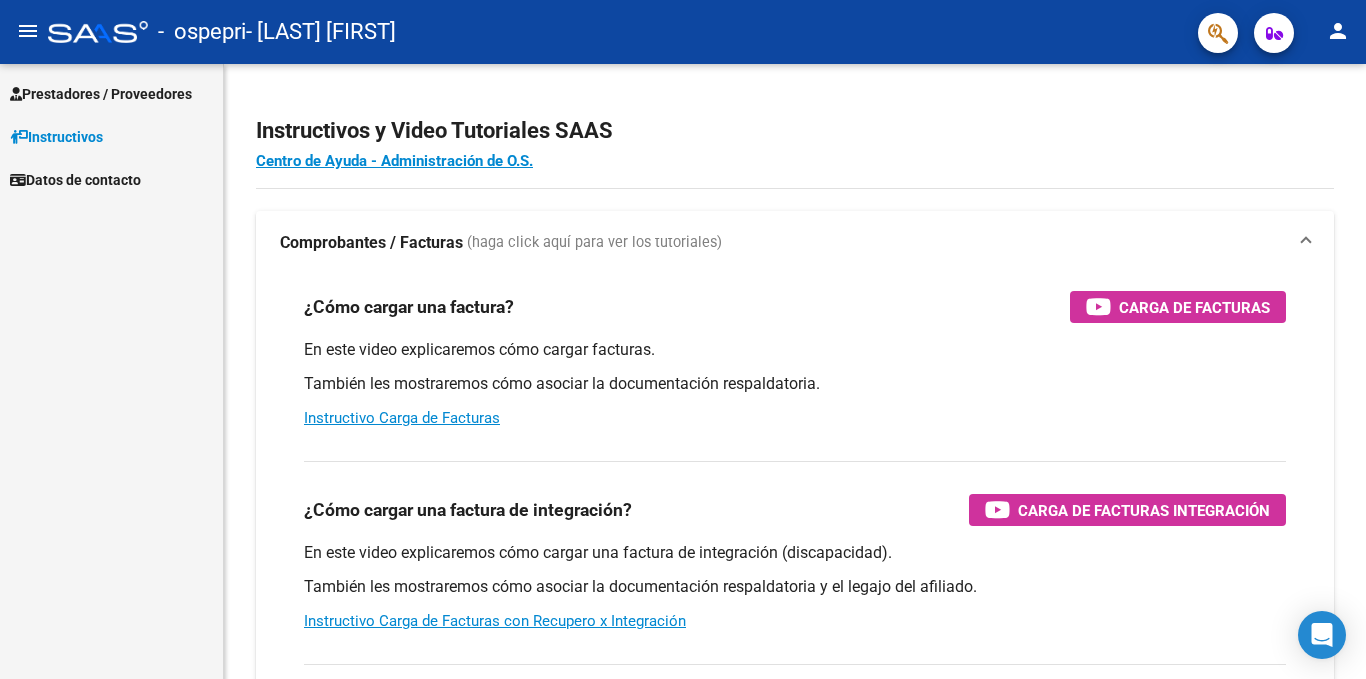 scroll, scrollTop: 0, scrollLeft: 0, axis: both 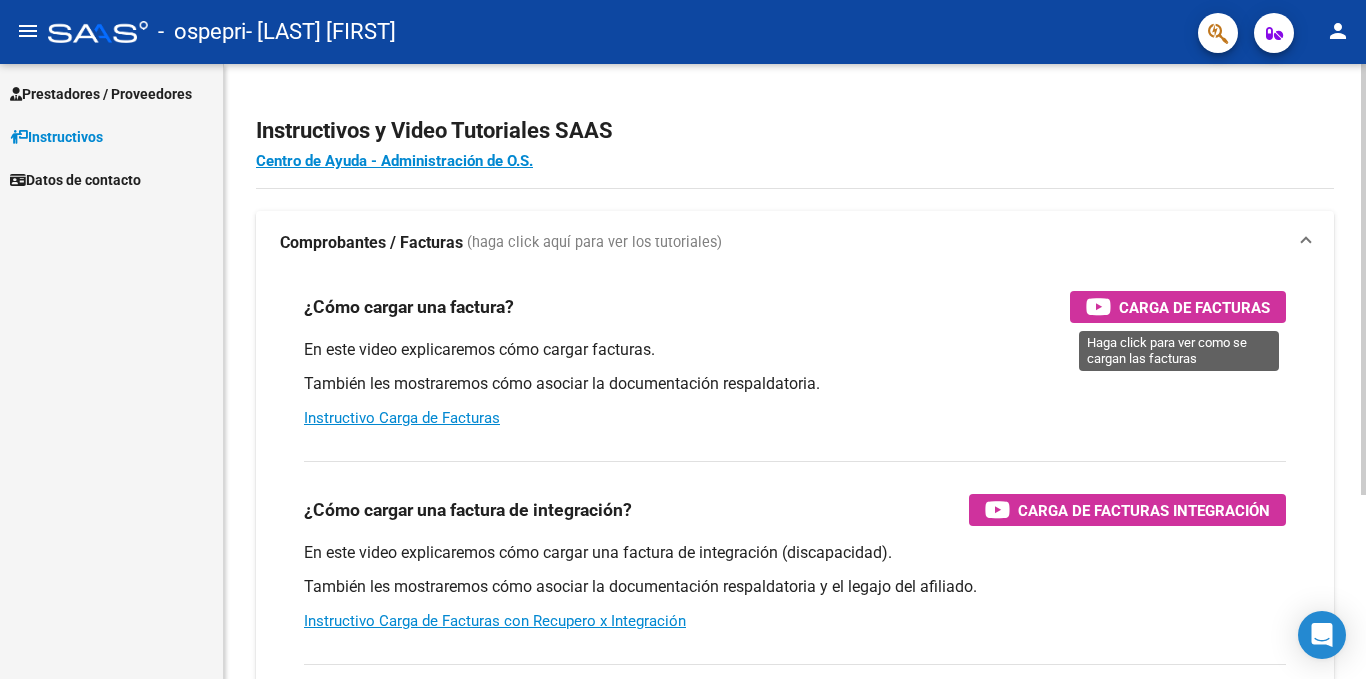 click on "Carga de Facturas" at bounding box center [1194, 307] 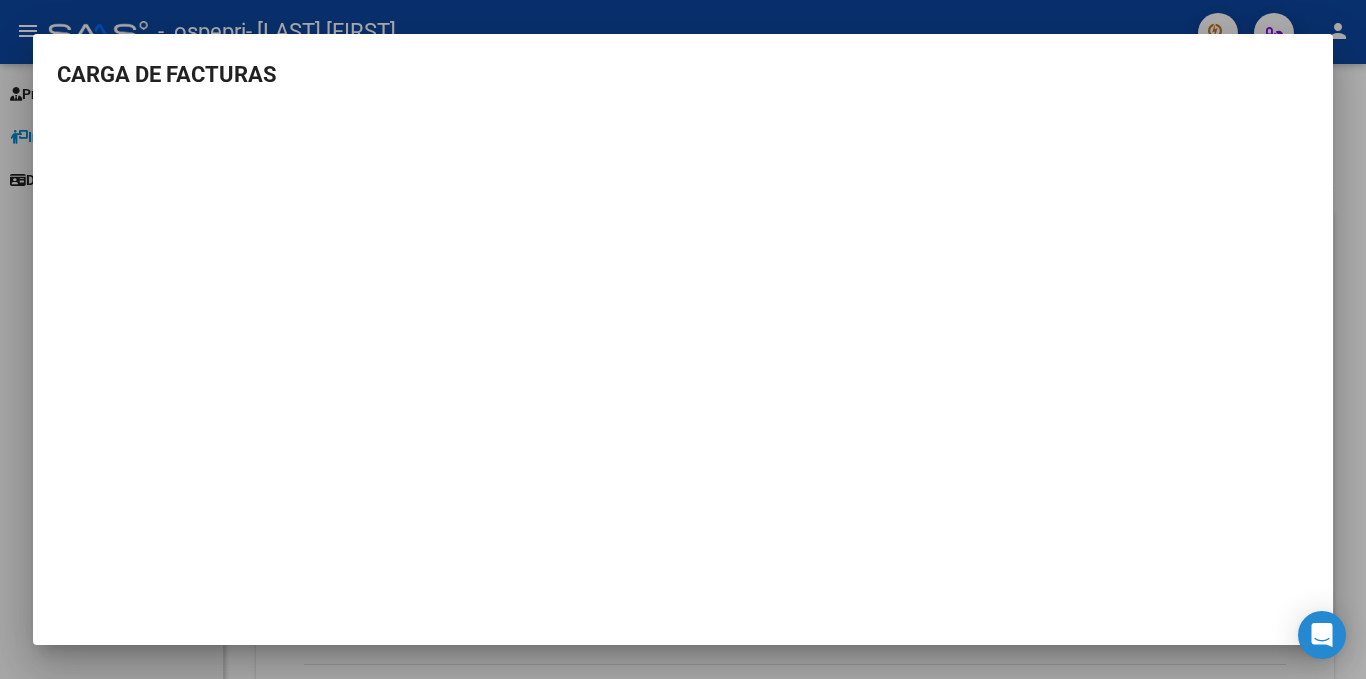 click on "CARGA DE FACTURAS" at bounding box center (683, 74) 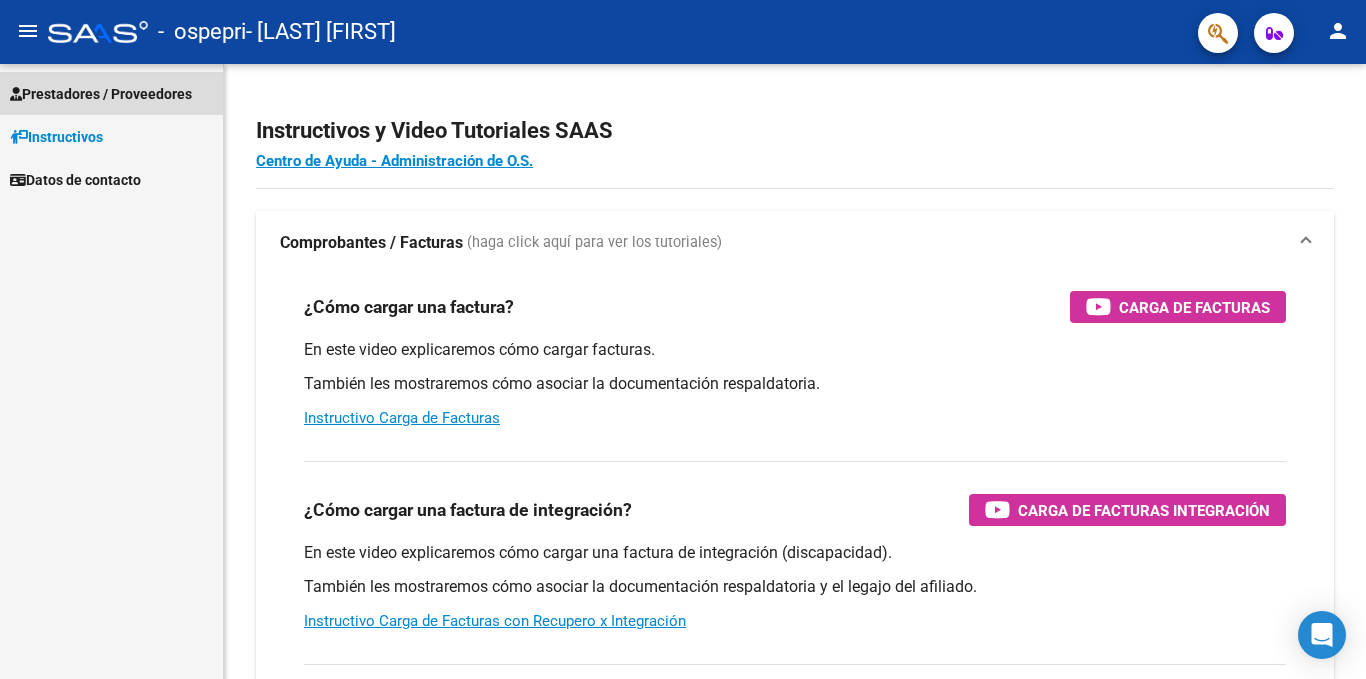 click on "Prestadores / Proveedores" at bounding box center (101, 94) 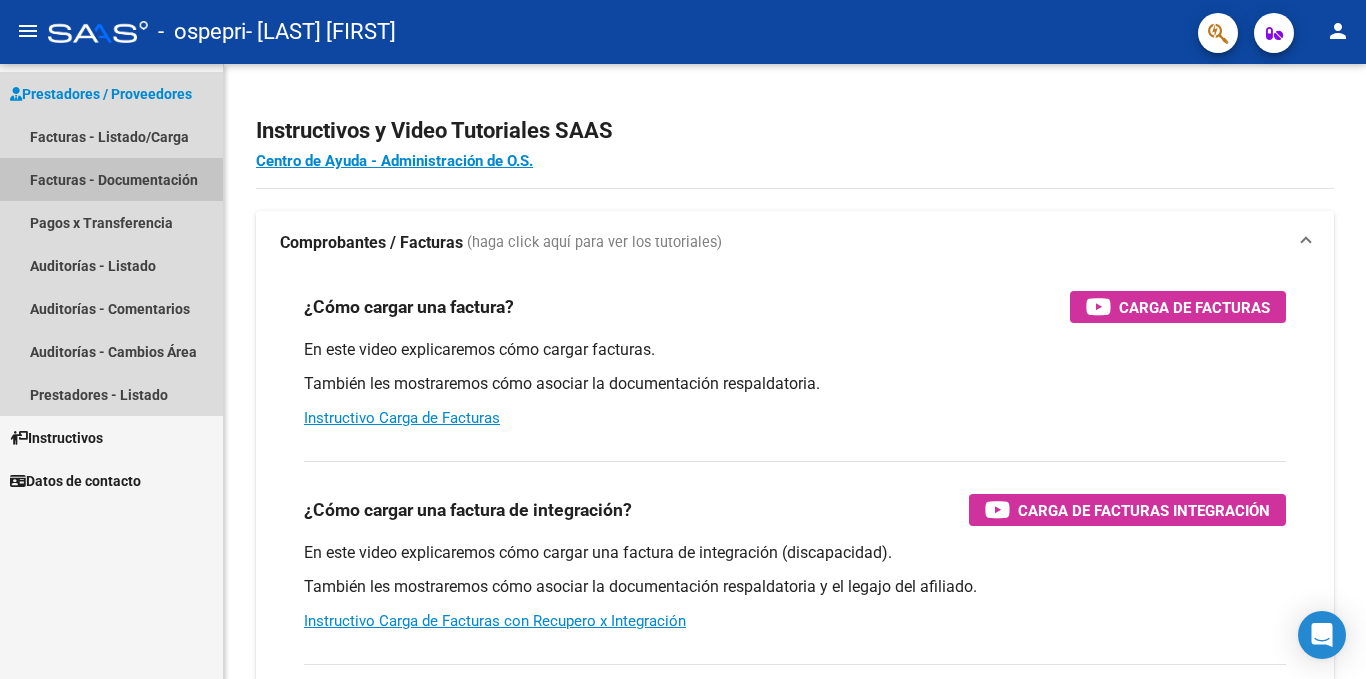 click on "Facturas - Documentación" at bounding box center [111, 179] 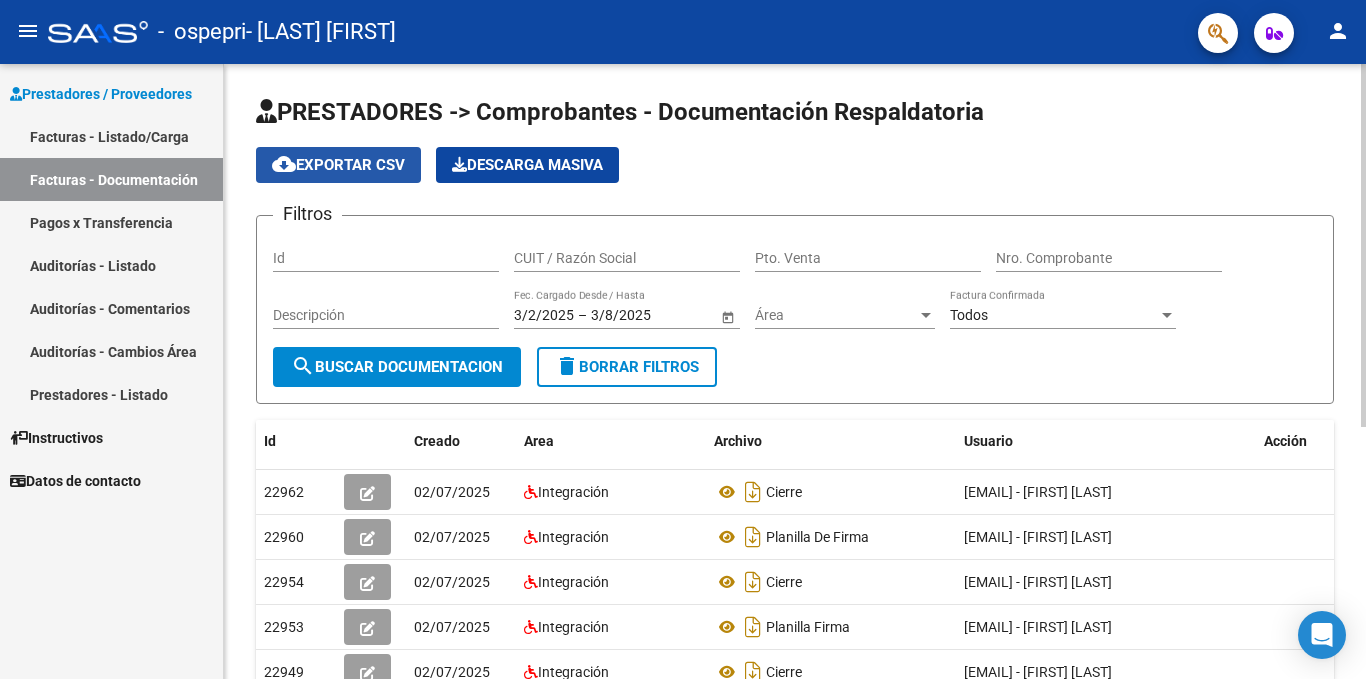 click on "cloud_download  Exportar CSV" 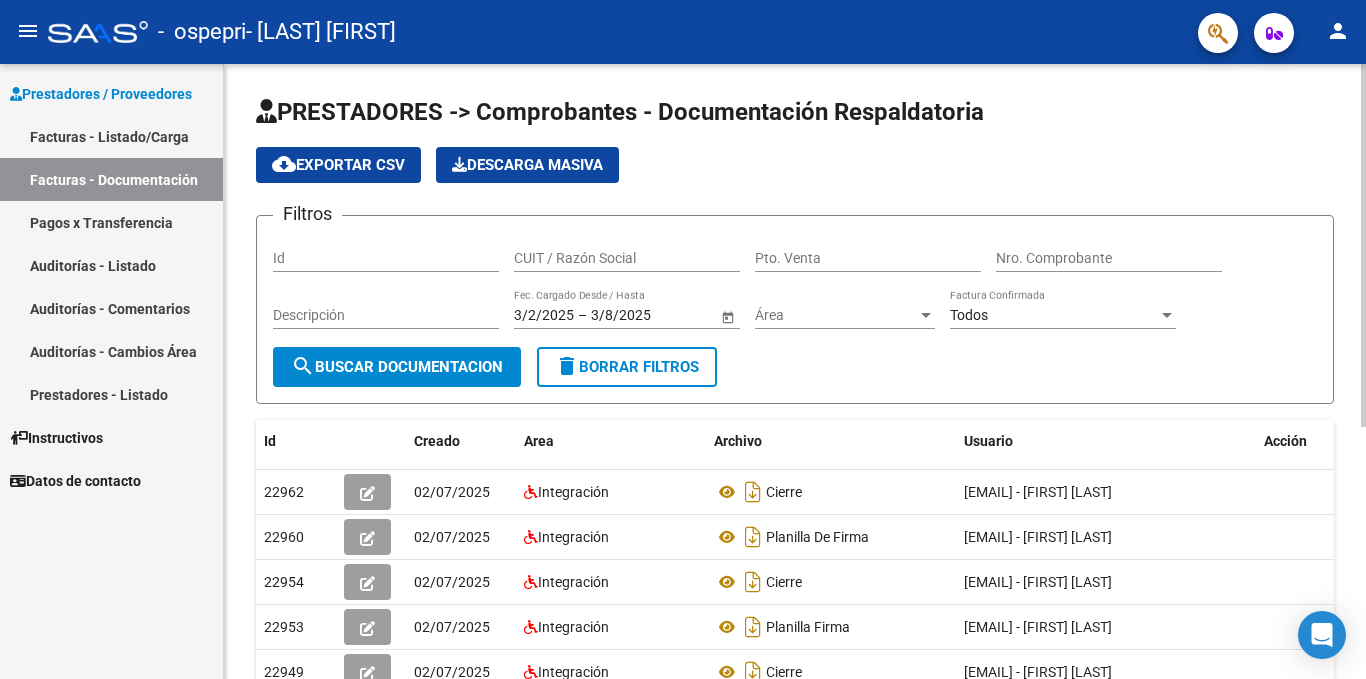 click on "cloud_download  Exportar CSV" 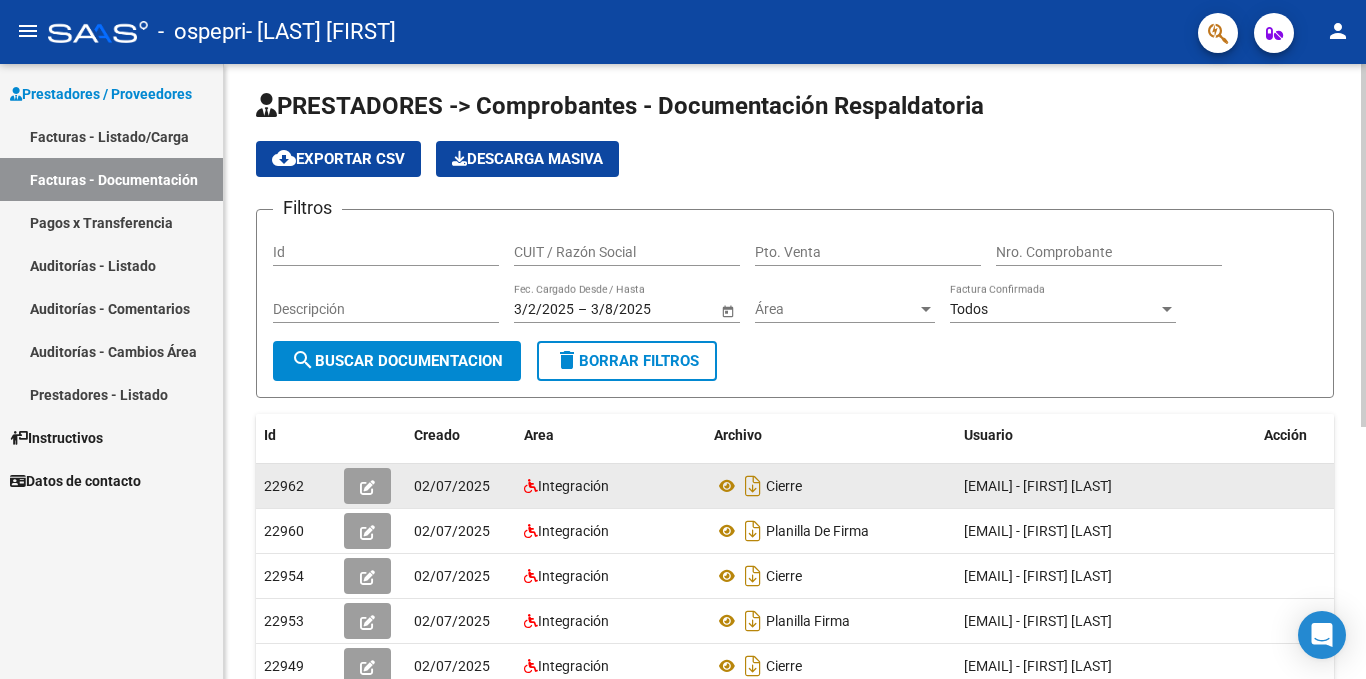 scroll, scrollTop: 0, scrollLeft: 0, axis: both 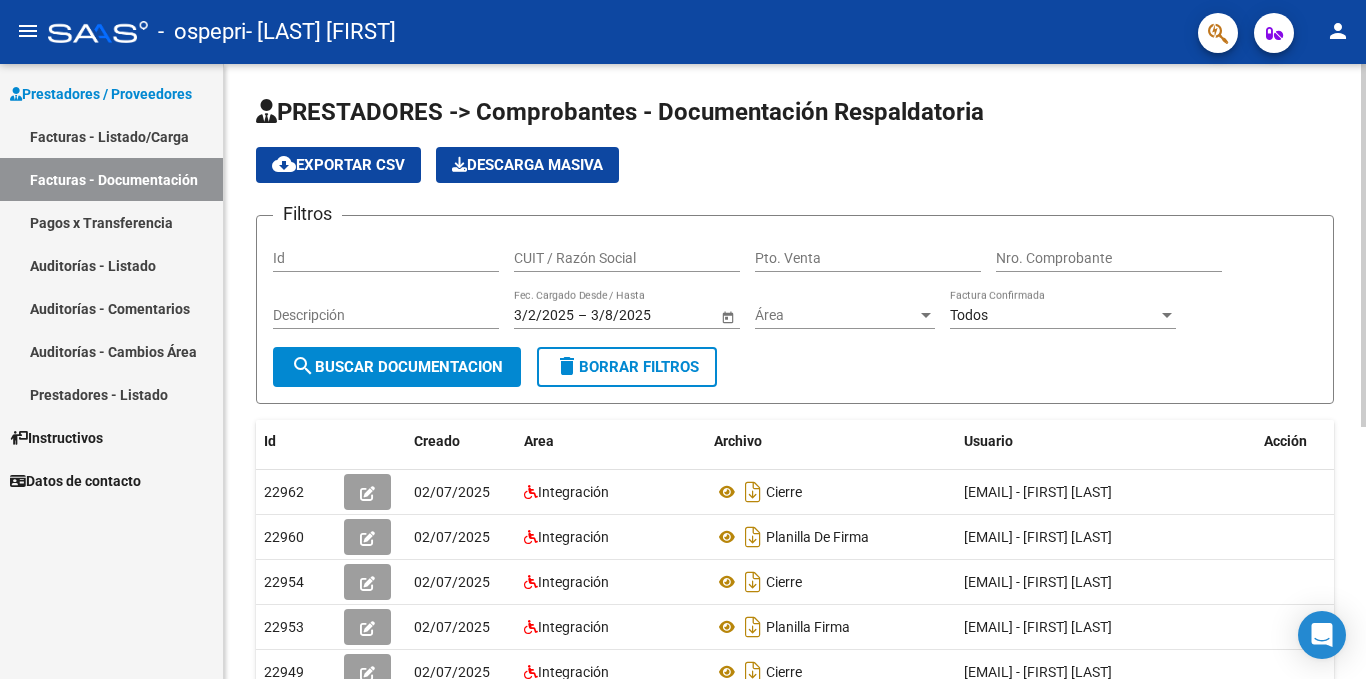 click on "search  Buscar Documentacion" 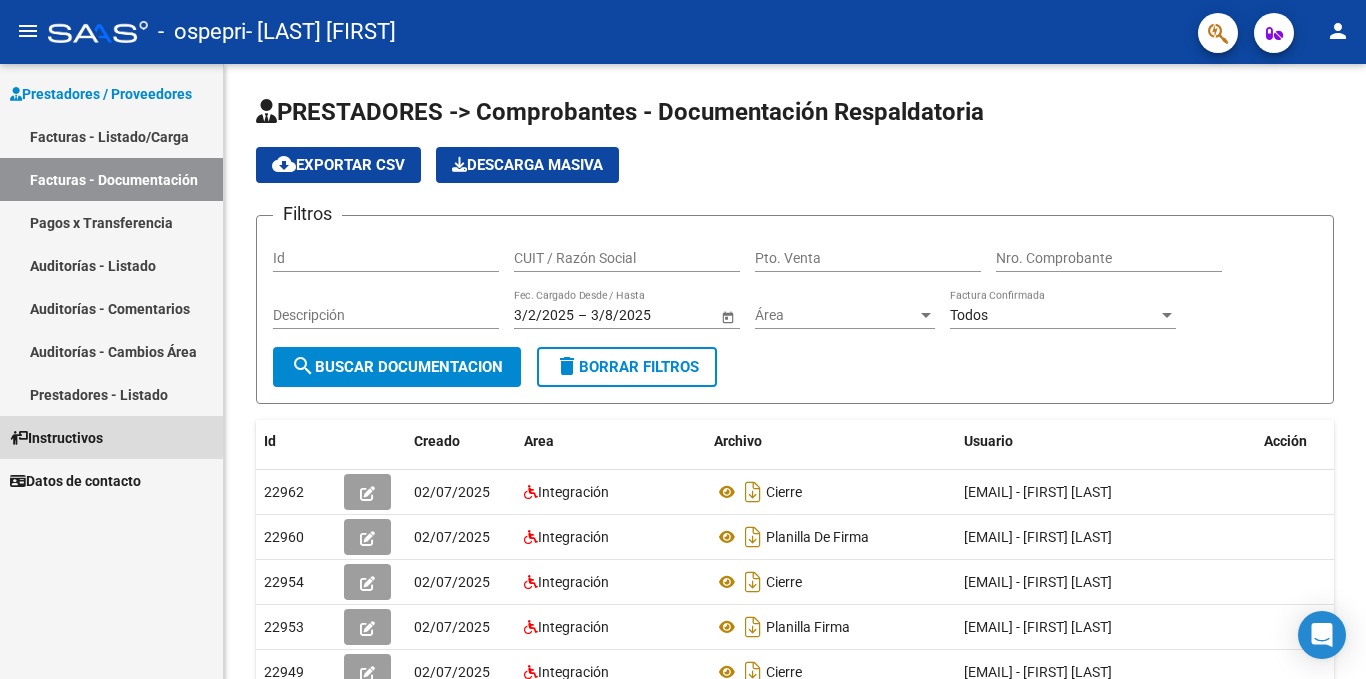 click on "Instructivos" at bounding box center [56, 438] 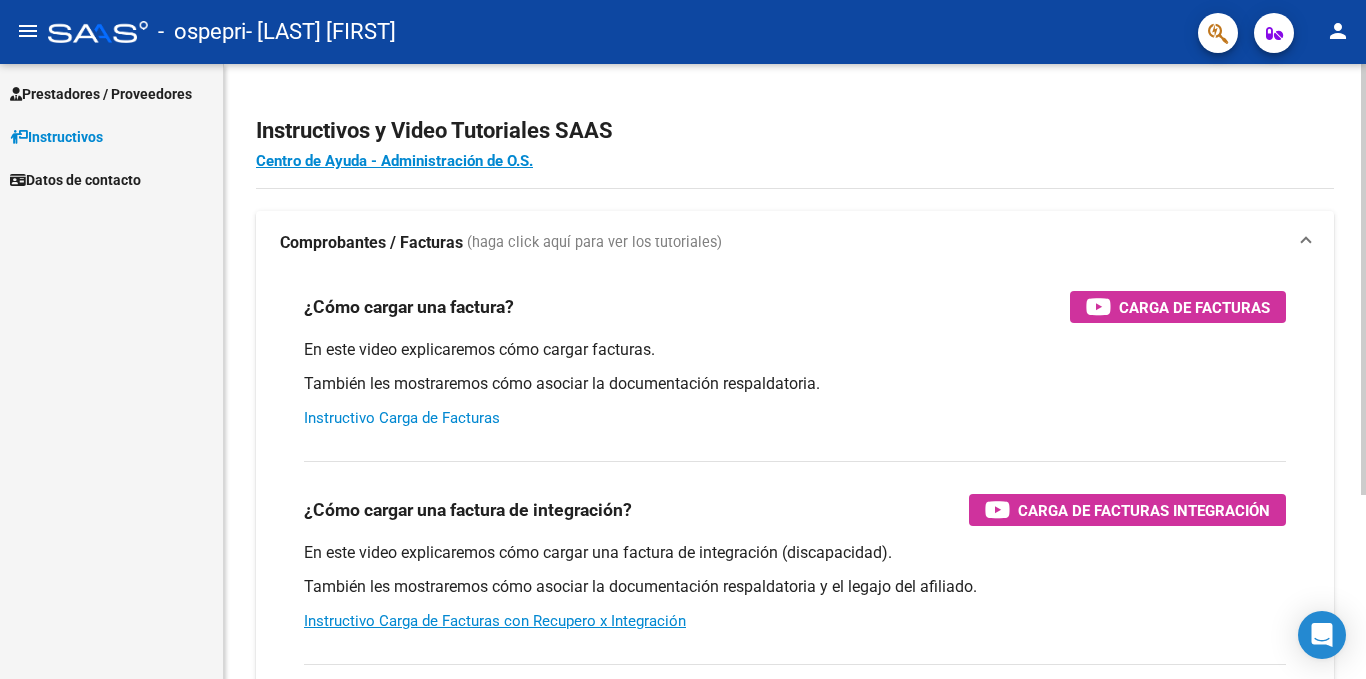 click on "Instructivo Carga de Facturas" at bounding box center [402, 418] 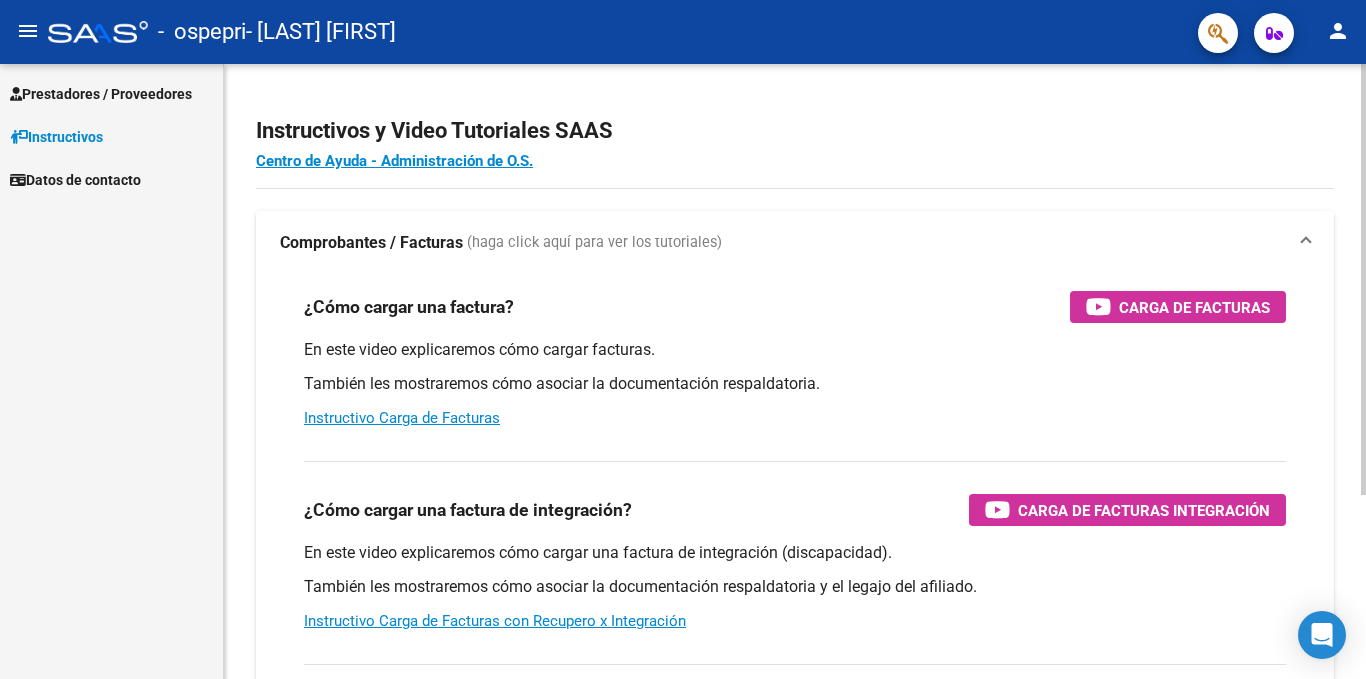 click on "¿Cómo cargar una factura?" at bounding box center (409, 307) 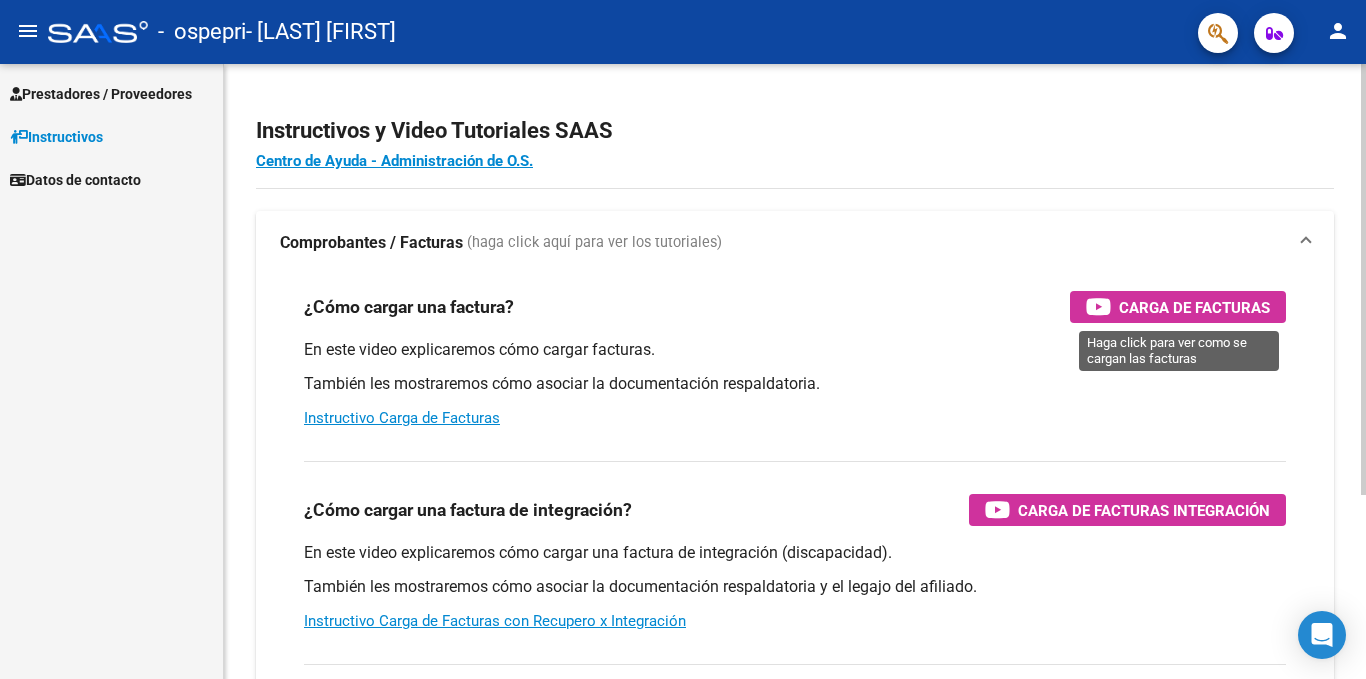 click on "Carga de Facturas" at bounding box center [1194, 307] 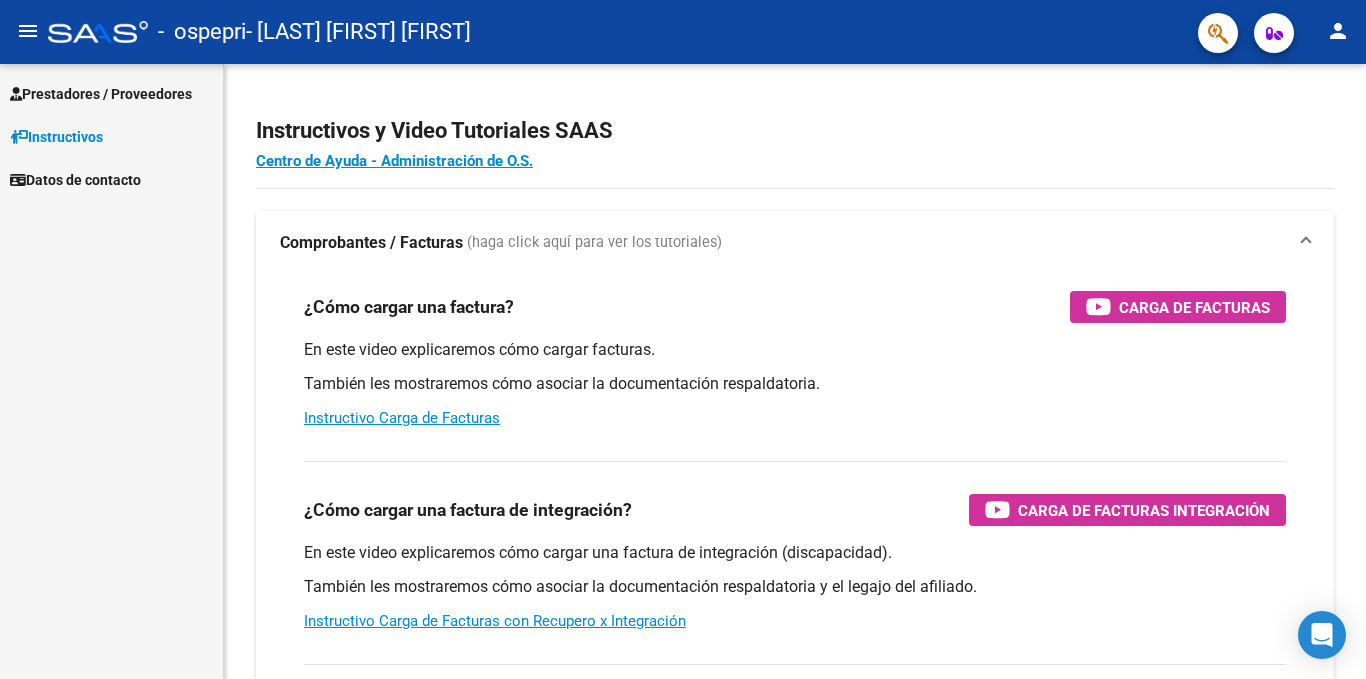 scroll, scrollTop: 0, scrollLeft: 0, axis: both 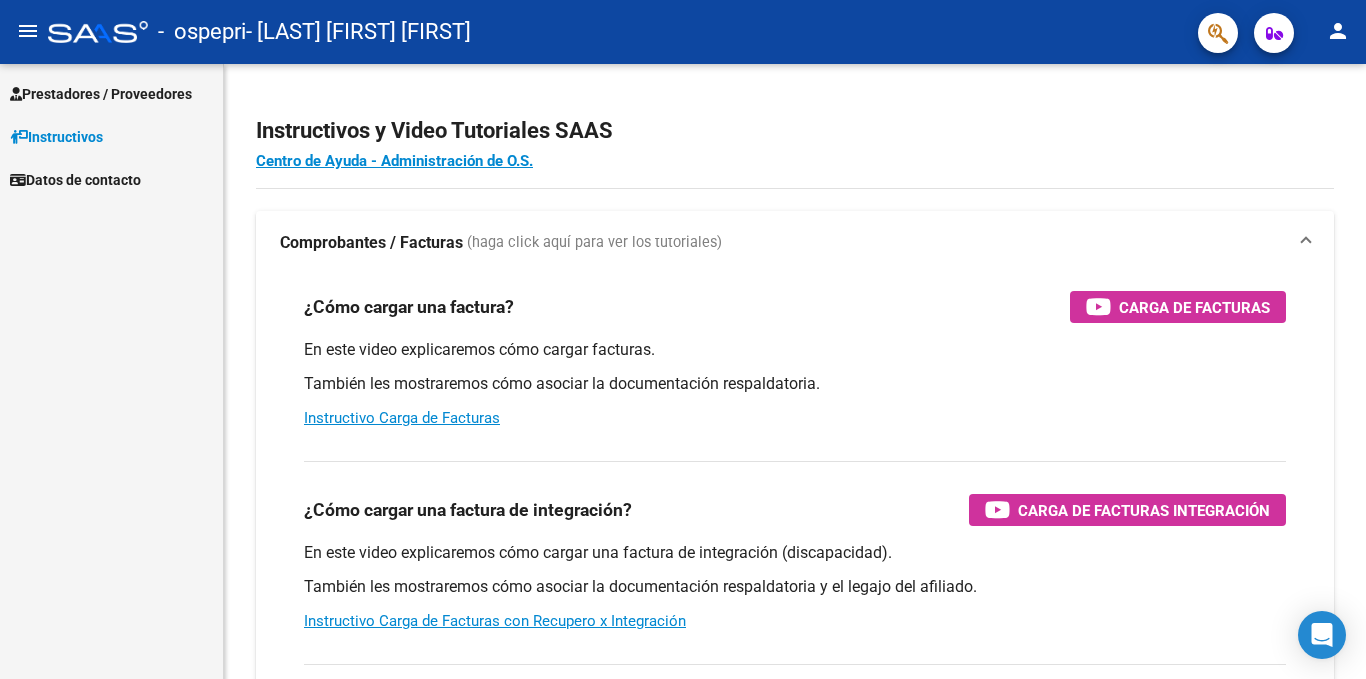 click on "Prestadores / Proveedores" at bounding box center (101, 94) 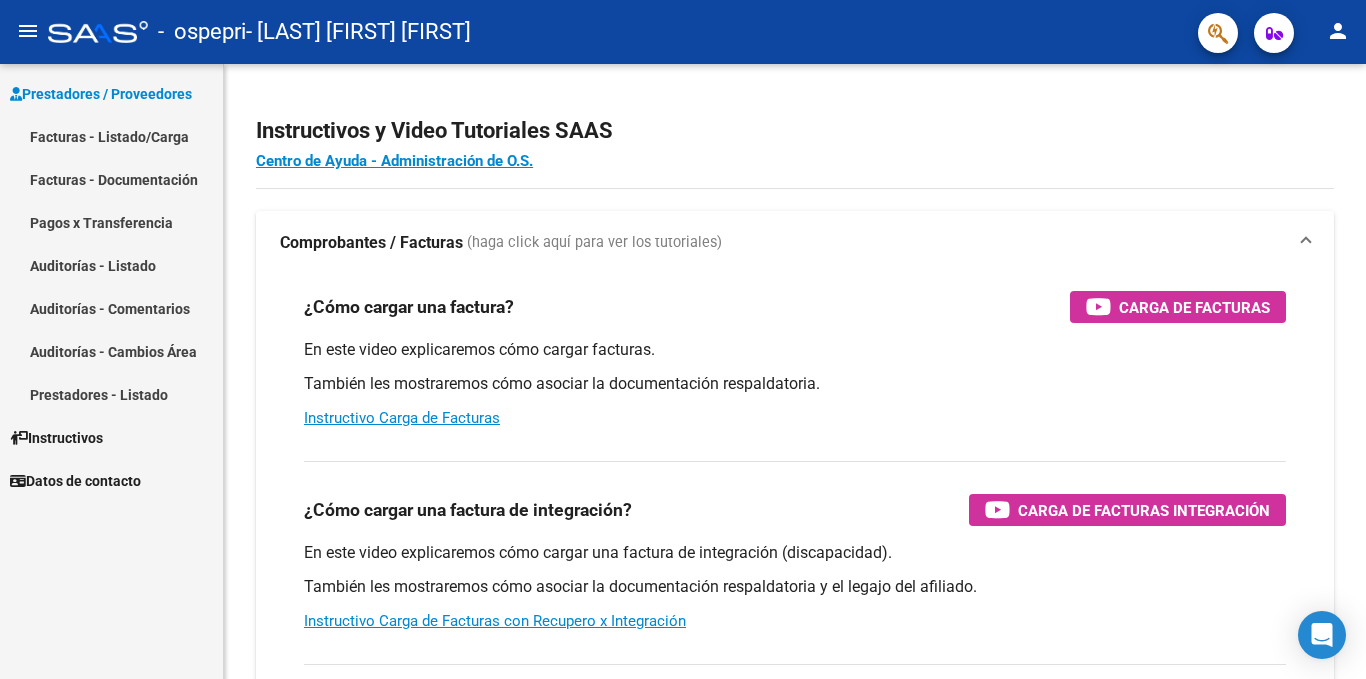click on "Facturas - Listado/Carga" at bounding box center [111, 136] 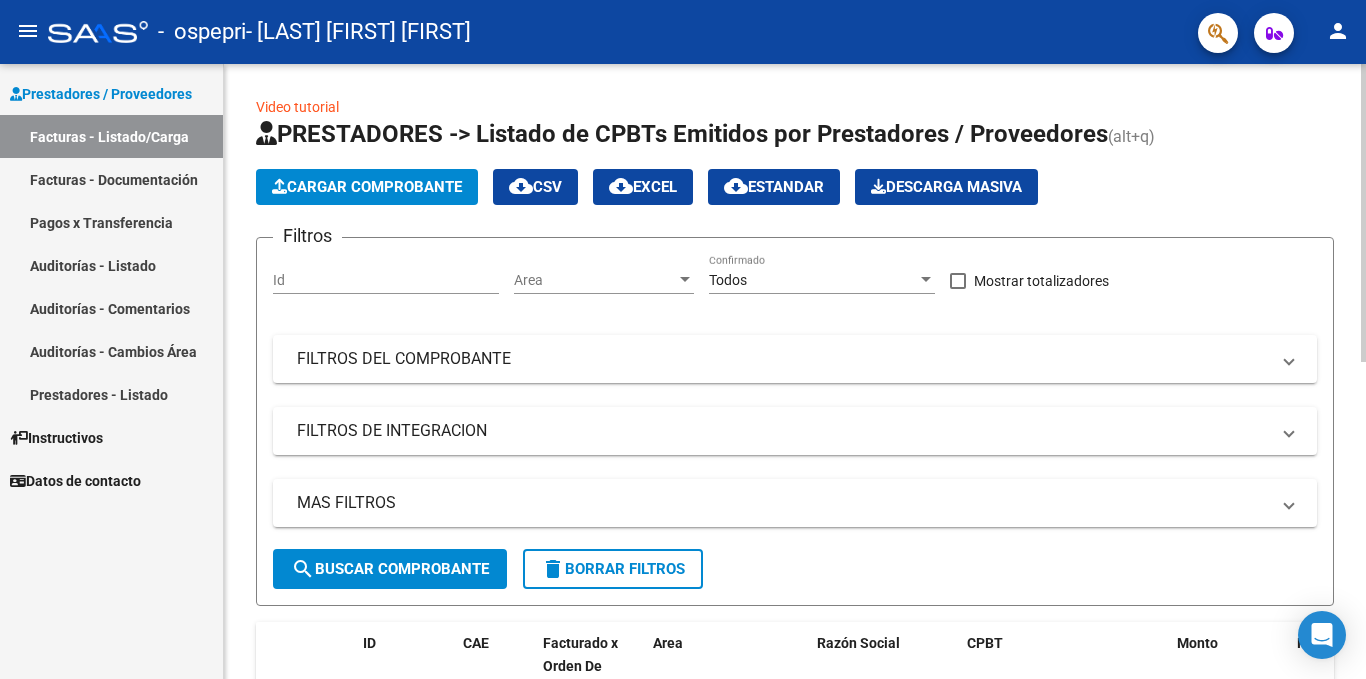 click on "Cargar Comprobante" 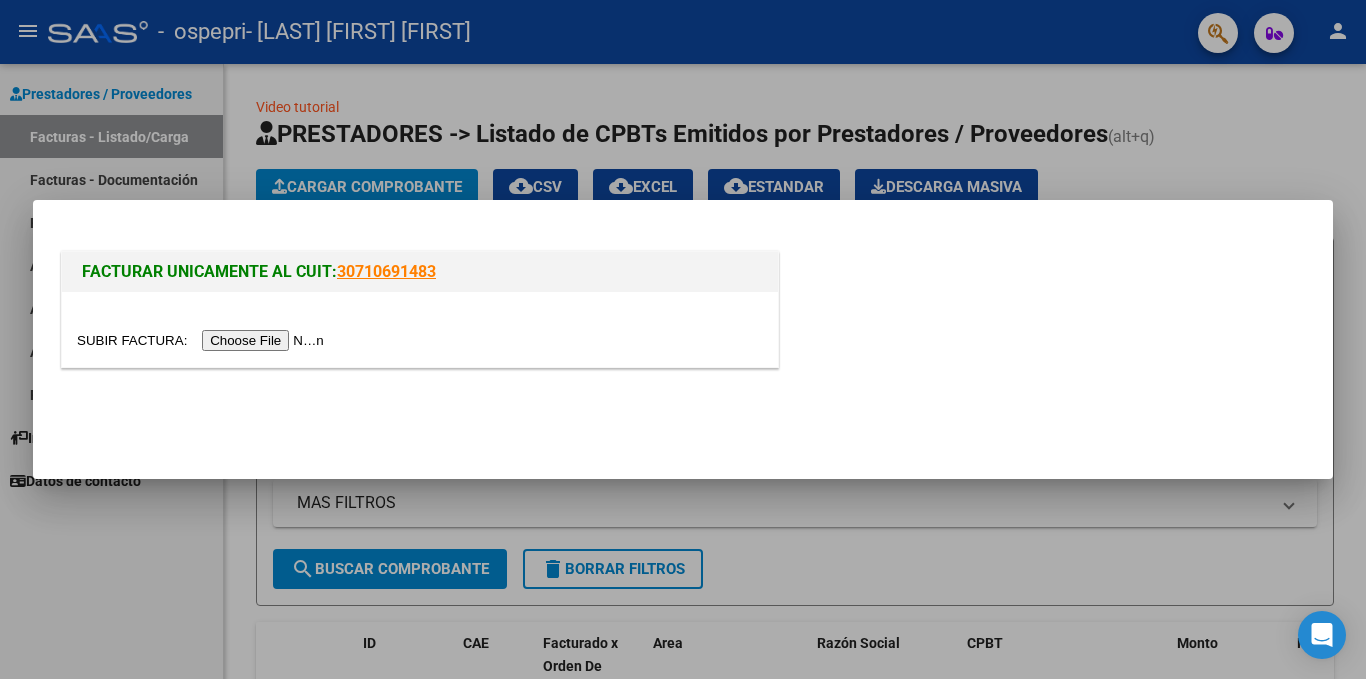 click at bounding box center [203, 340] 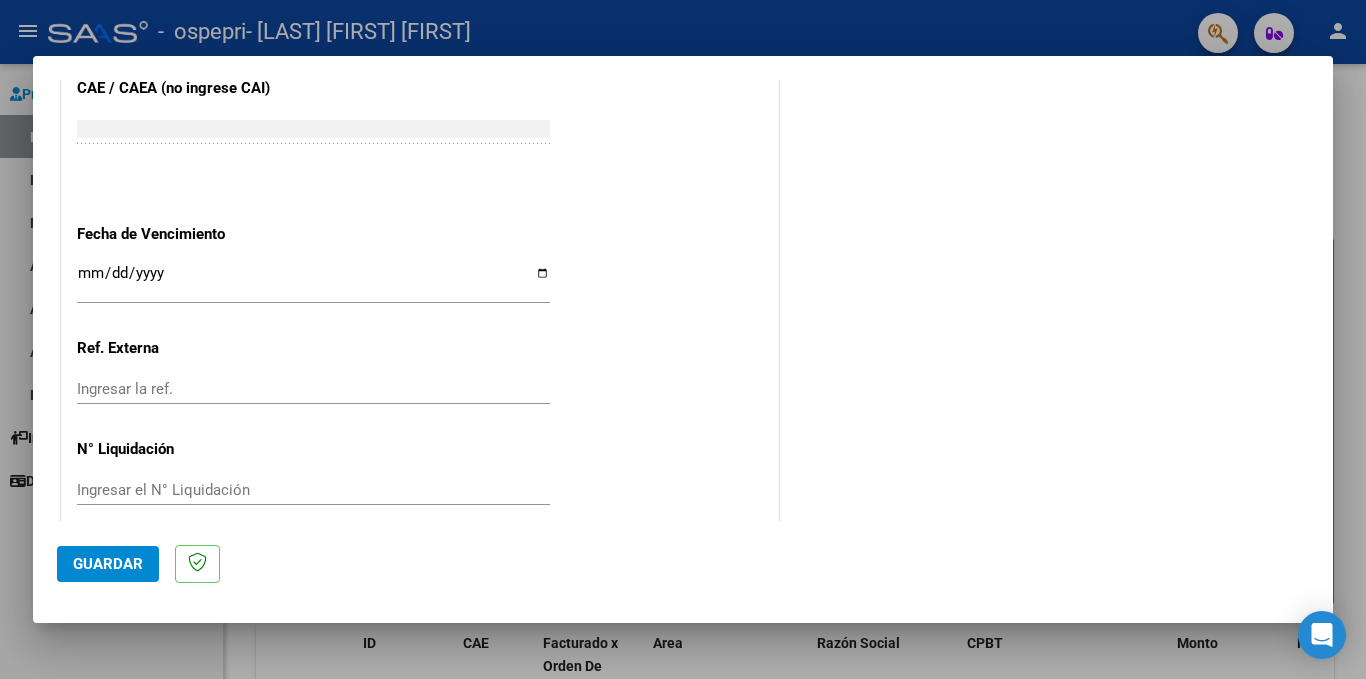 scroll, scrollTop: 1281, scrollLeft: 0, axis: vertical 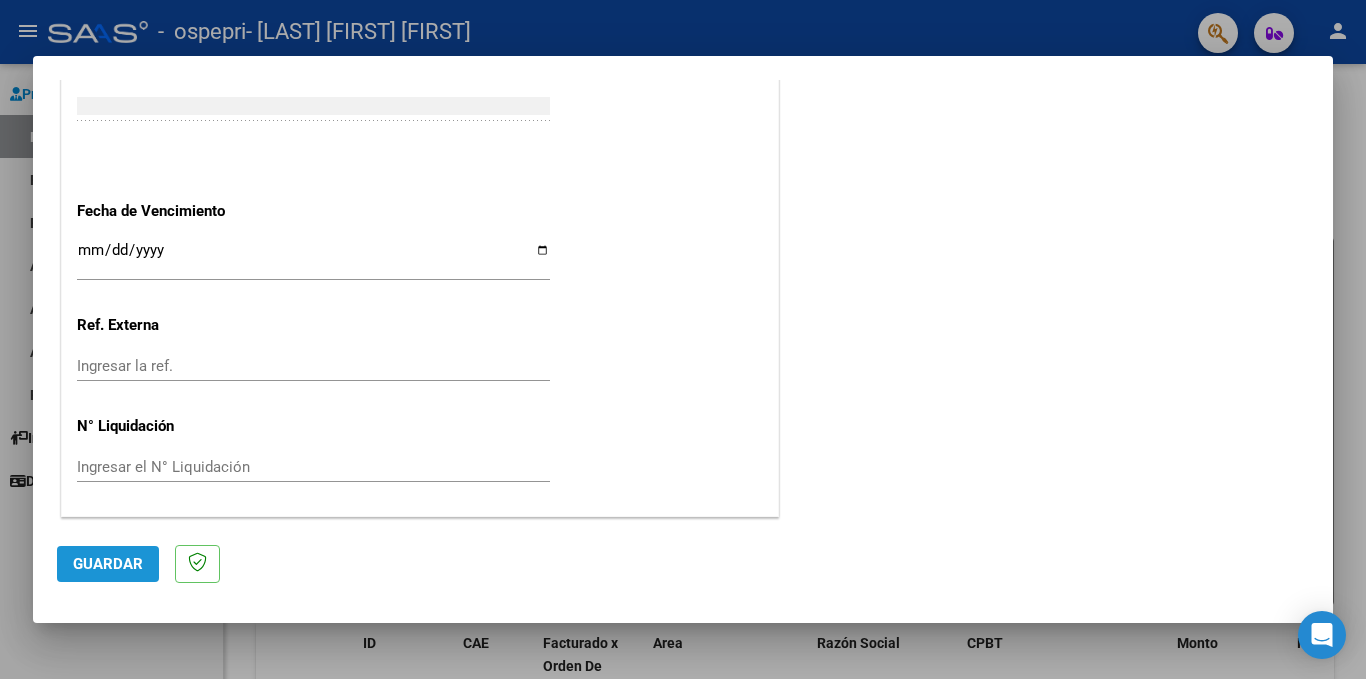 click on "Guardar" 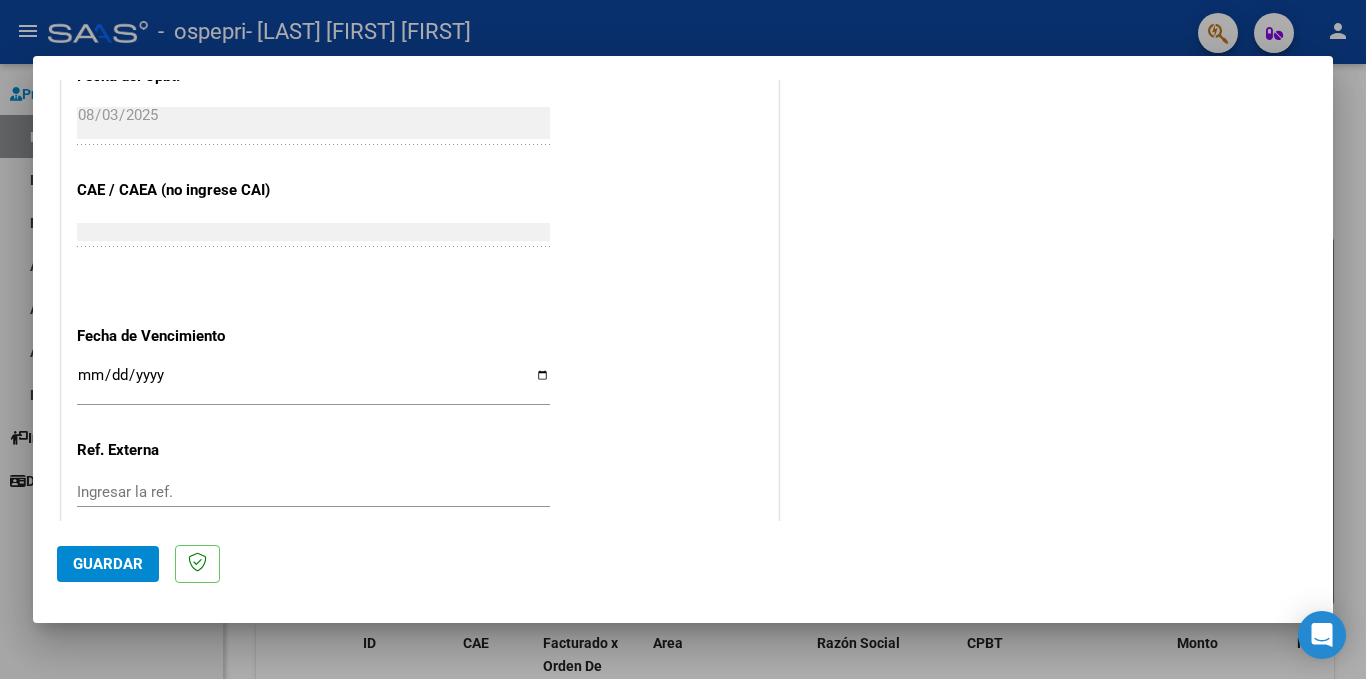 scroll, scrollTop: 1238, scrollLeft: 0, axis: vertical 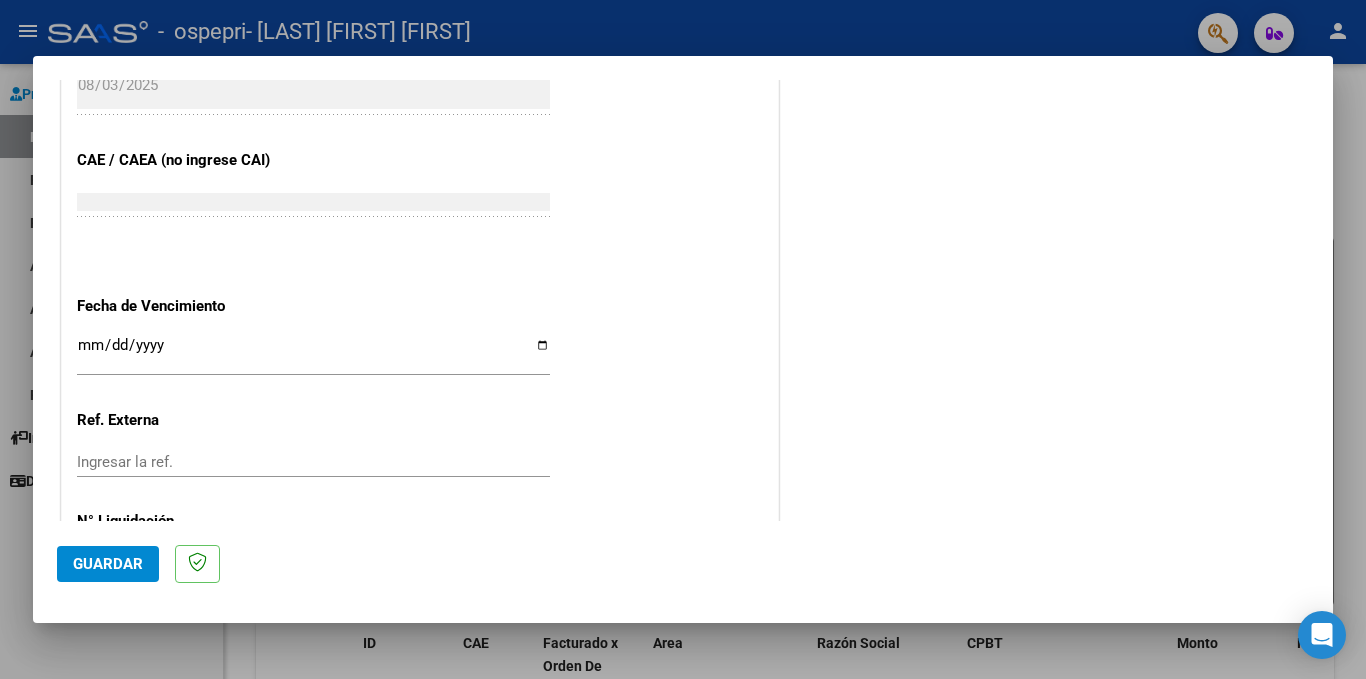 click on "Ingresar la fecha" at bounding box center (313, 353) 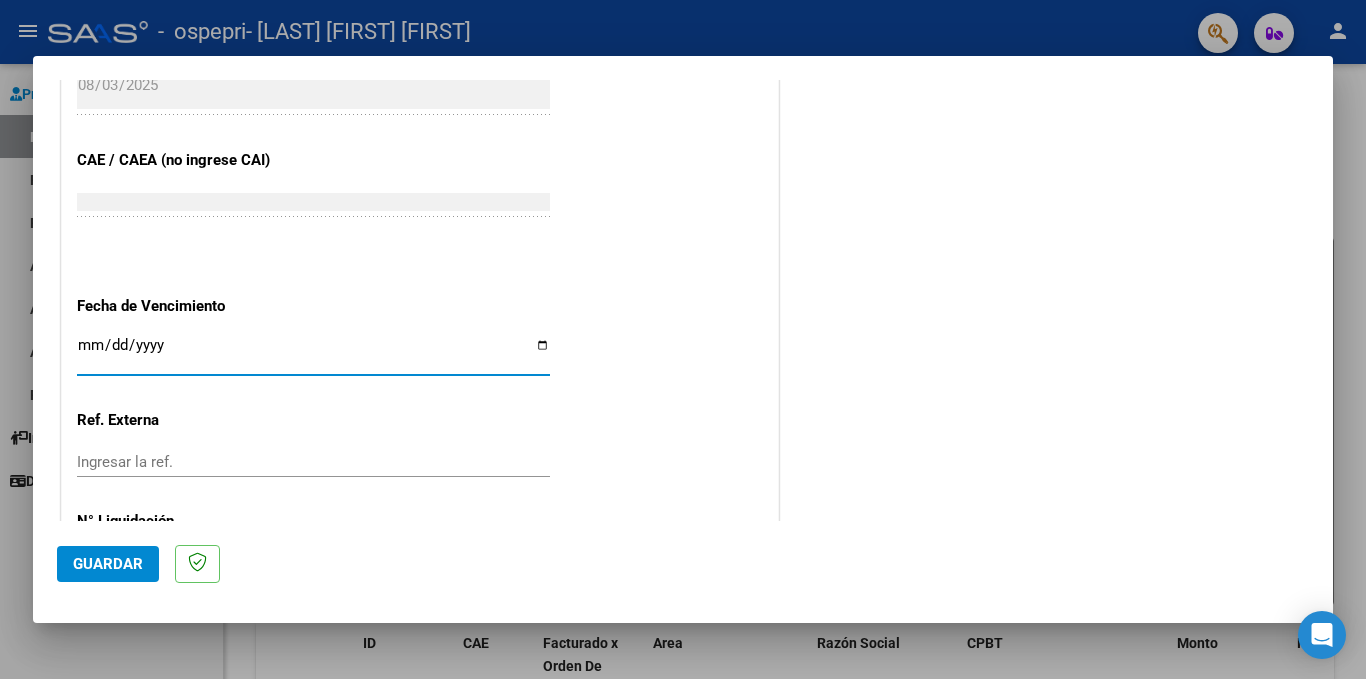 click on "Ingresar la fecha" at bounding box center [313, 353] 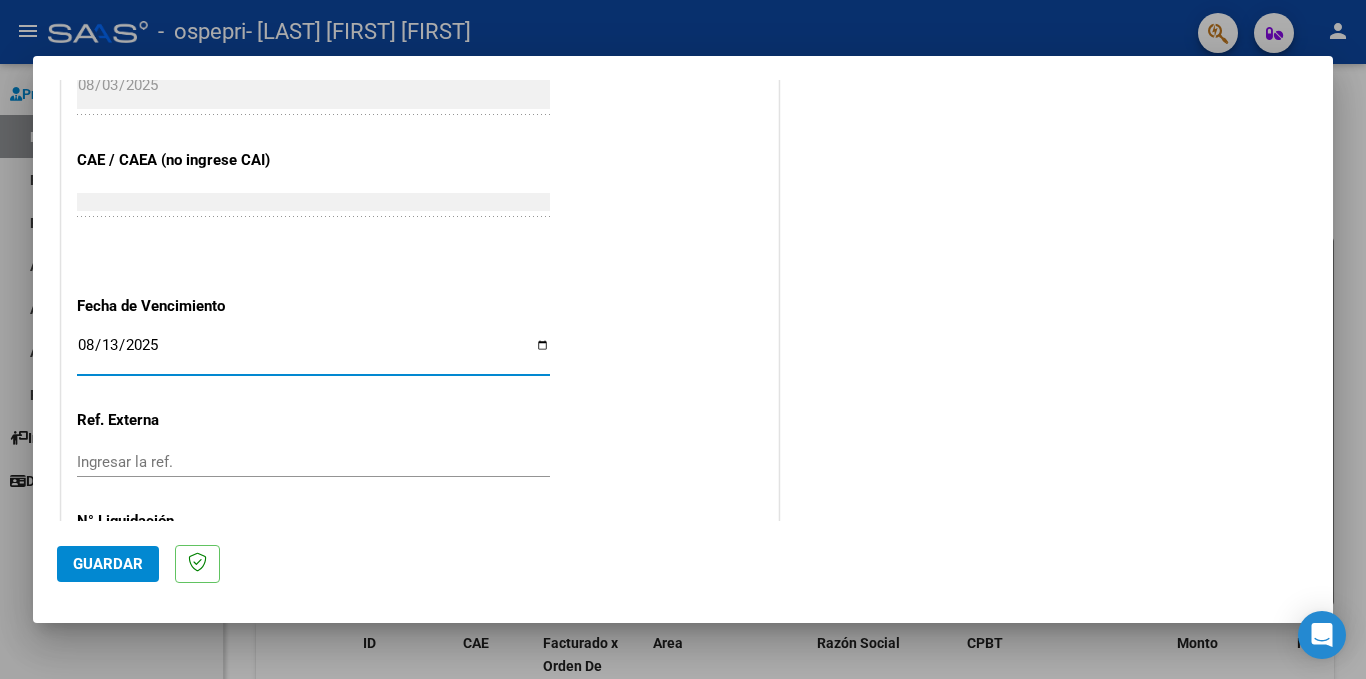 scroll, scrollTop: 1334, scrollLeft: 0, axis: vertical 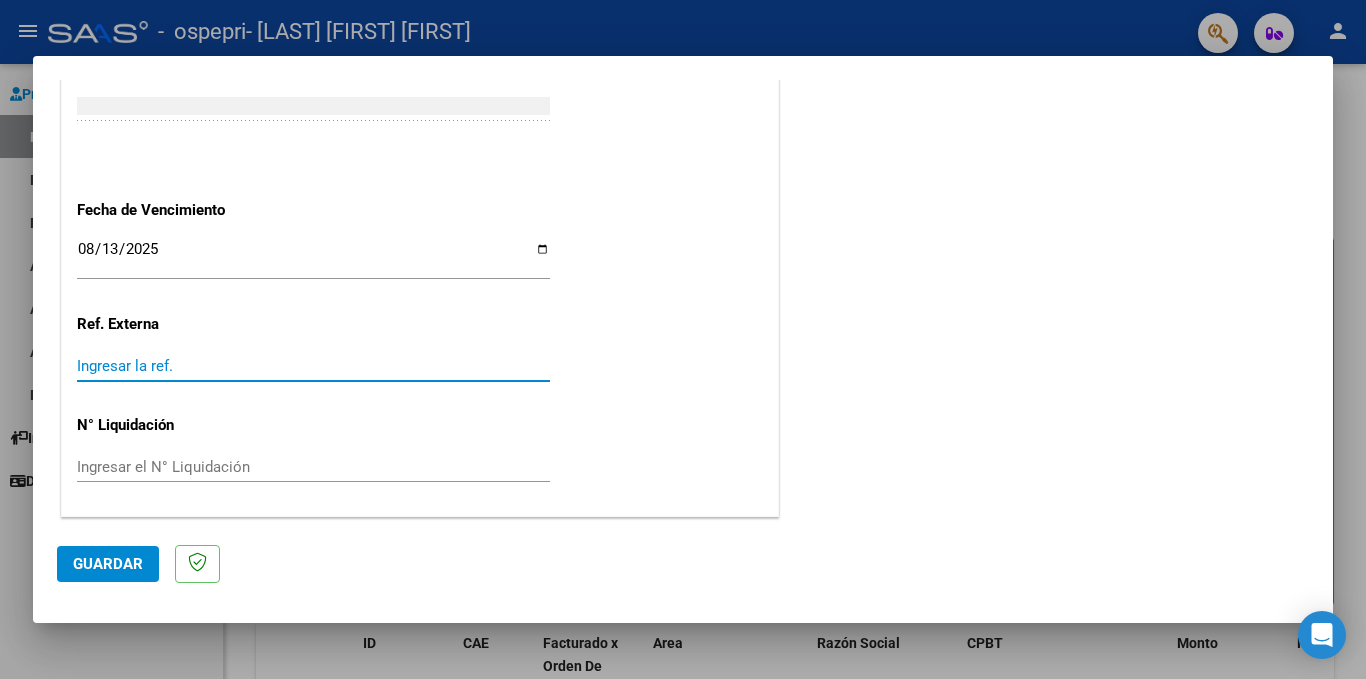 click on "Ingresar la ref." at bounding box center (313, 366) 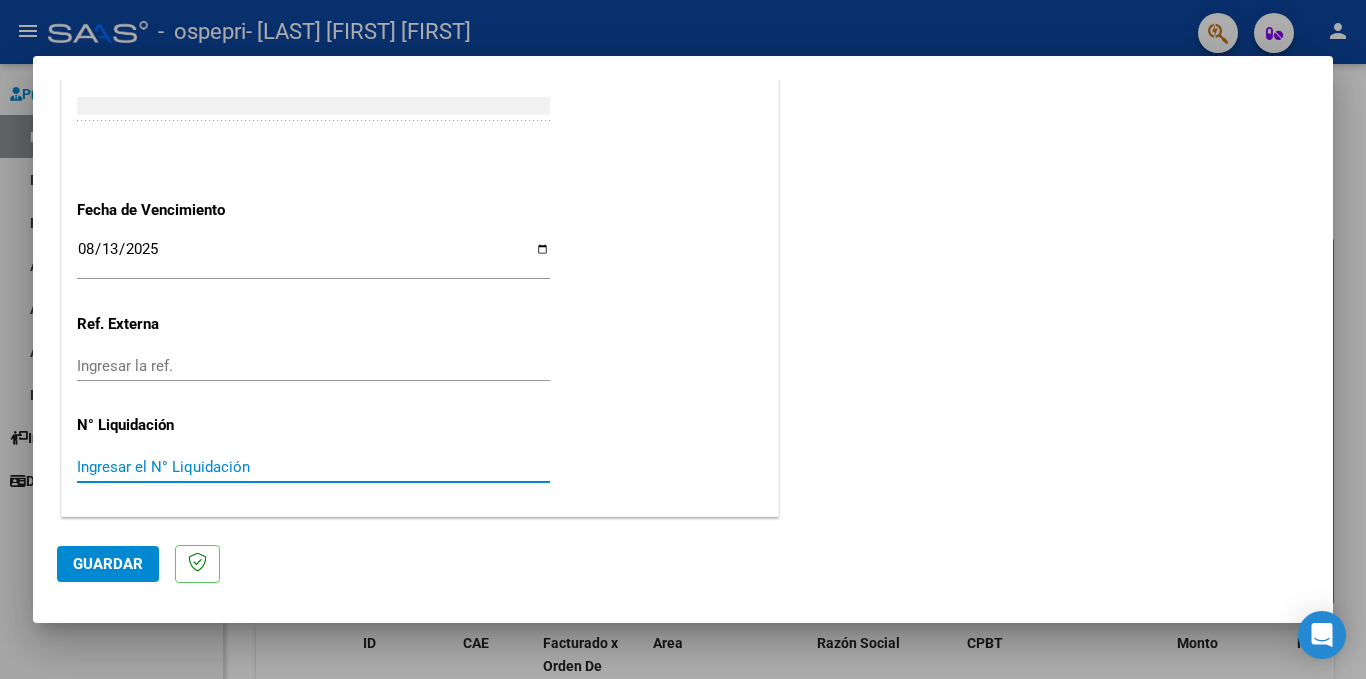 click on "Ingresar el N° Liquidación" at bounding box center [313, 467] 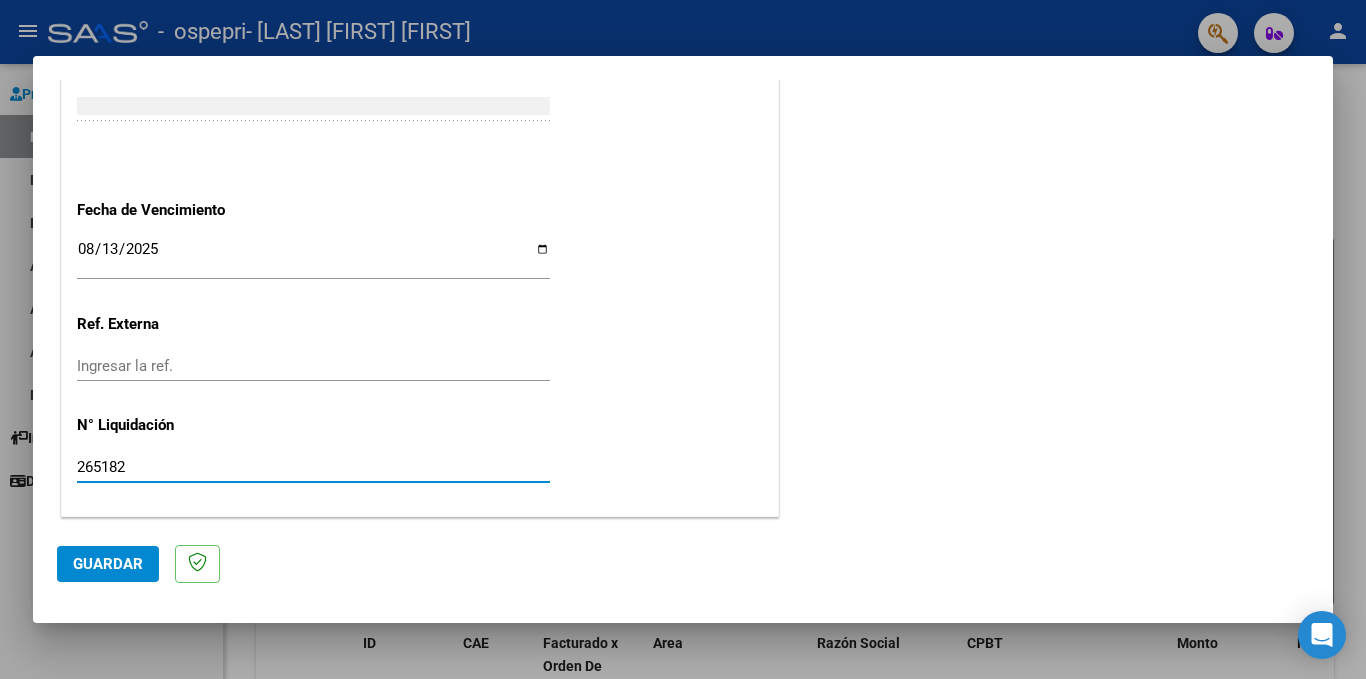 type on "265182" 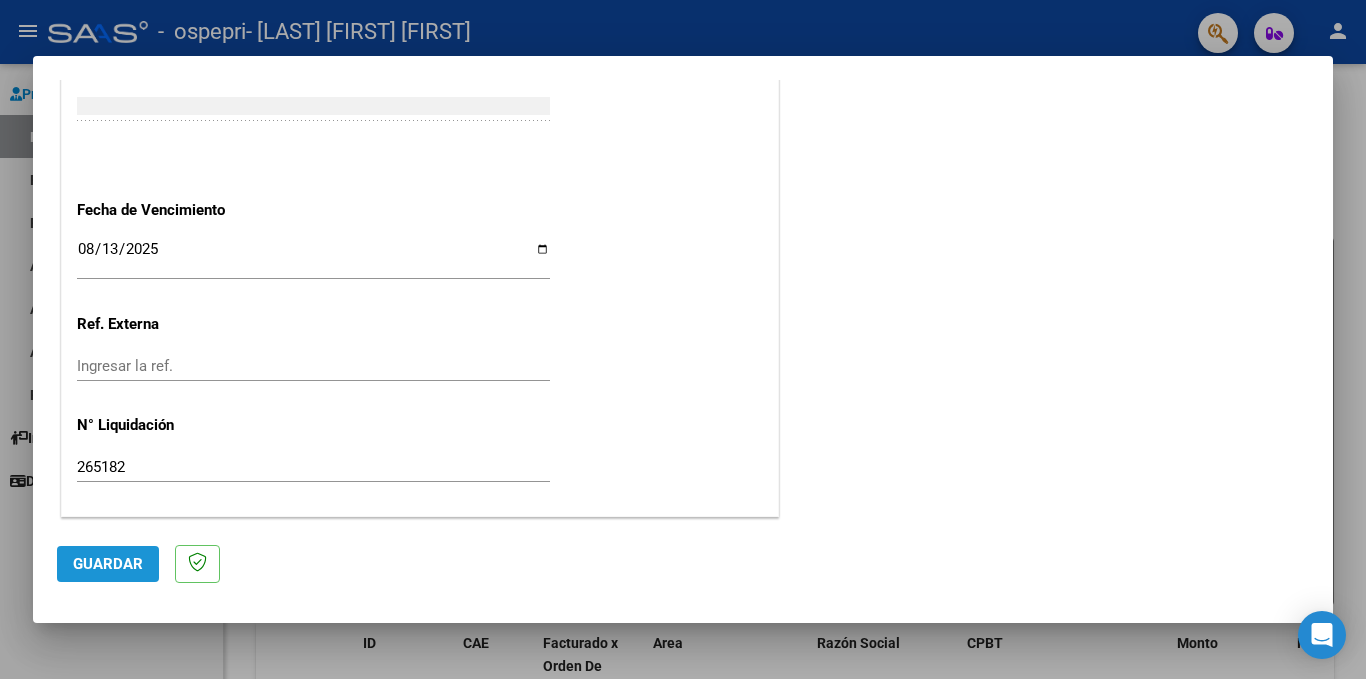 click on "Guardar" 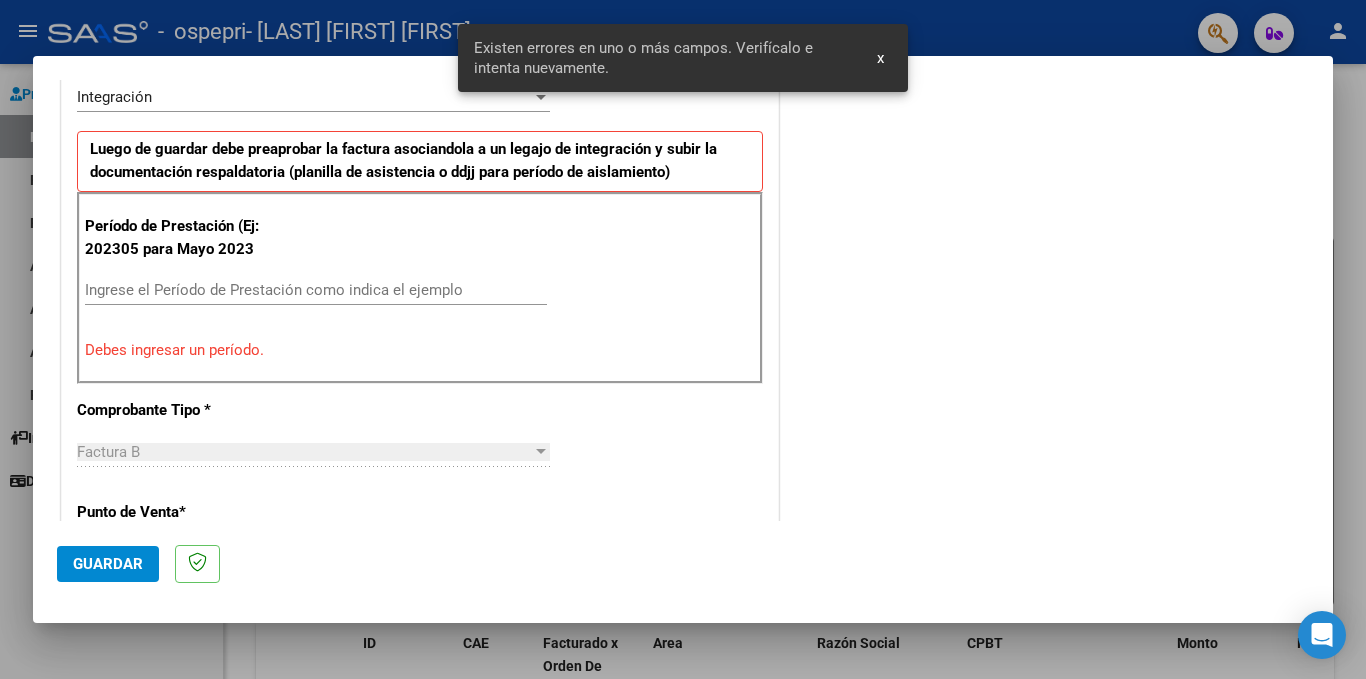 scroll, scrollTop: 438, scrollLeft: 0, axis: vertical 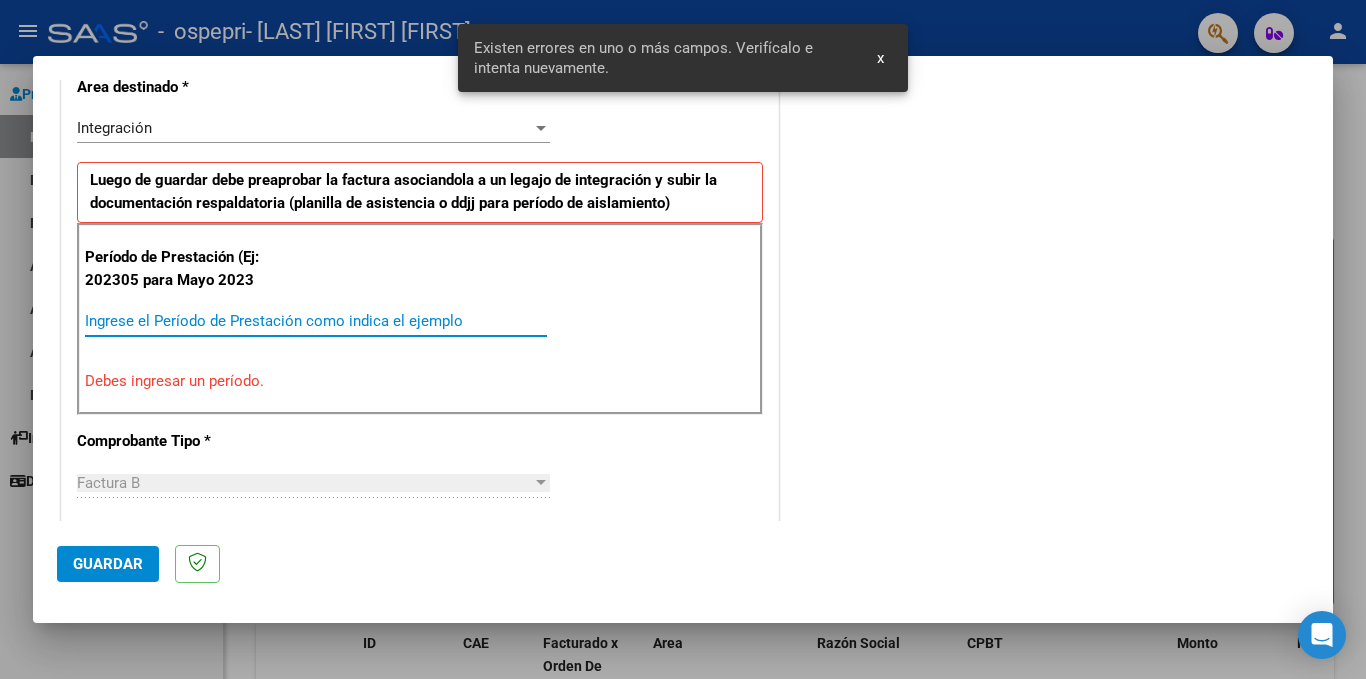 click on "Ingrese el Período de Prestación como indica el ejemplo" at bounding box center [316, 321] 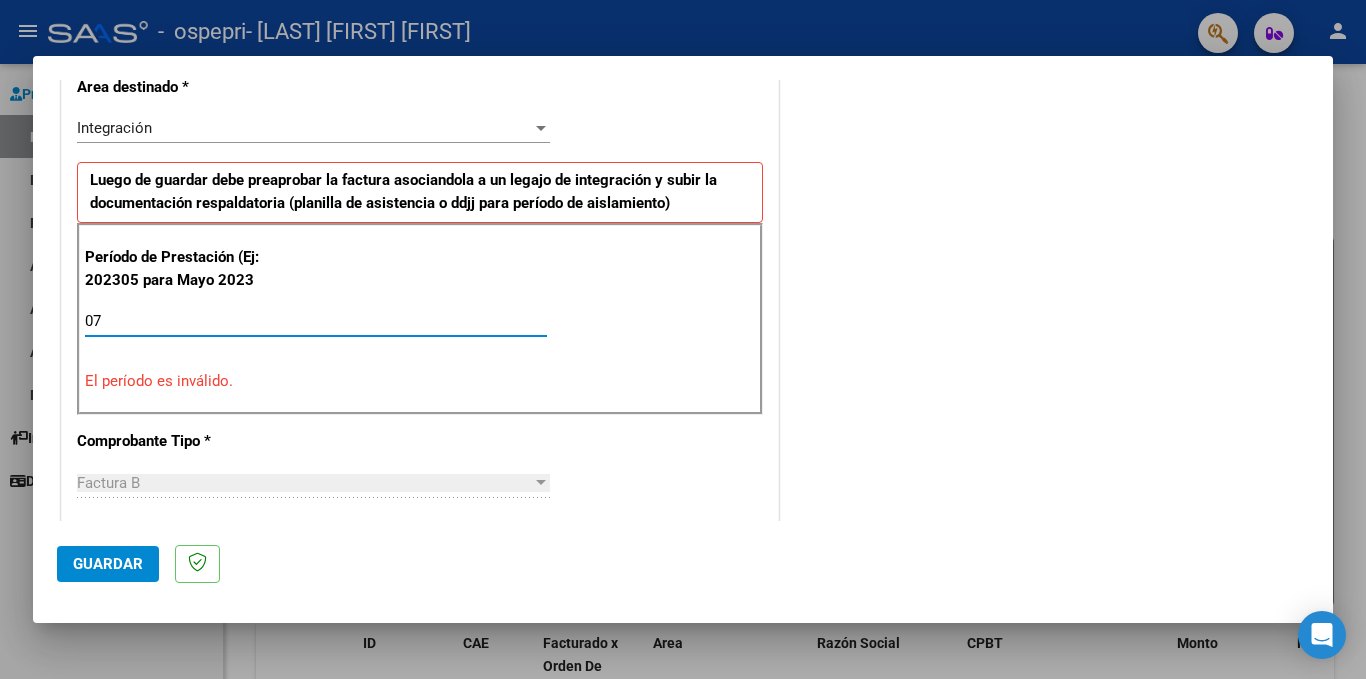 type on "0" 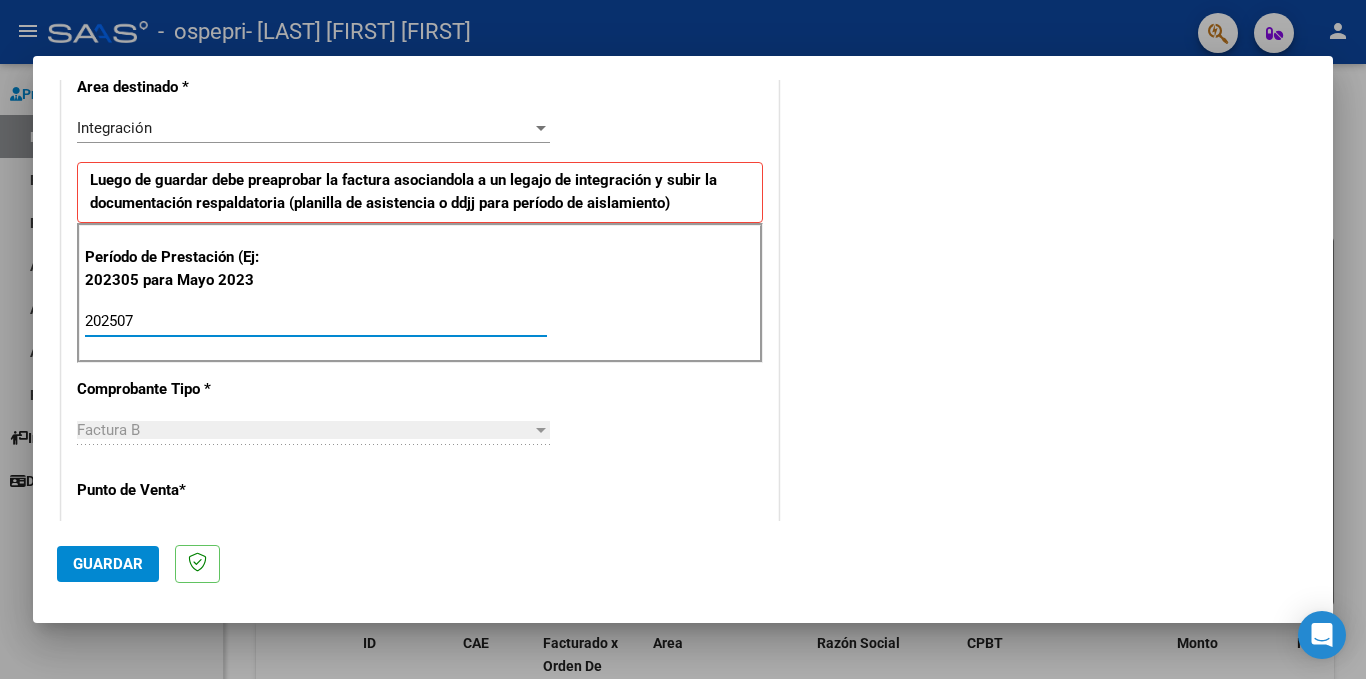 type on "202507" 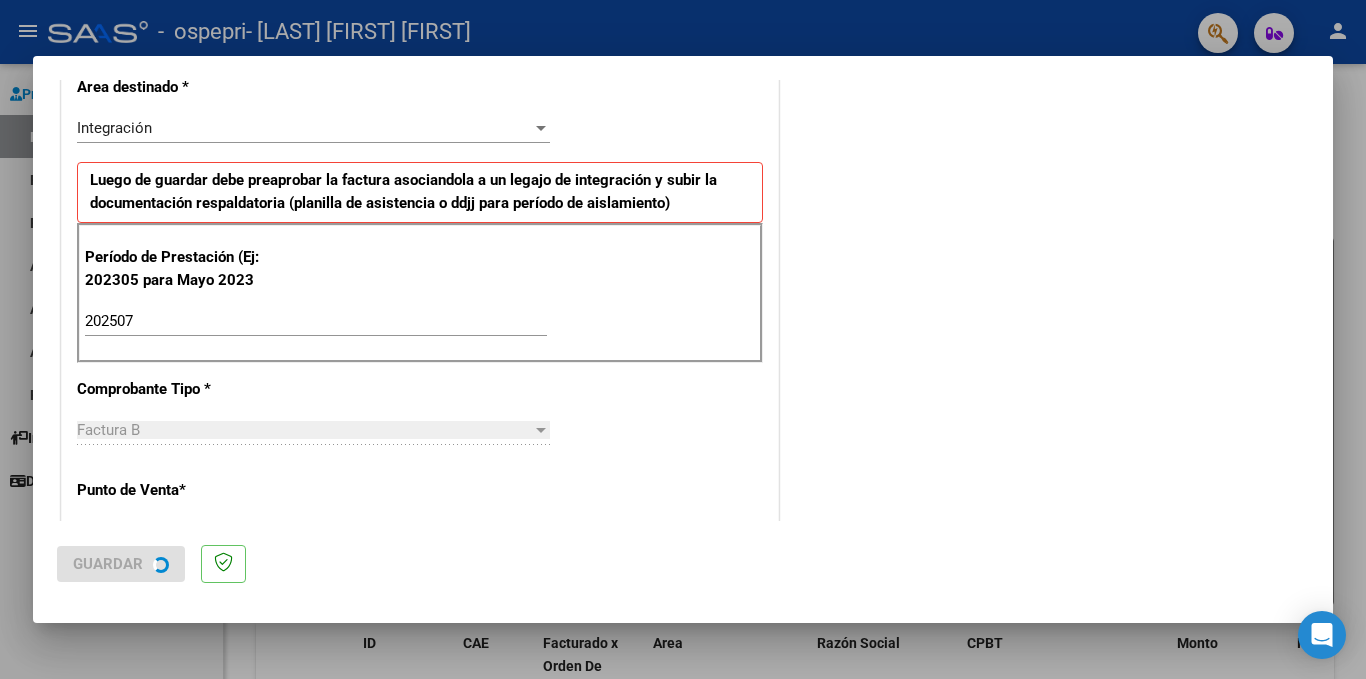 scroll, scrollTop: 0, scrollLeft: 0, axis: both 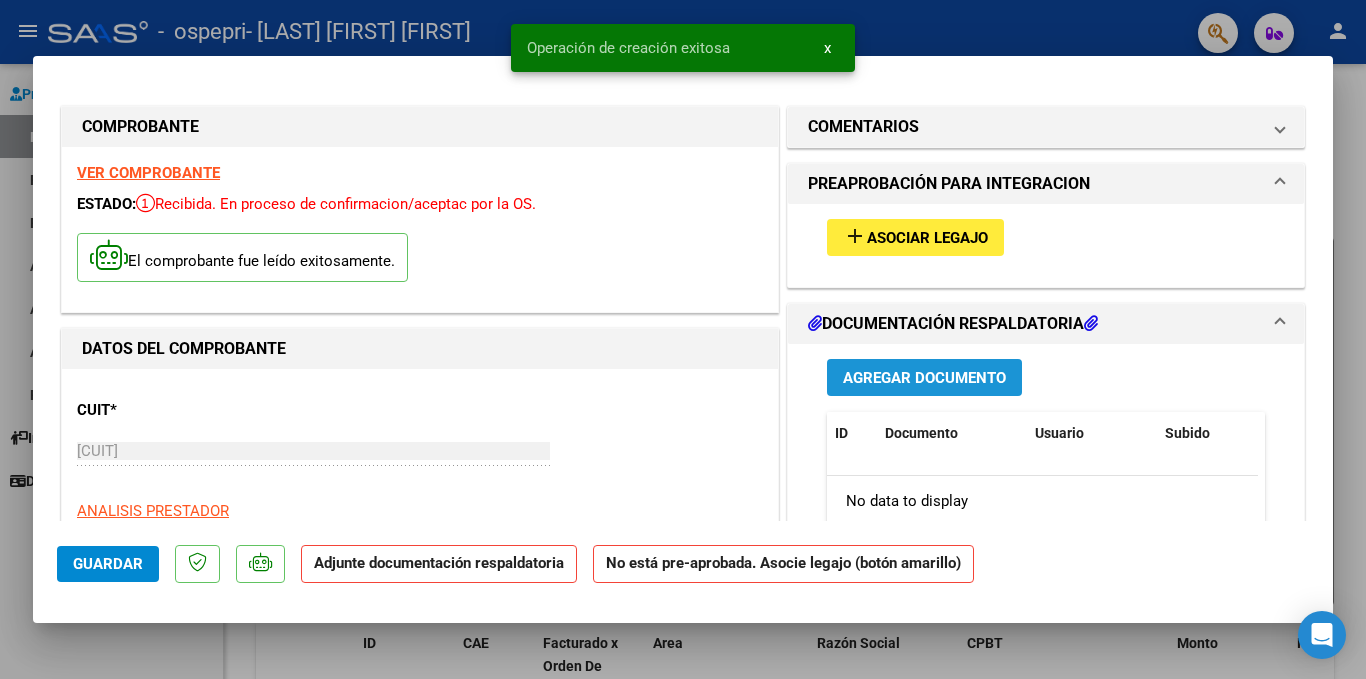 click on "Agregar Documento" at bounding box center (924, 378) 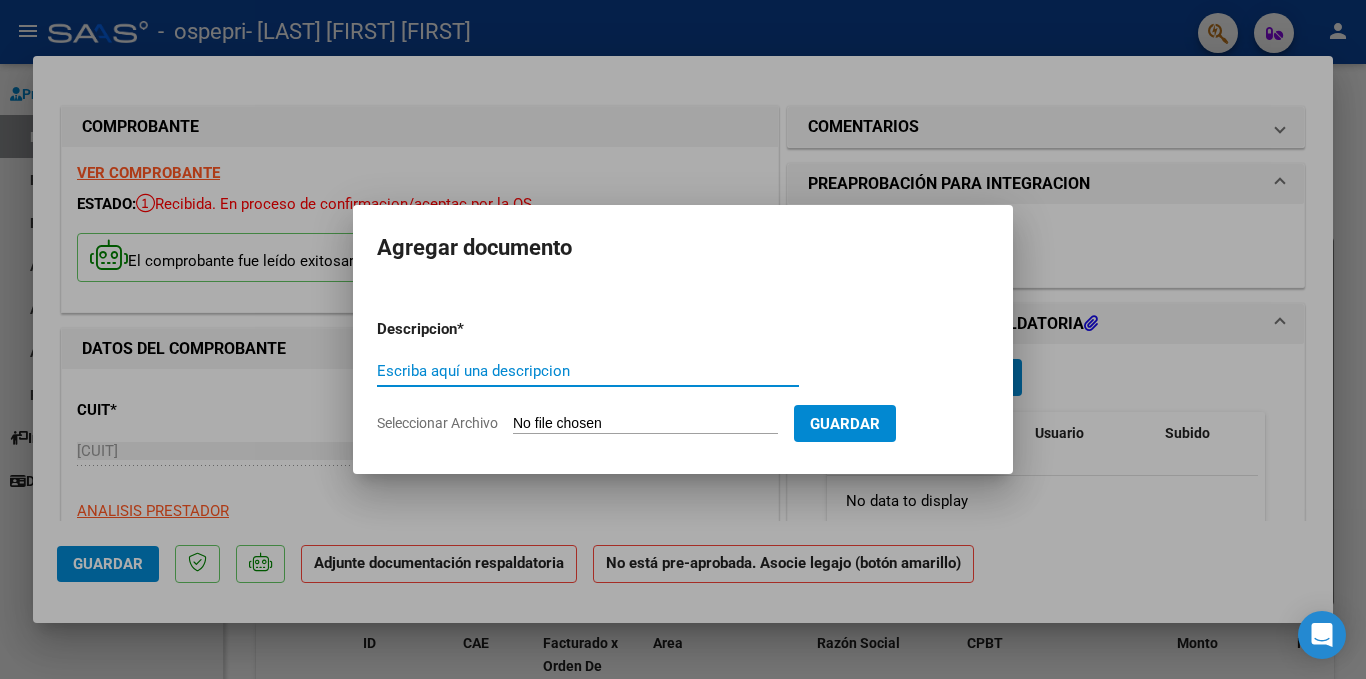 click on "Escriba aquí una descripcion" at bounding box center [588, 371] 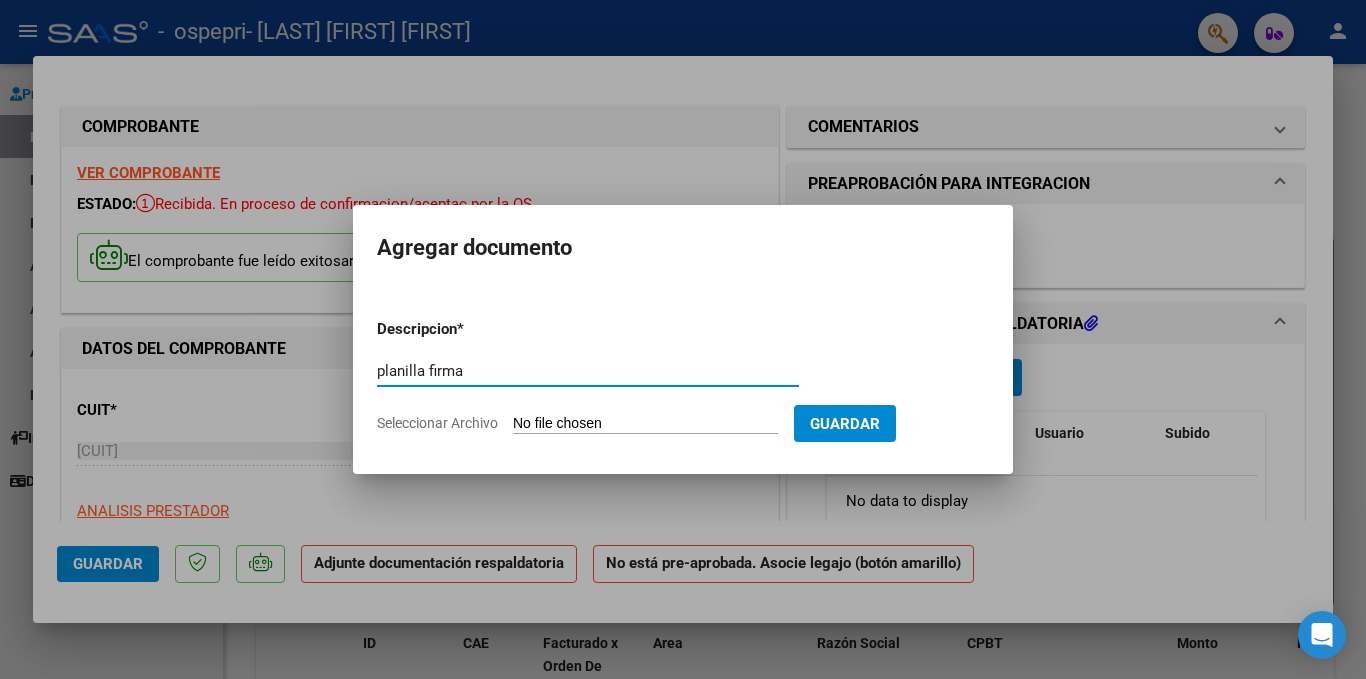 type on "planilla firma" 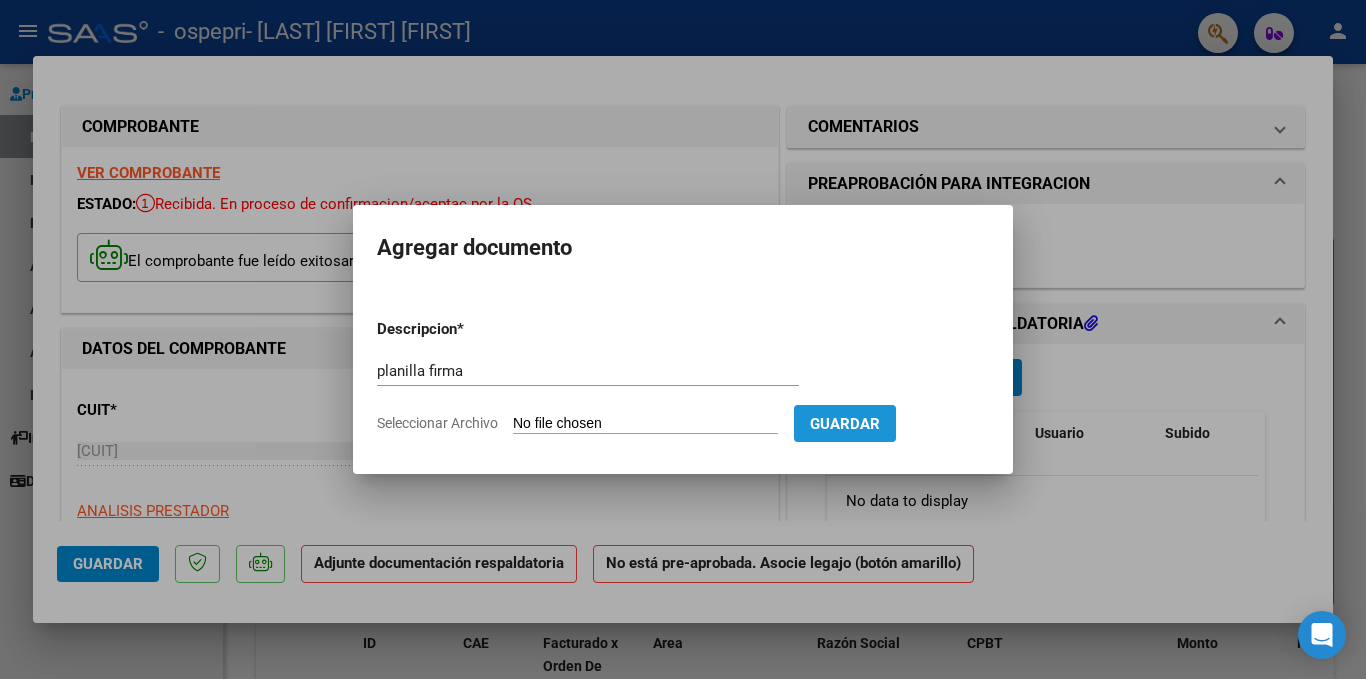 click on "Guardar" at bounding box center [845, 424] 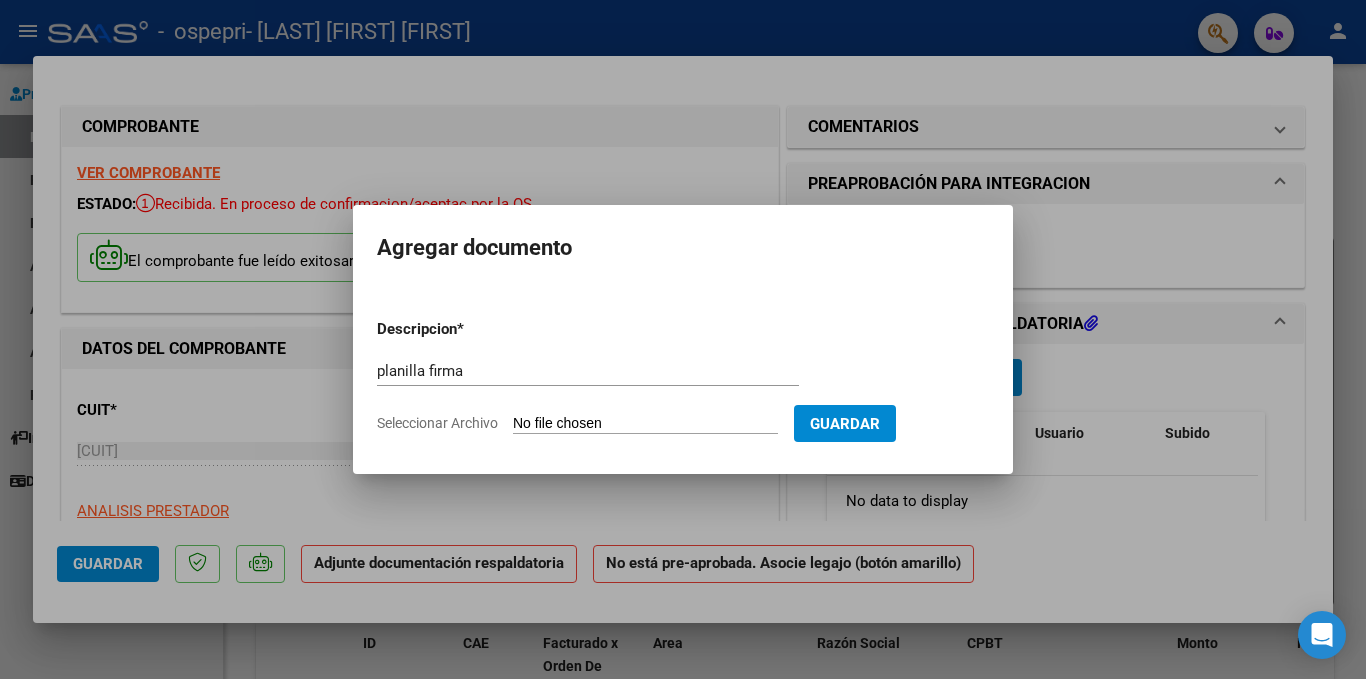 click on "Descripcion  *   planilla firma Escriba aquí una descripcion  Seleccionar Archivo Guardar" at bounding box center (683, 376) 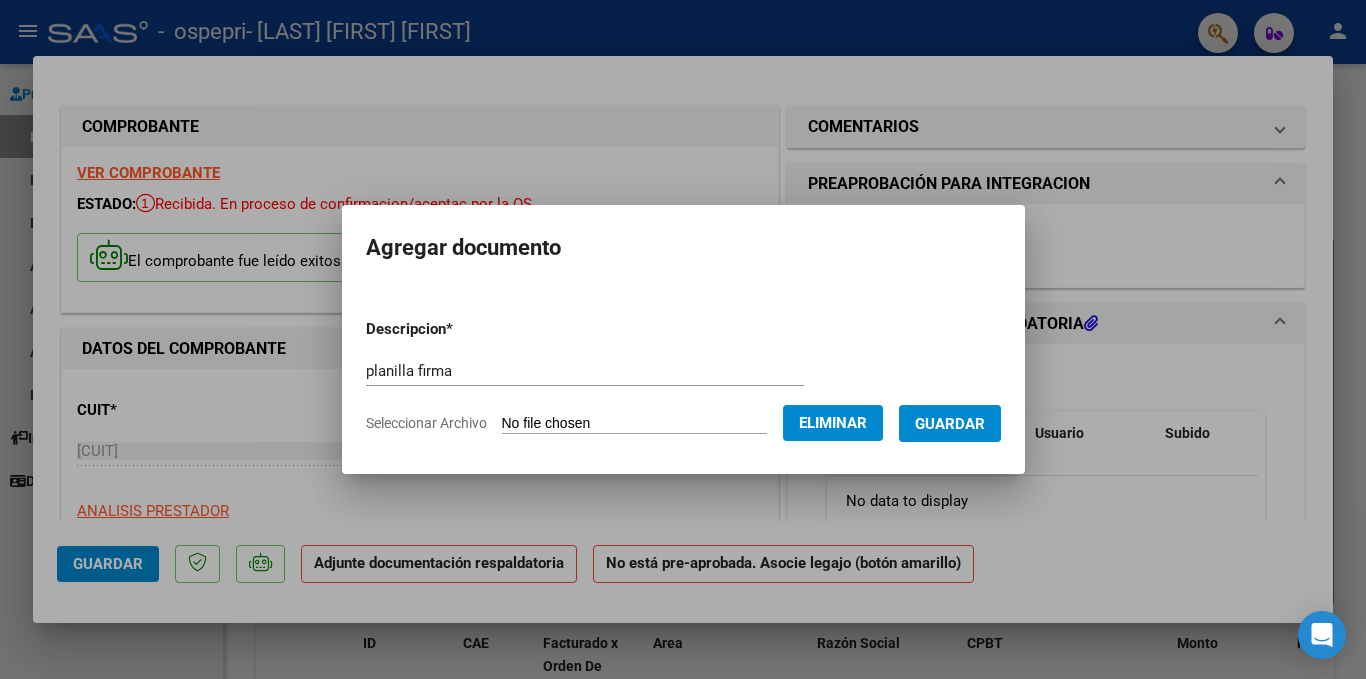 click on "Guardar" at bounding box center [950, 424] 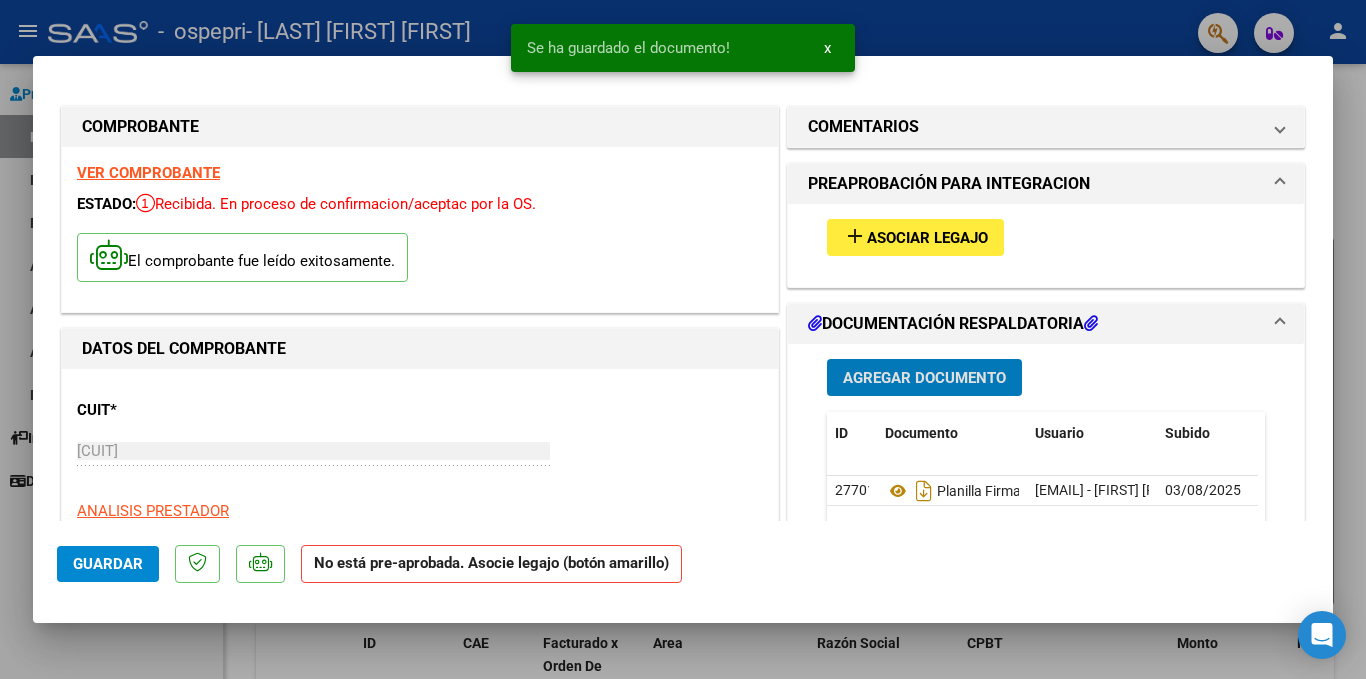 click on "Agregar Documento" at bounding box center [924, 378] 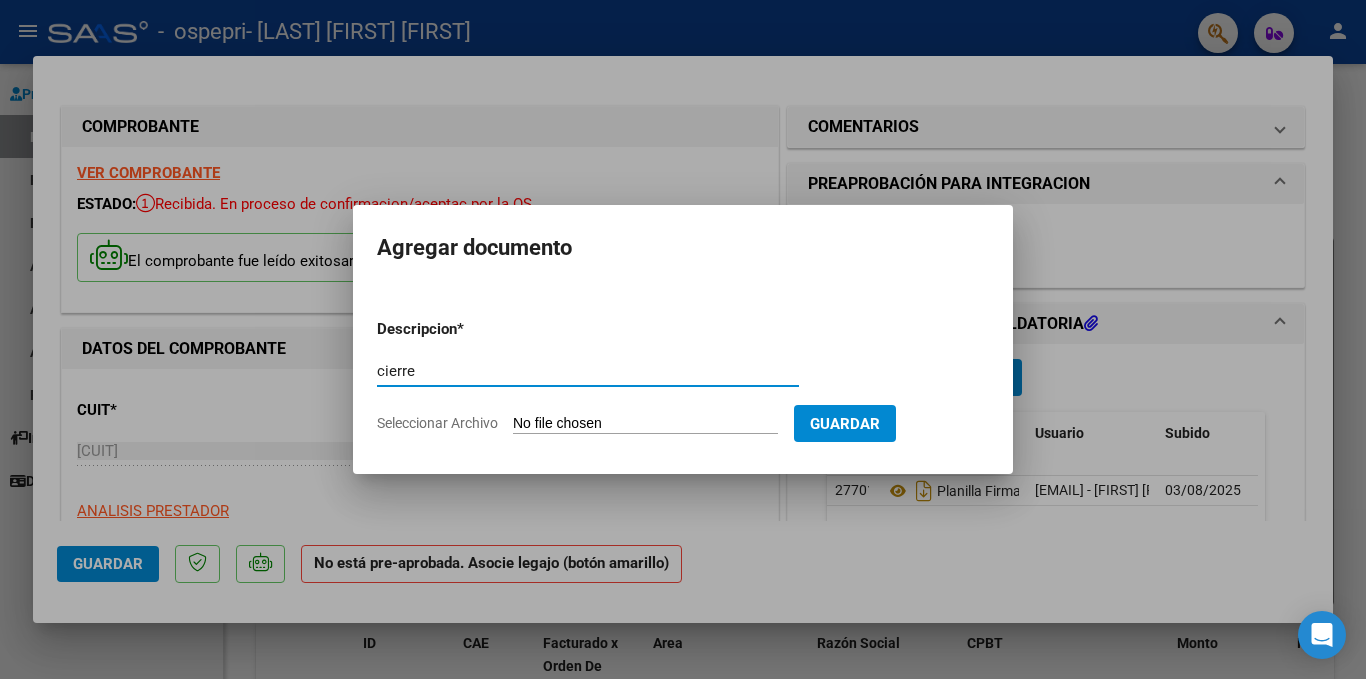 type on "cierre" 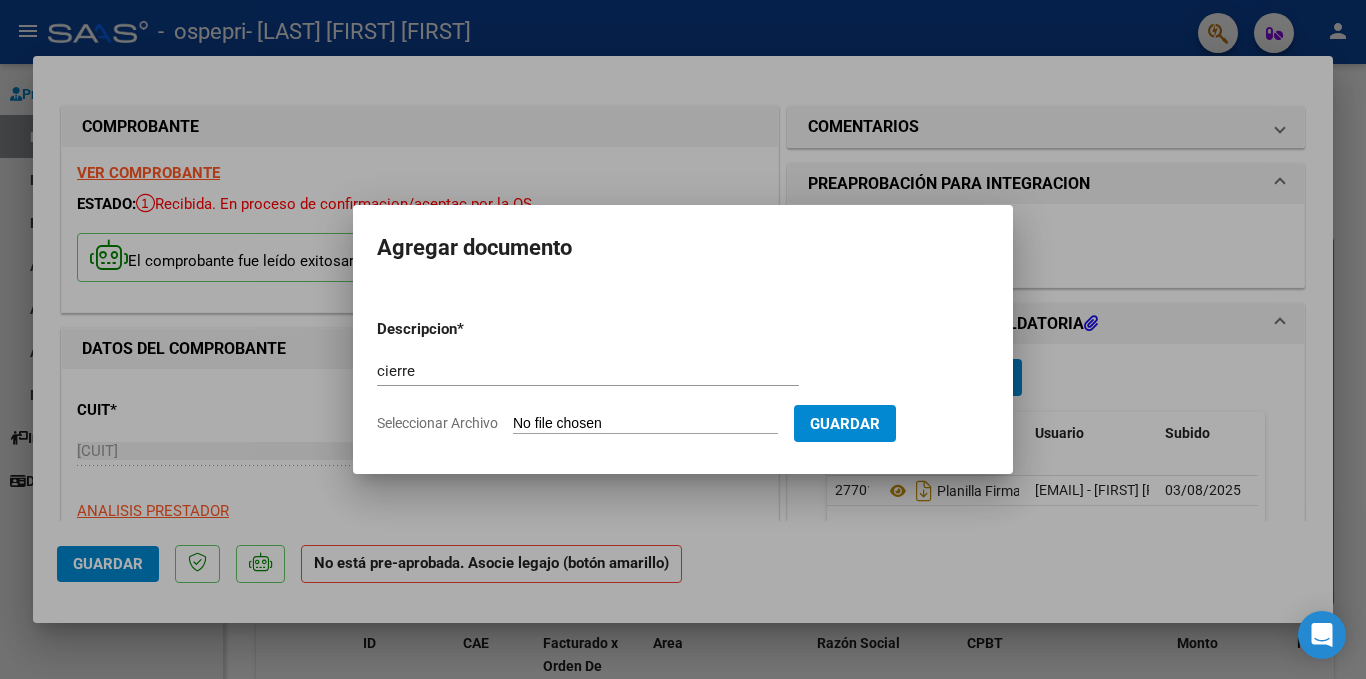 click on "Seleccionar Archivo" at bounding box center (645, 424) 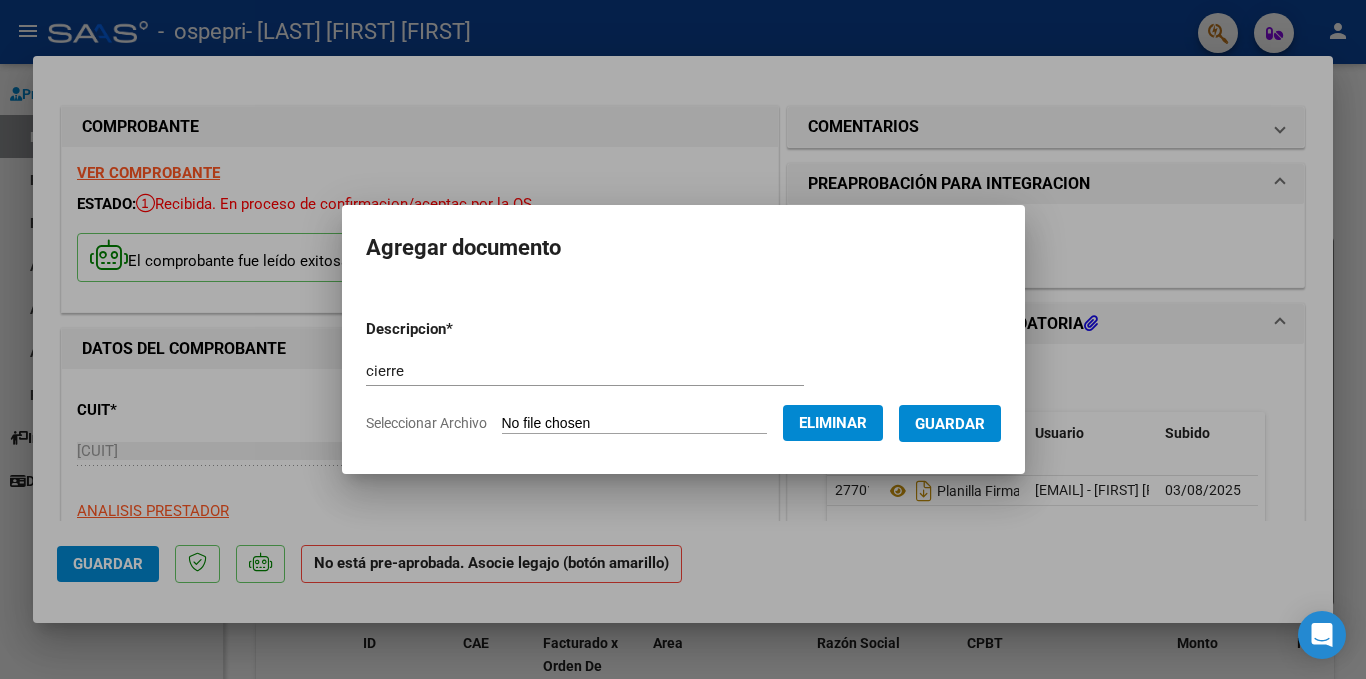click on "Guardar" at bounding box center (950, 424) 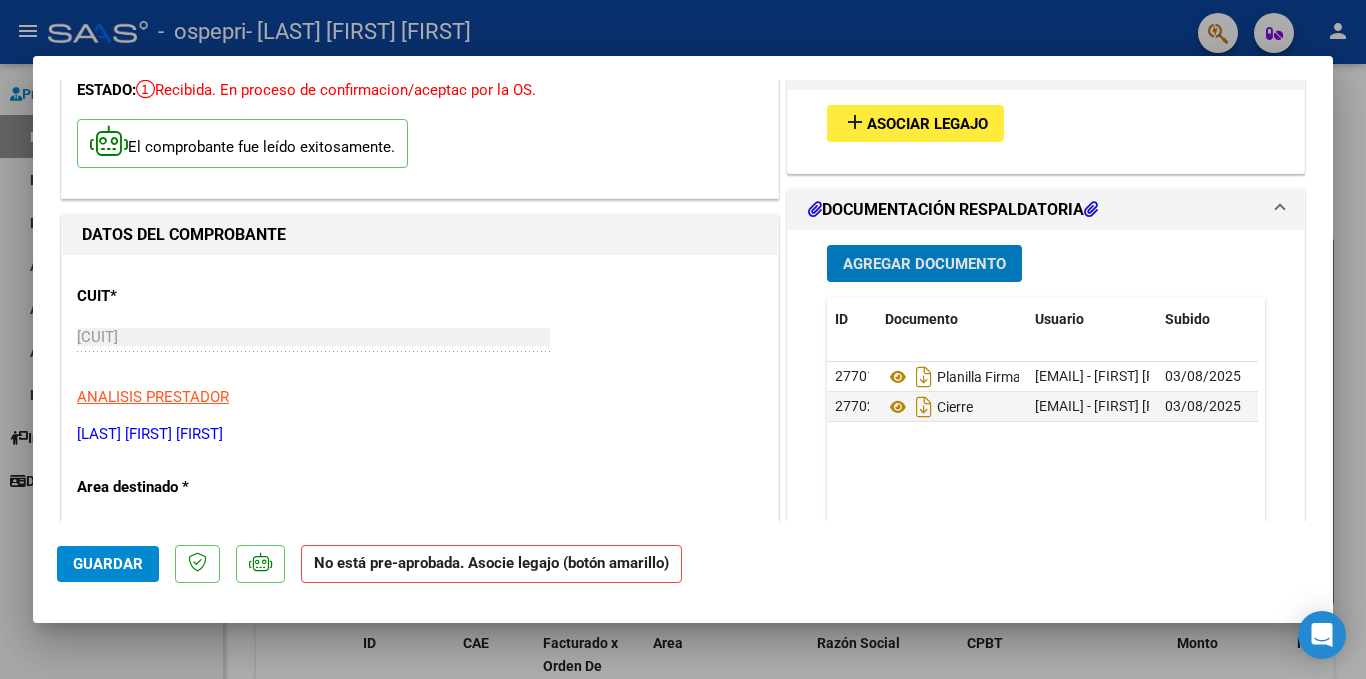 scroll, scrollTop: 100, scrollLeft: 0, axis: vertical 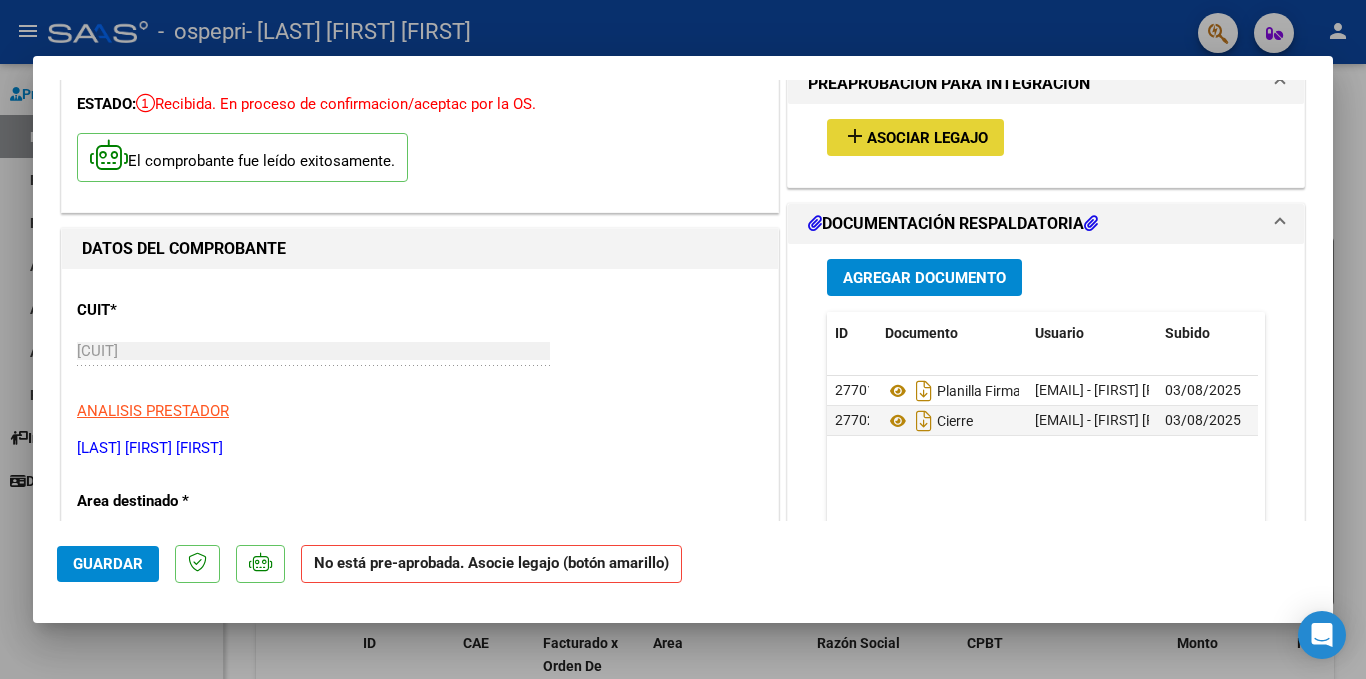 click on "Asociar Legajo" at bounding box center (927, 138) 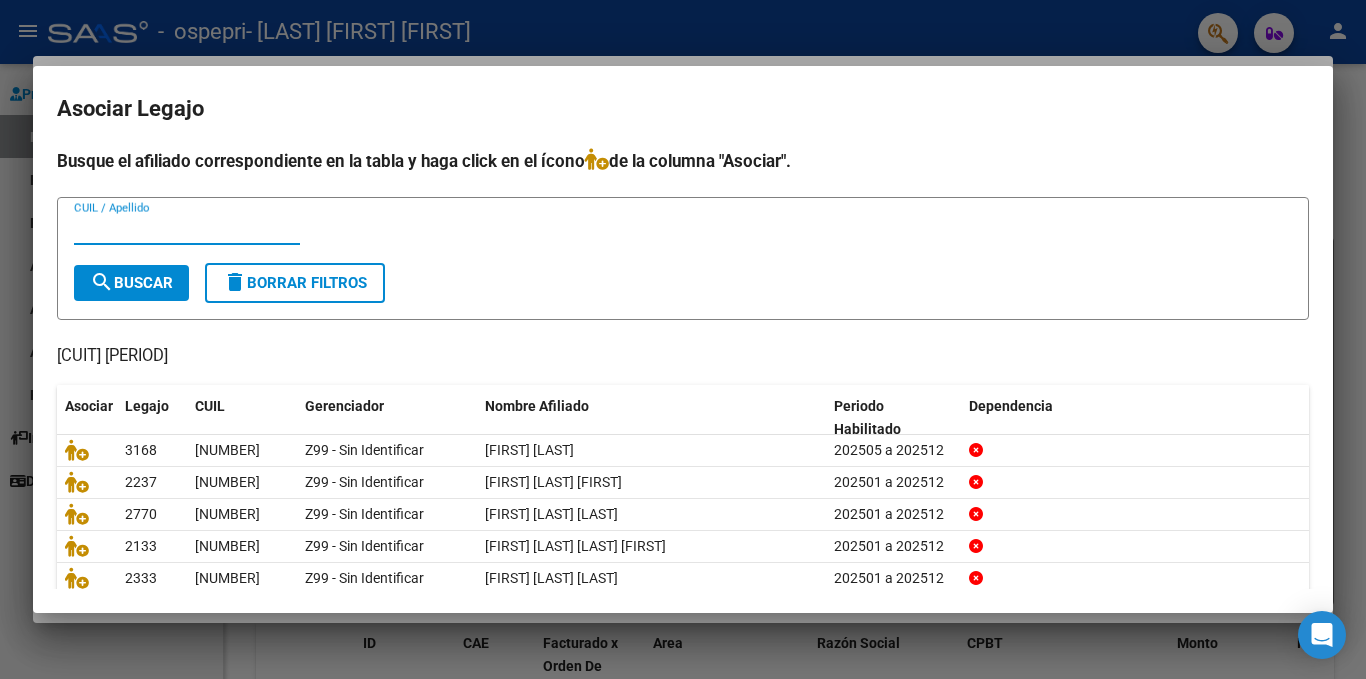 scroll, scrollTop: 85, scrollLeft: 0, axis: vertical 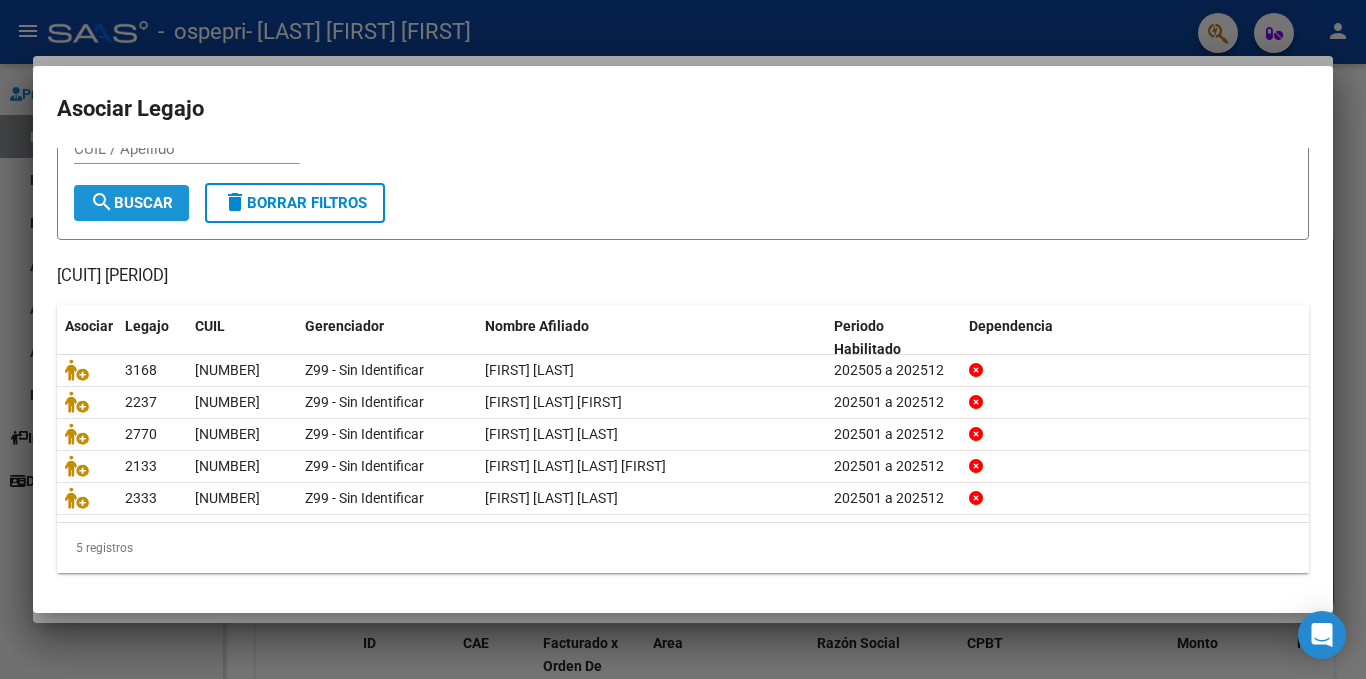 click on "search  Buscar" at bounding box center (131, 203) 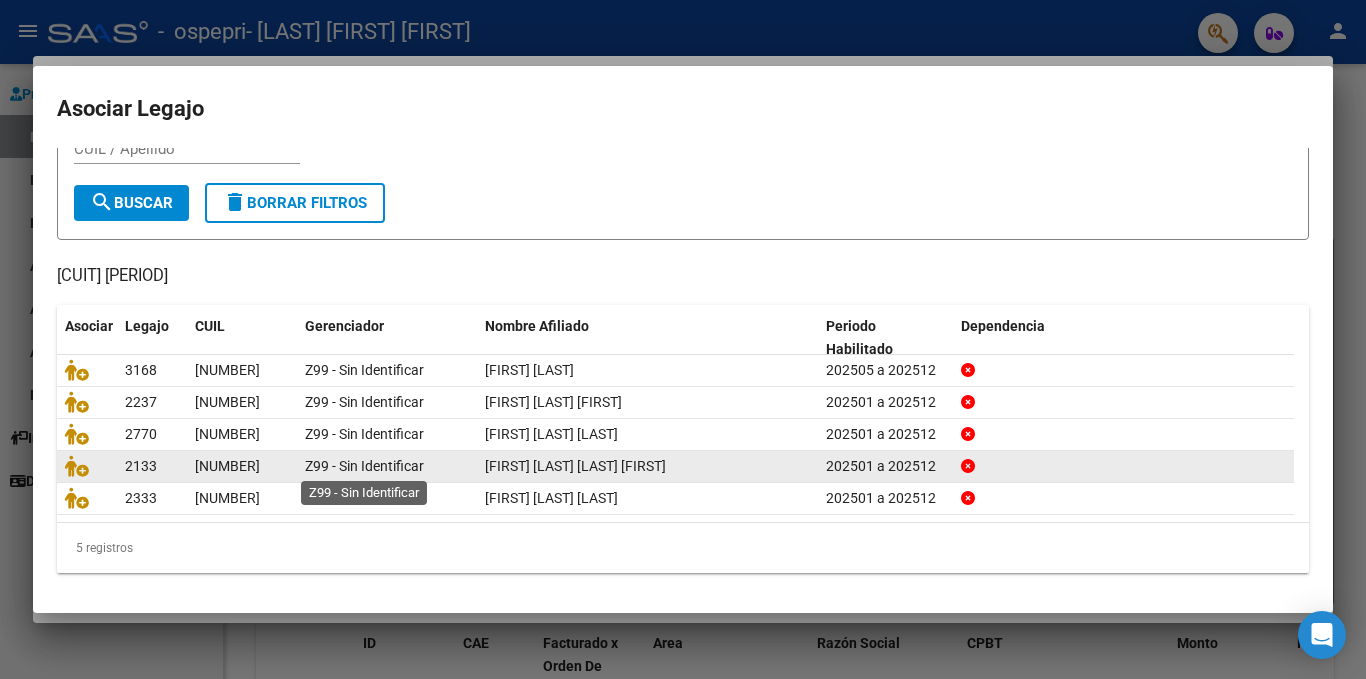 click on "Z99 - Sin Identificar" 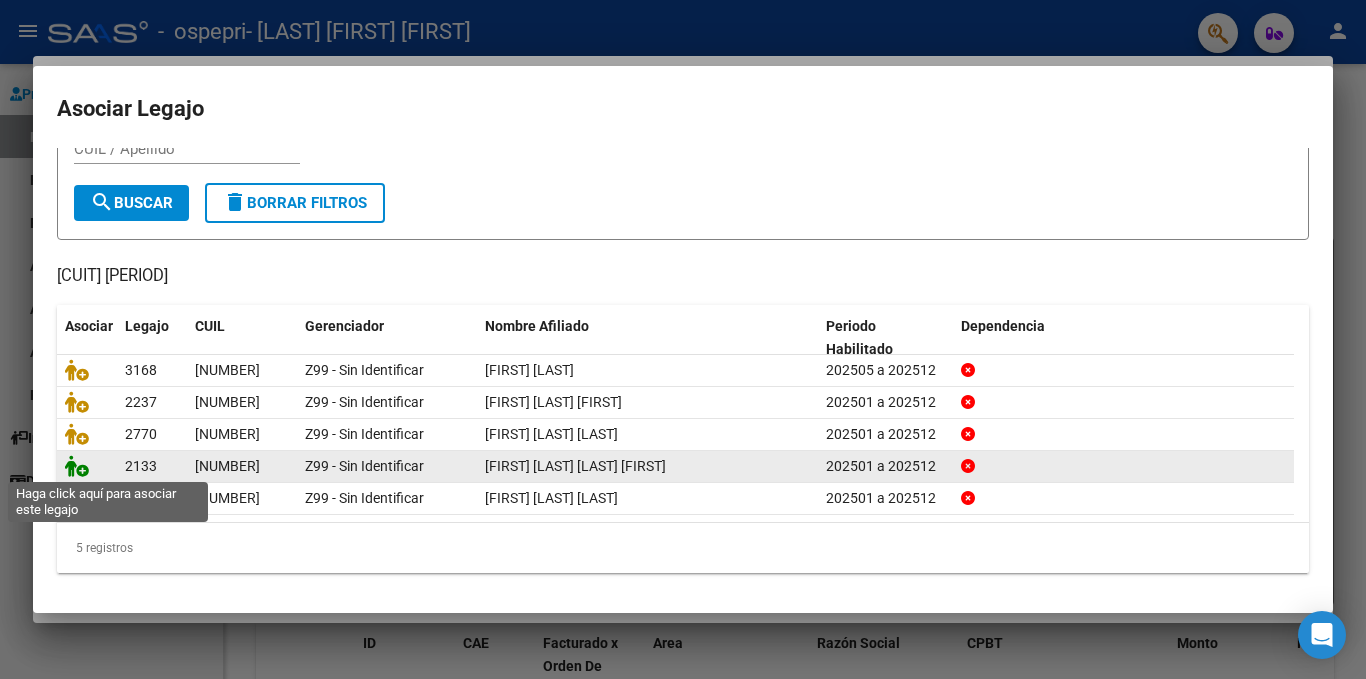 click 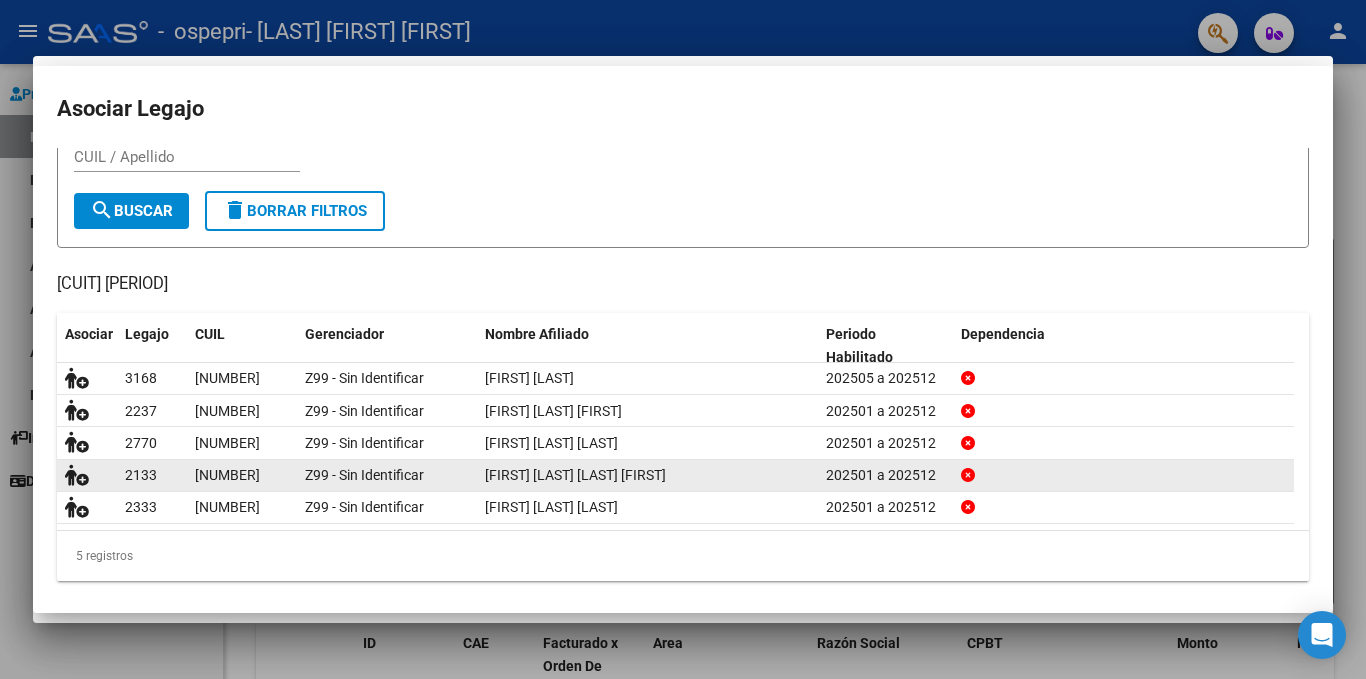scroll, scrollTop: 0, scrollLeft: 0, axis: both 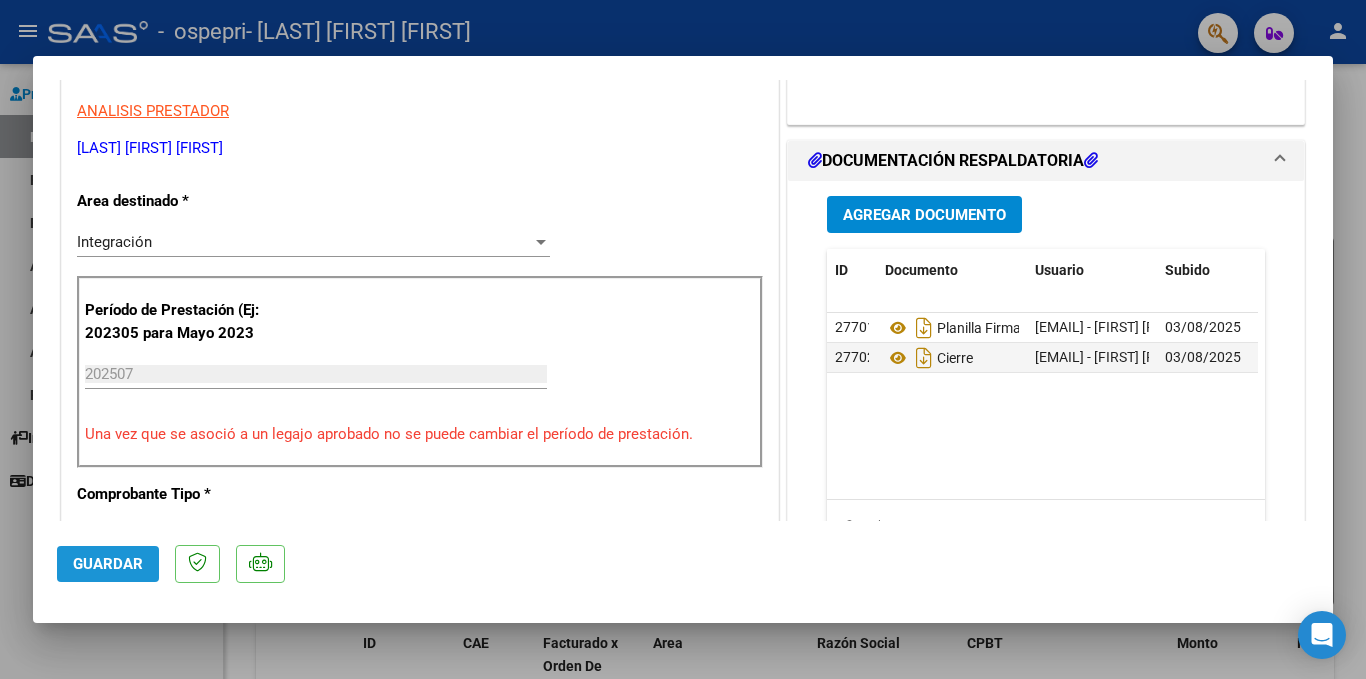 click on "Guardar" 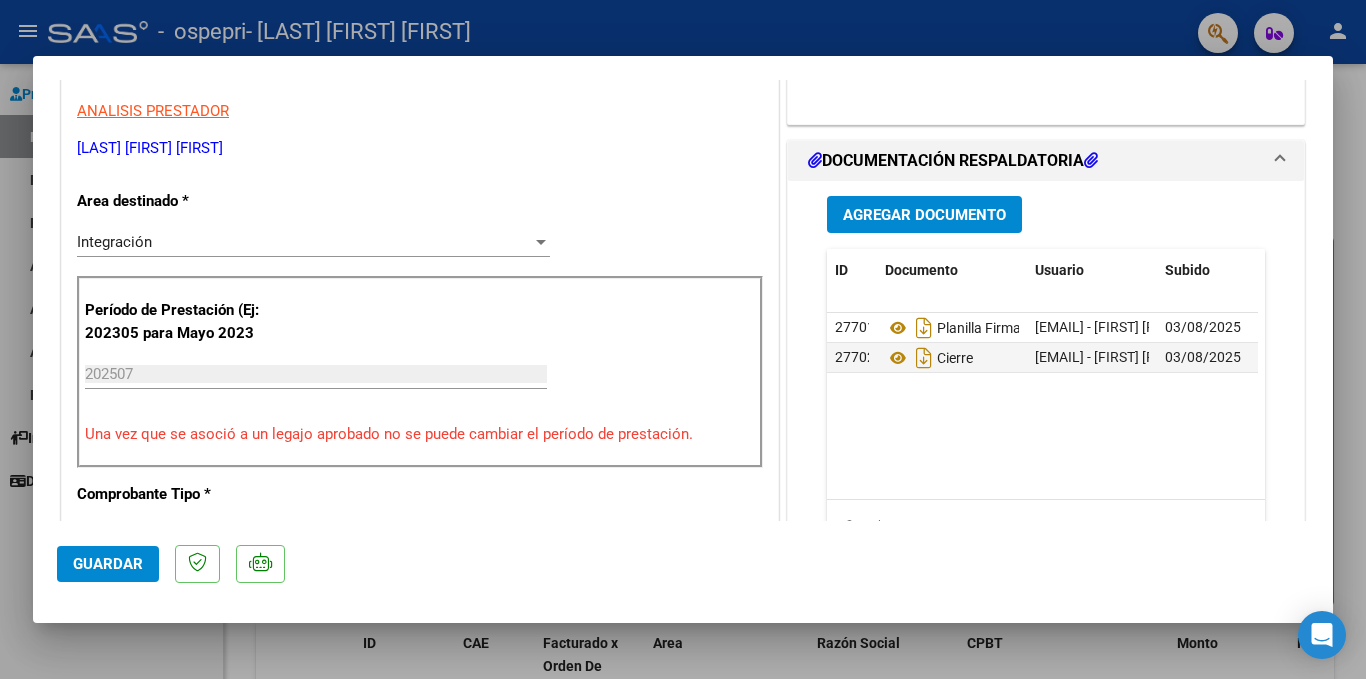 click at bounding box center [683, 339] 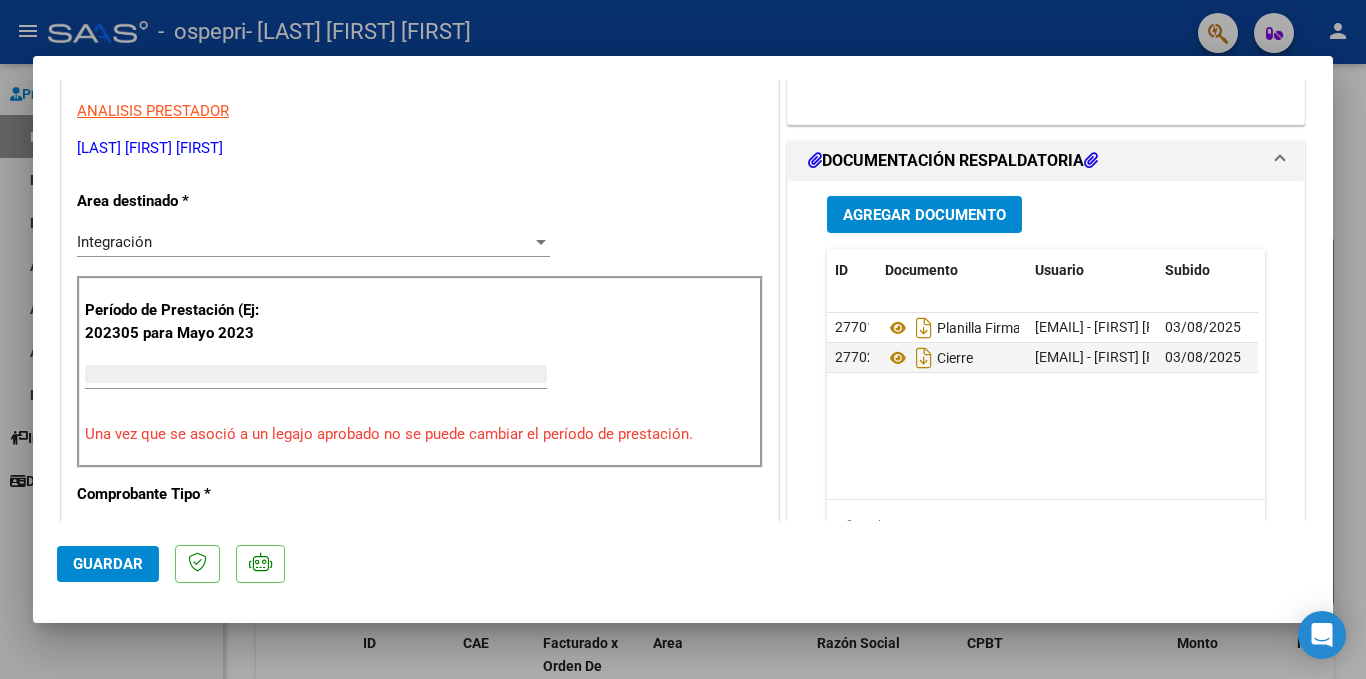scroll, scrollTop: 0, scrollLeft: 0, axis: both 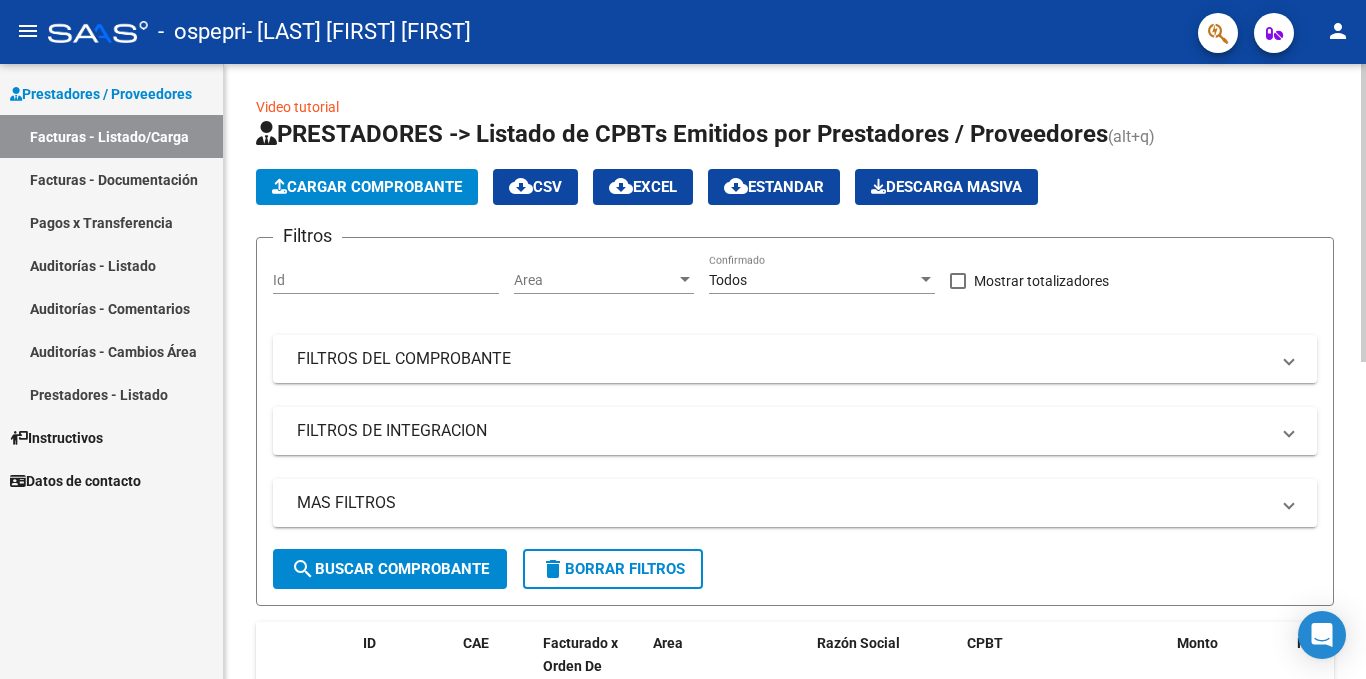 click on "Cargar Comprobante" 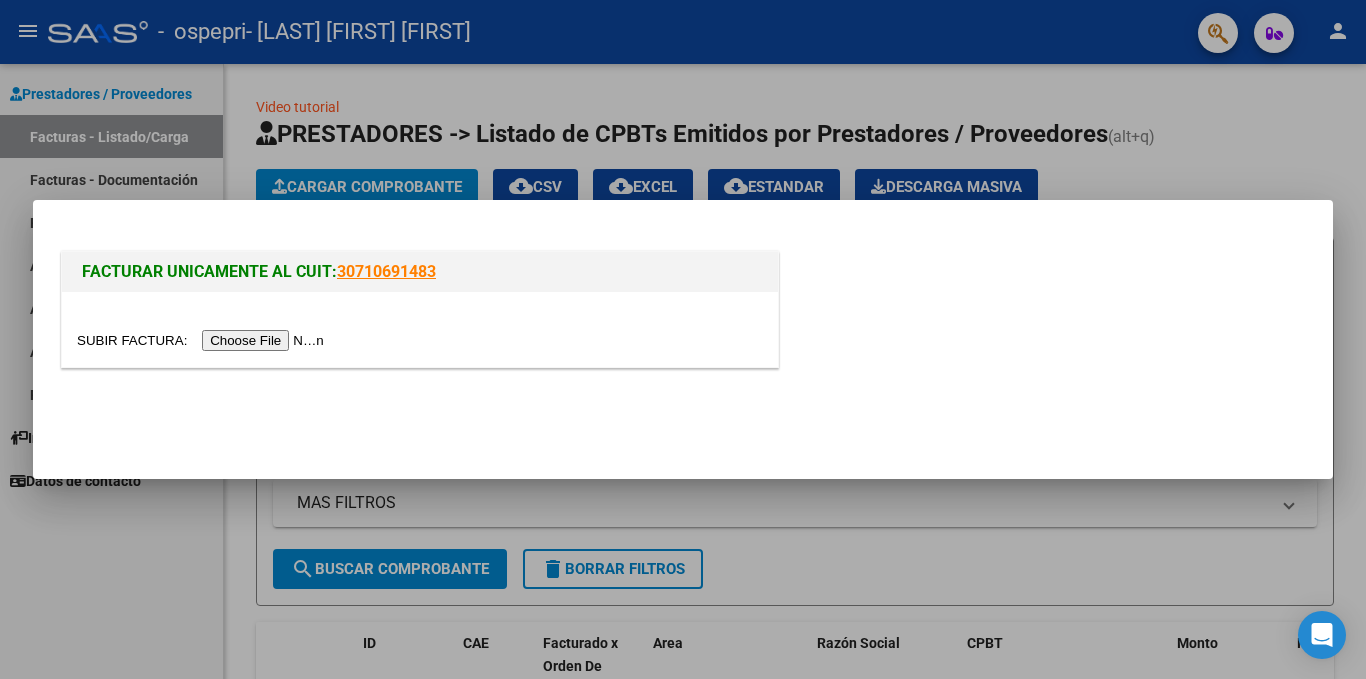 click at bounding box center [203, 340] 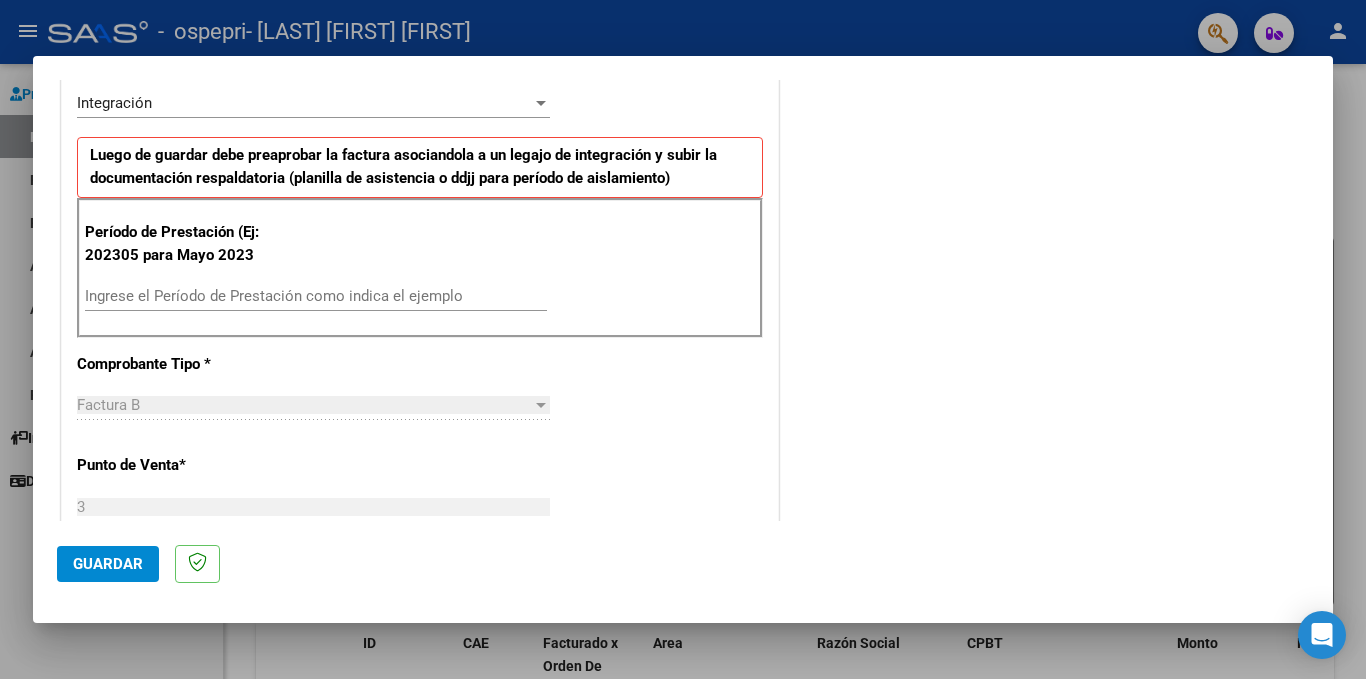 scroll, scrollTop: 500, scrollLeft: 0, axis: vertical 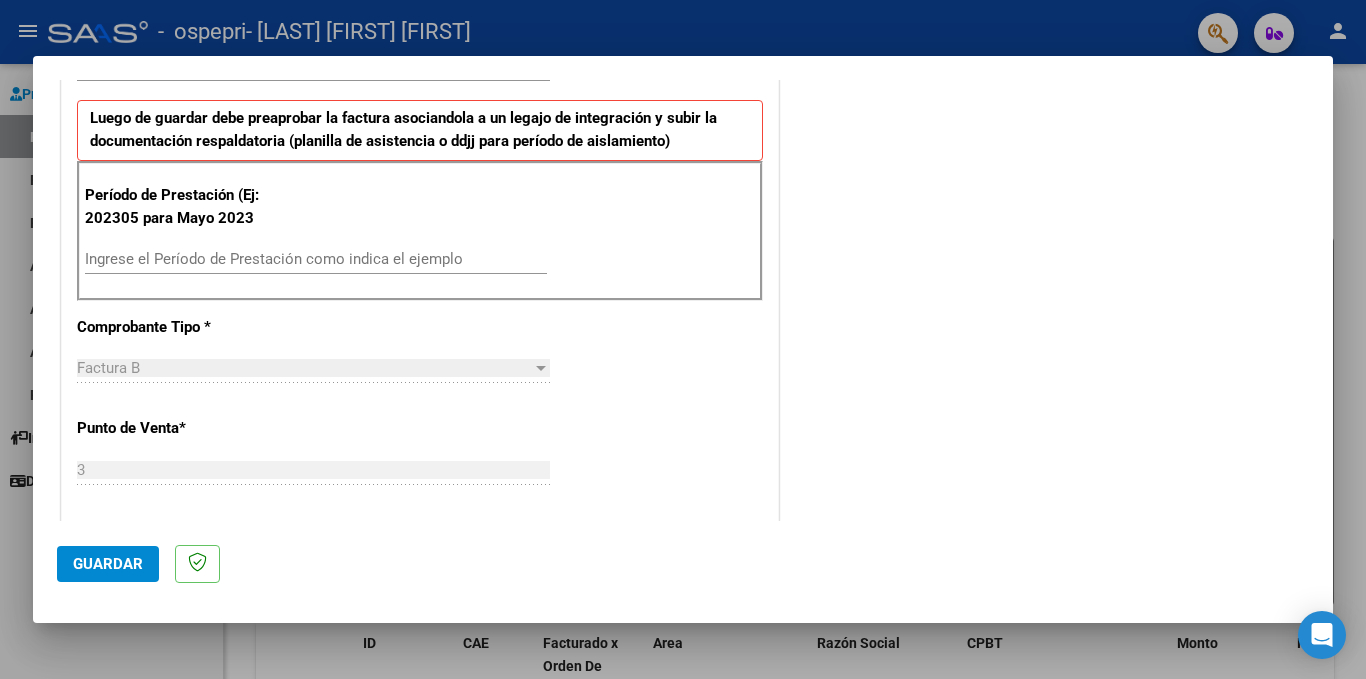 click on "Ingrese el Período de Prestación como indica el ejemplo" at bounding box center (316, 259) 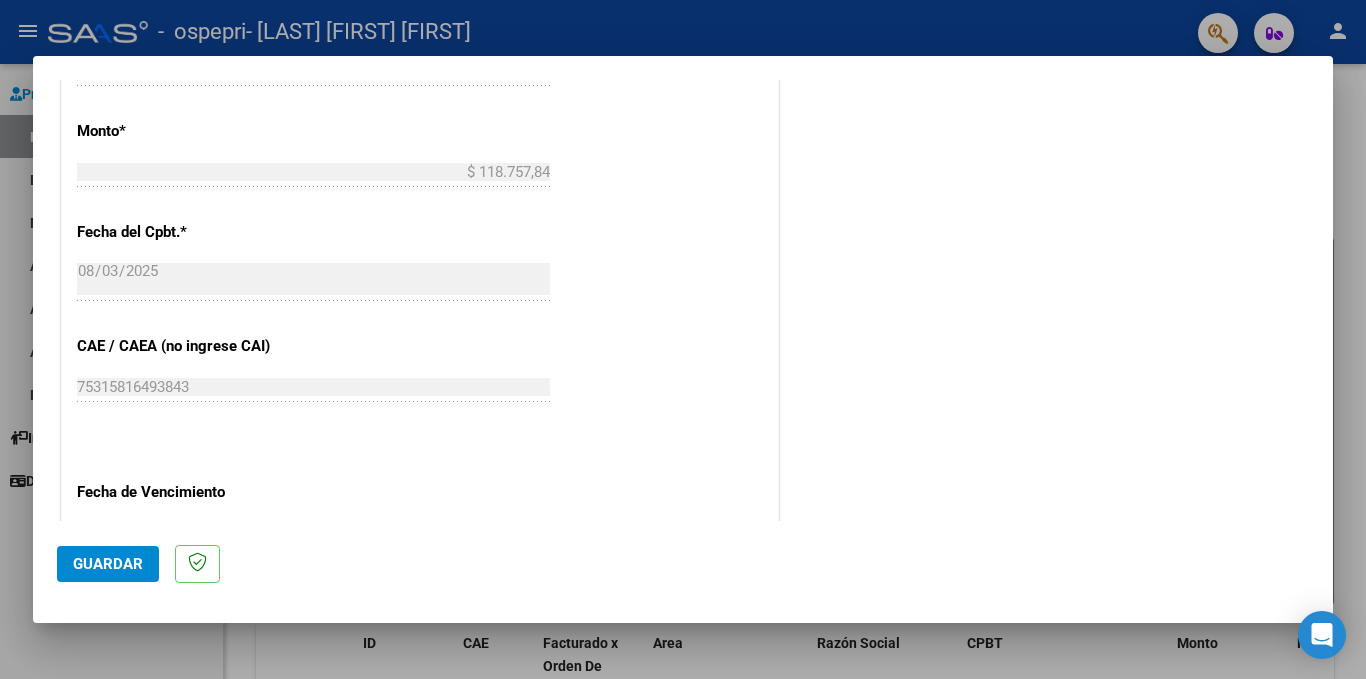 scroll, scrollTop: 1100, scrollLeft: 0, axis: vertical 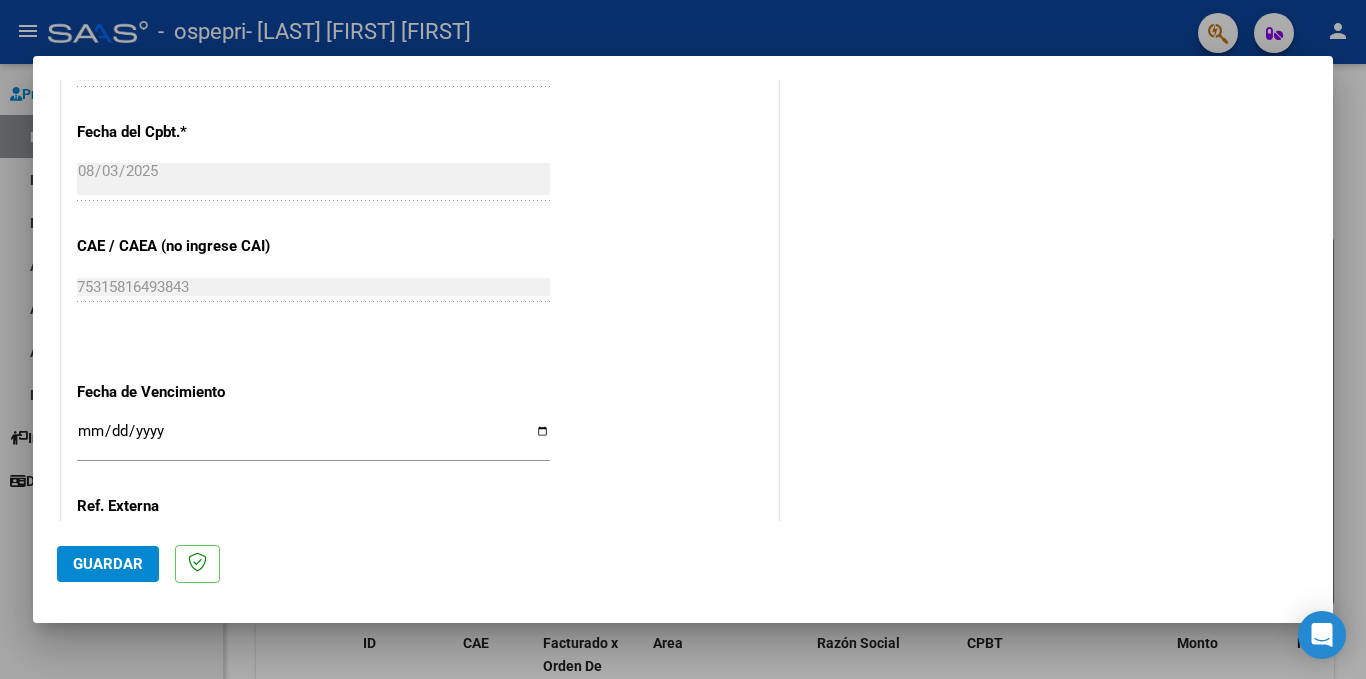 type on "202507" 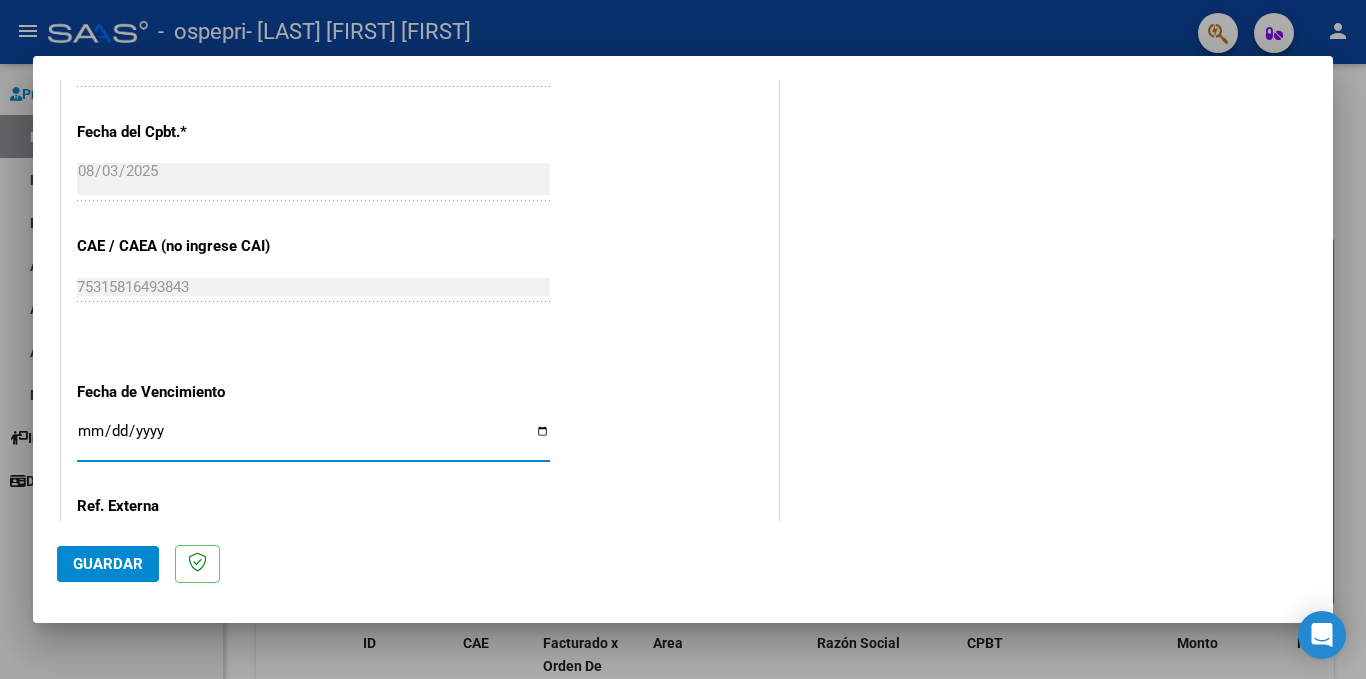 click on "Ingresar la fecha" at bounding box center (313, 439) 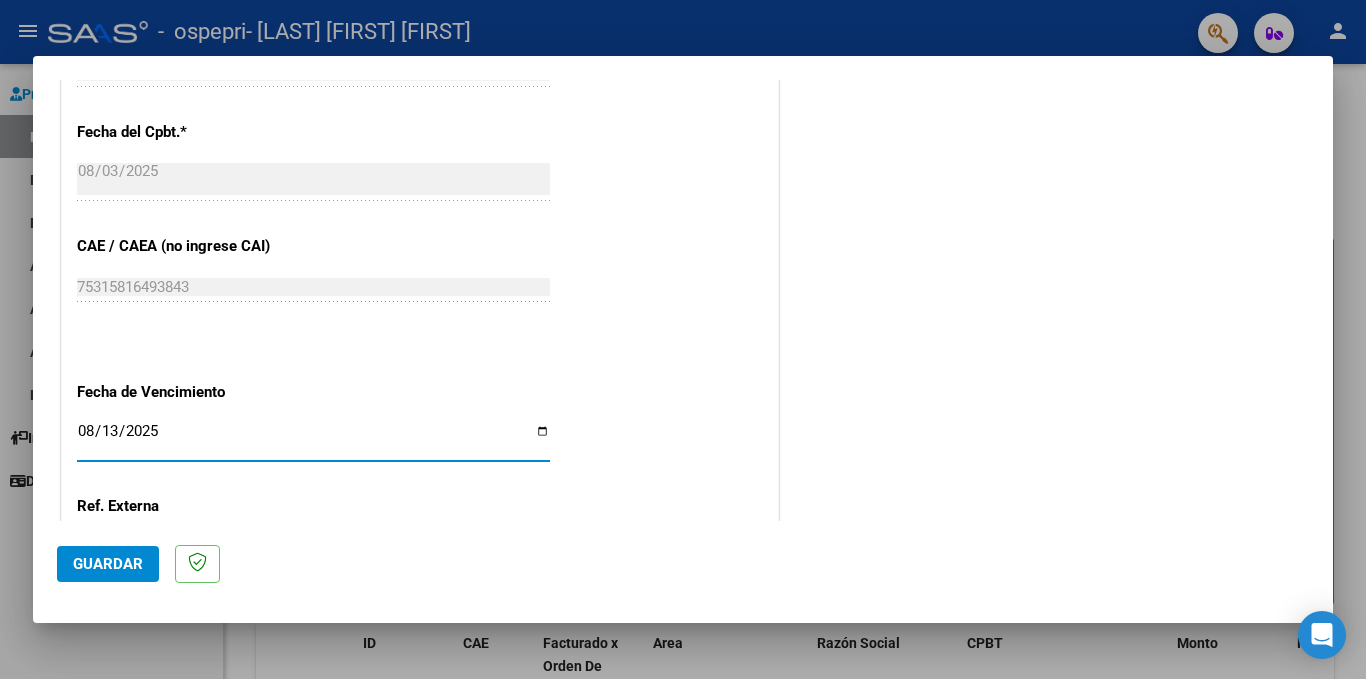 type on "2025-08-13" 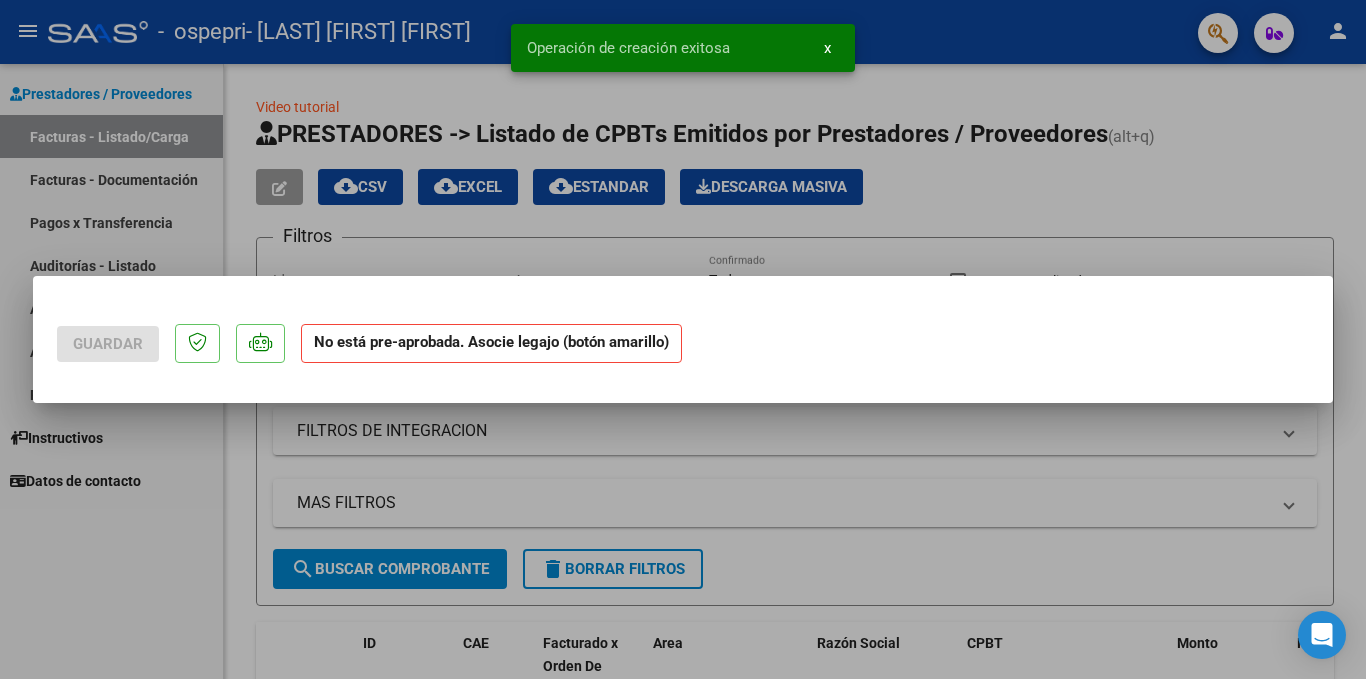 scroll, scrollTop: 0, scrollLeft: 0, axis: both 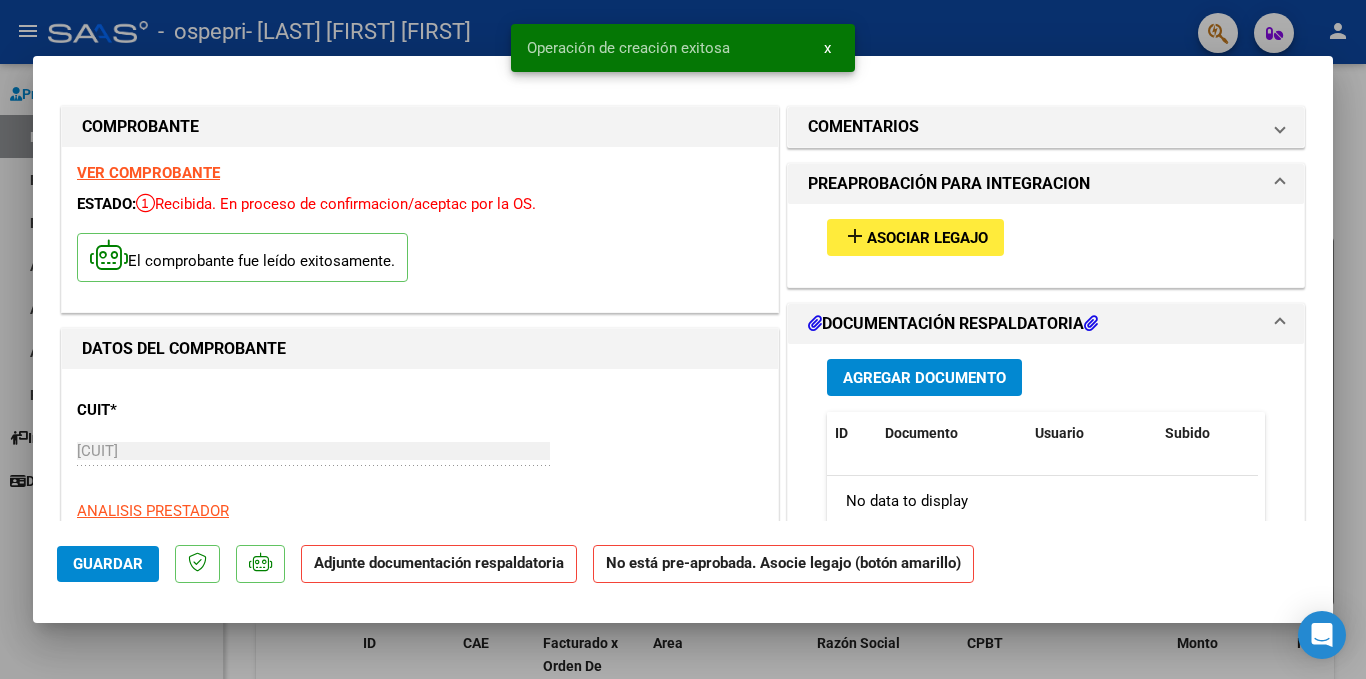 click on "Asociar Legajo" at bounding box center [927, 238] 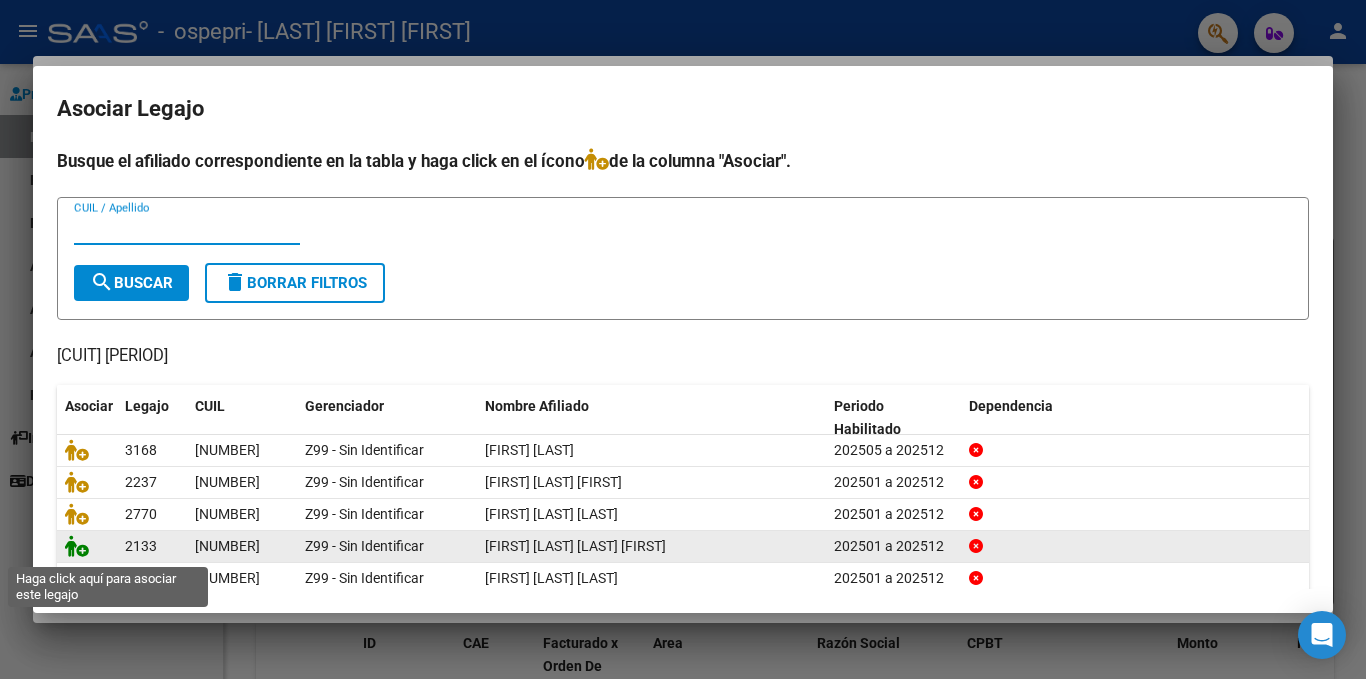 click 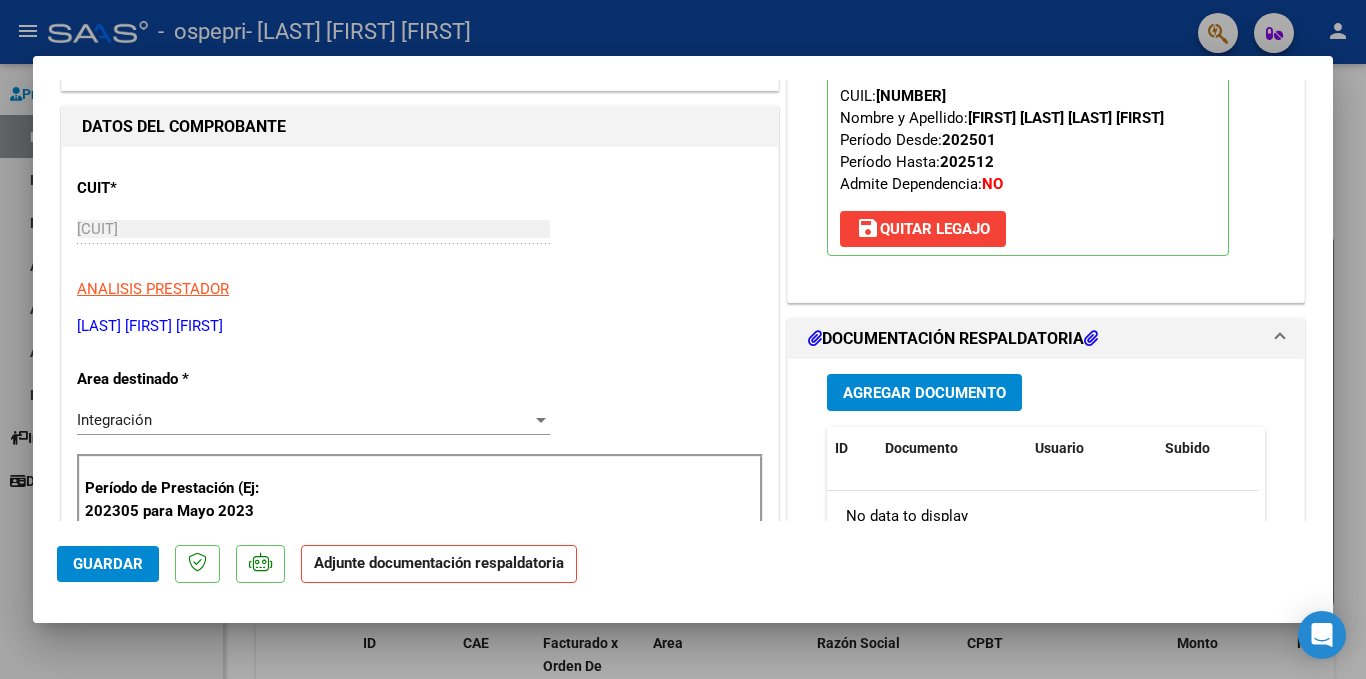 scroll, scrollTop: 300, scrollLeft: 0, axis: vertical 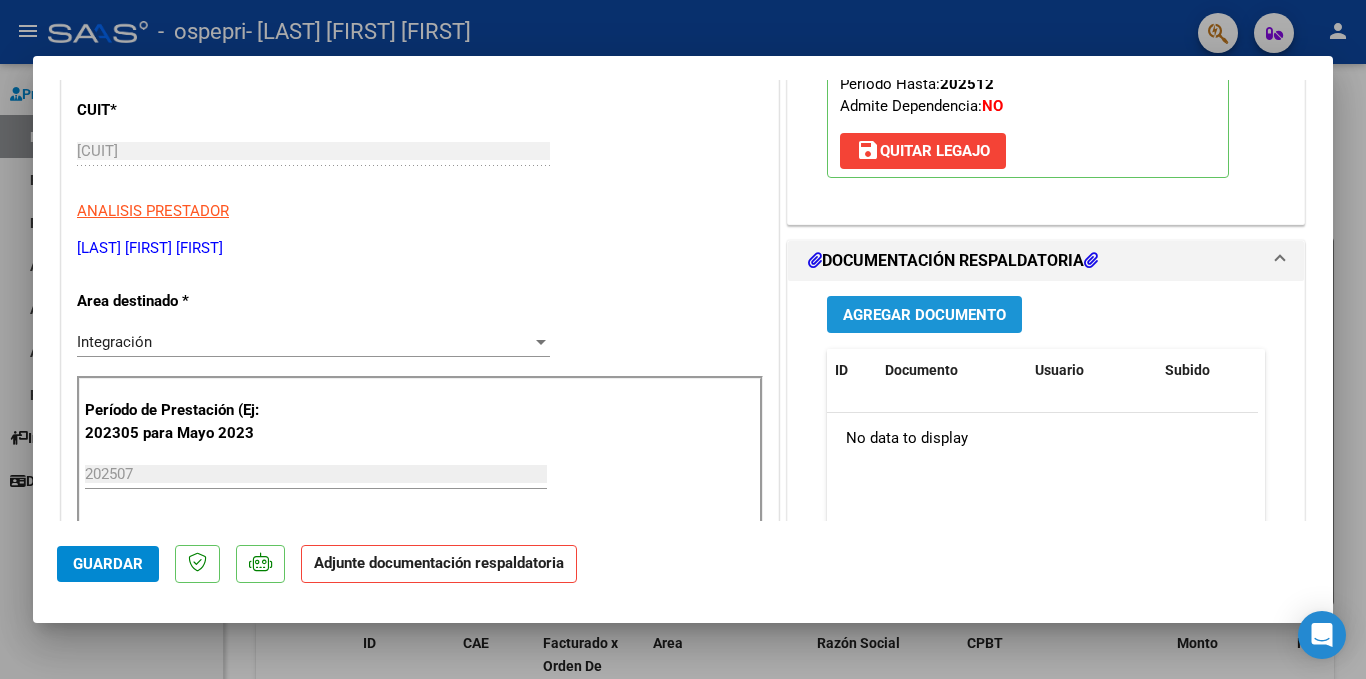 click on "Agregar Documento" at bounding box center (924, 315) 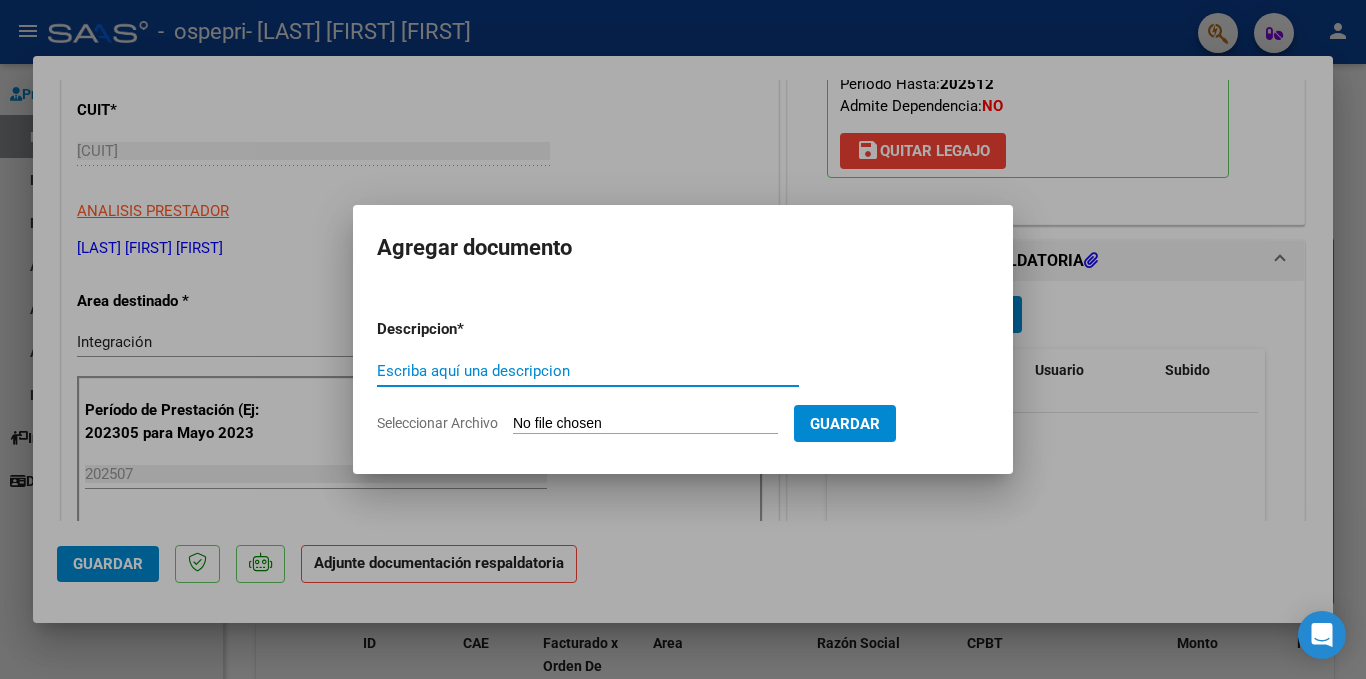 click on "Escriba aquí una descripcion" at bounding box center (588, 371) 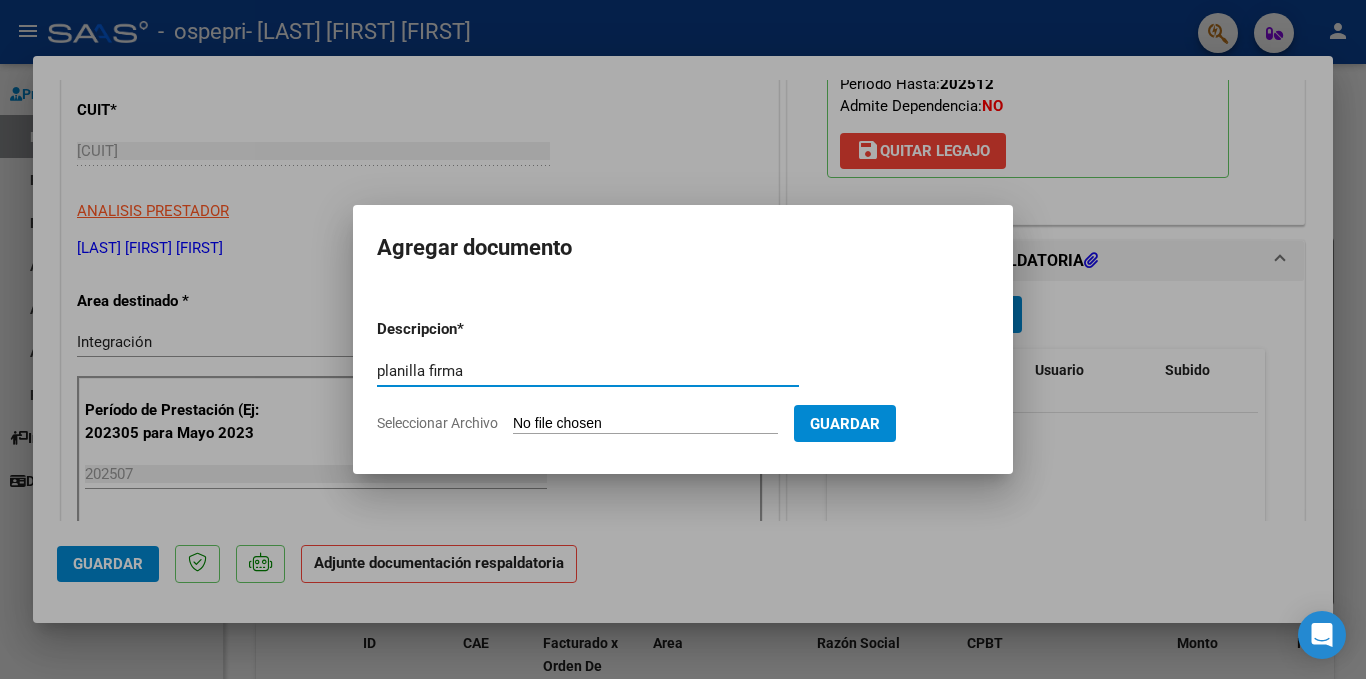 type on "planilla firma" 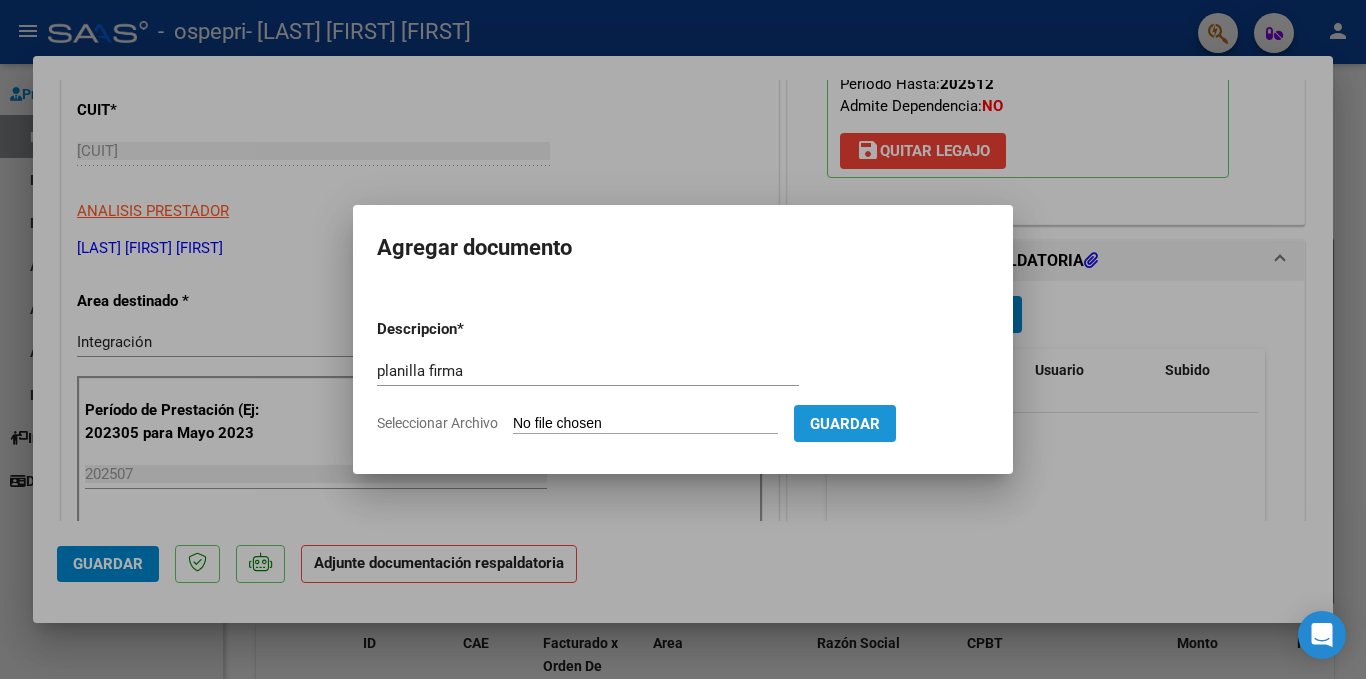 click on "Guardar" at bounding box center (845, 424) 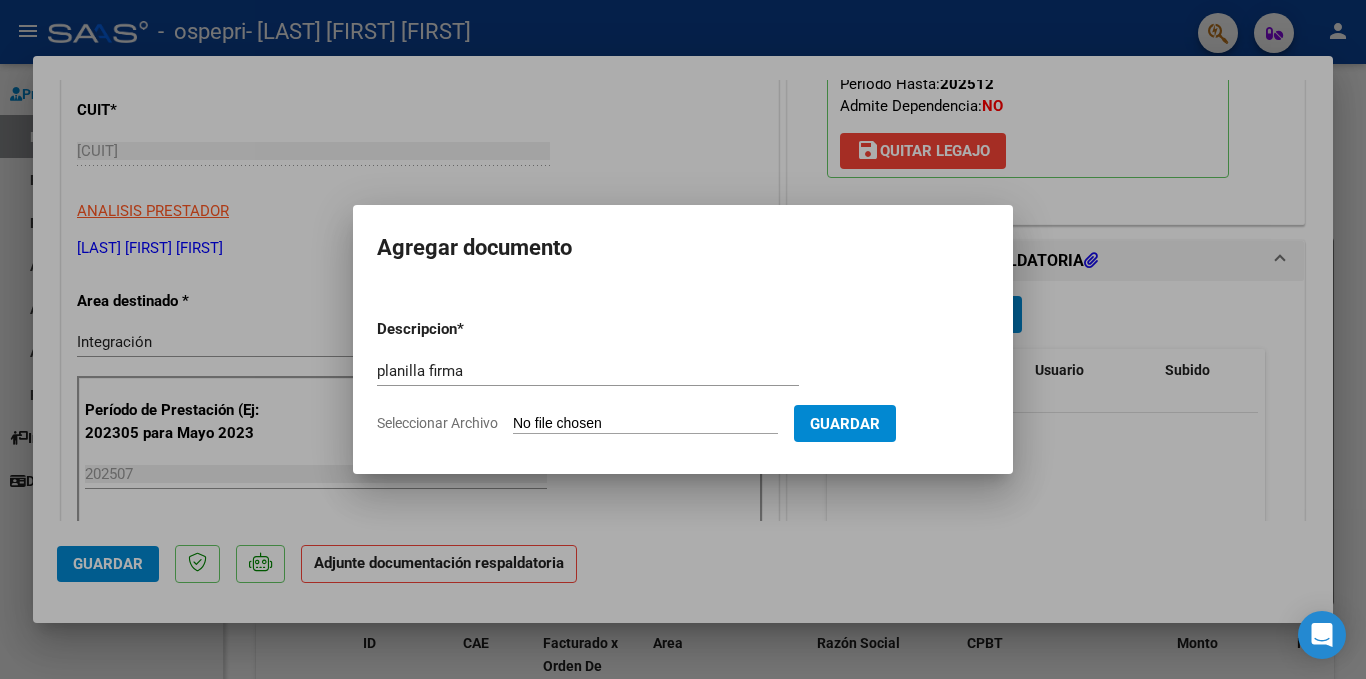 click on "Seleccionar Archivo" at bounding box center (645, 424) 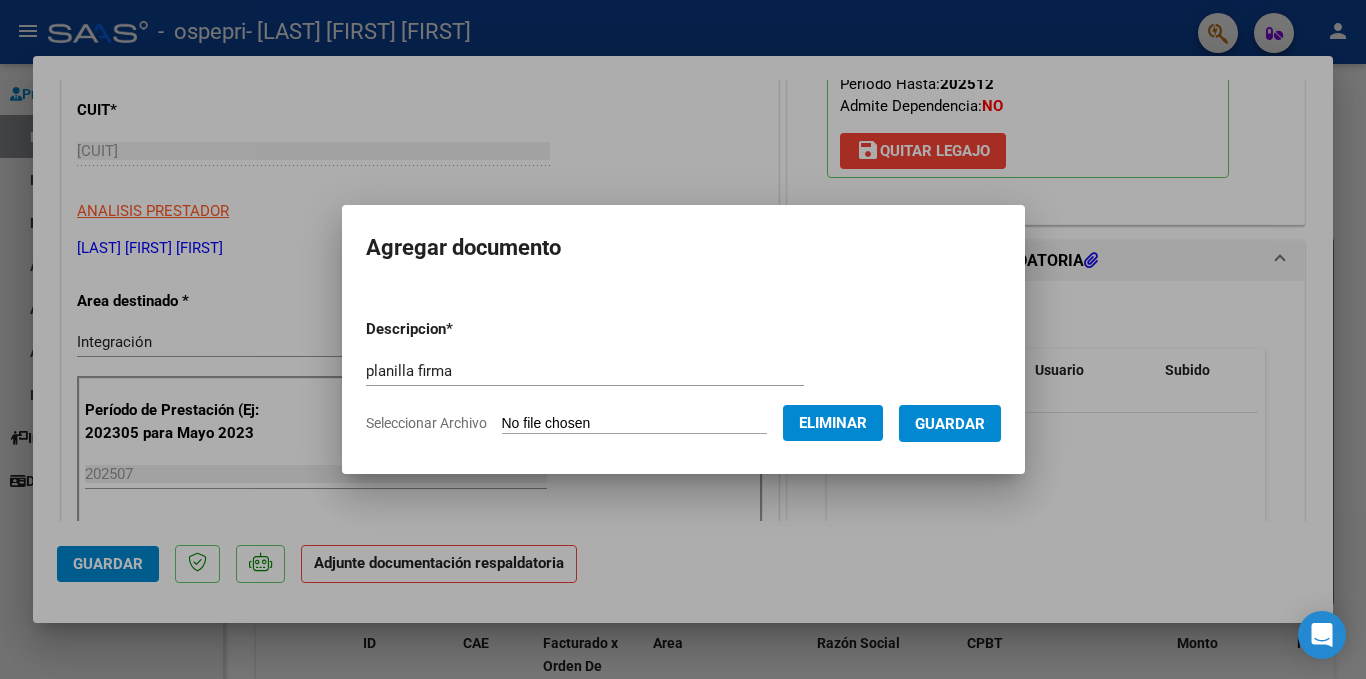 click on "Guardar" at bounding box center (950, 424) 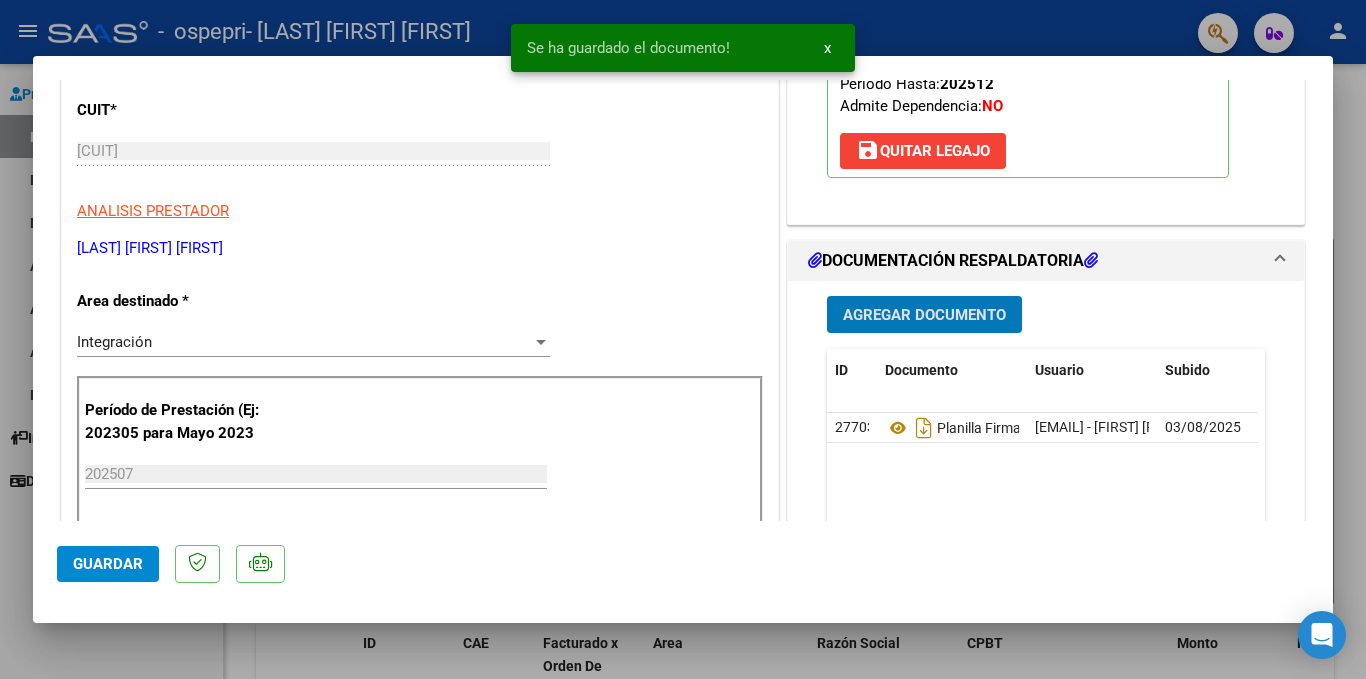 click on "Agregar Documento" at bounding box center [924, 314] 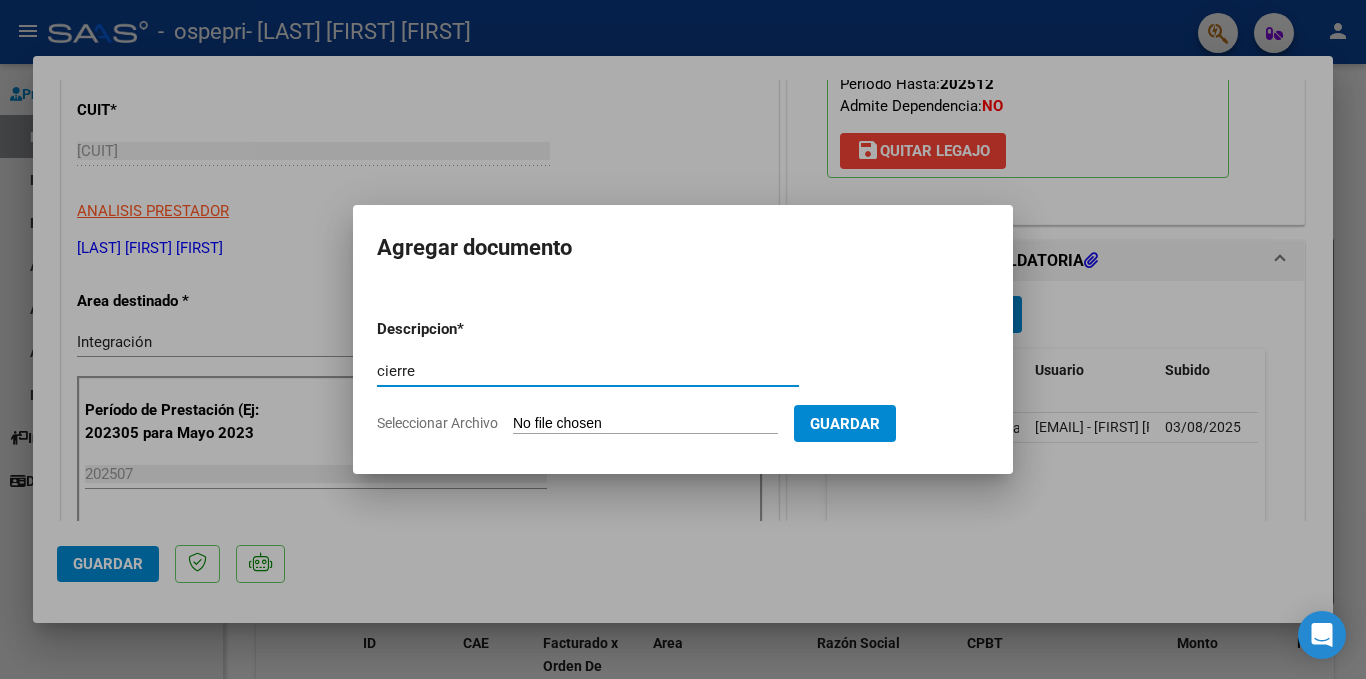 type on "cierre" 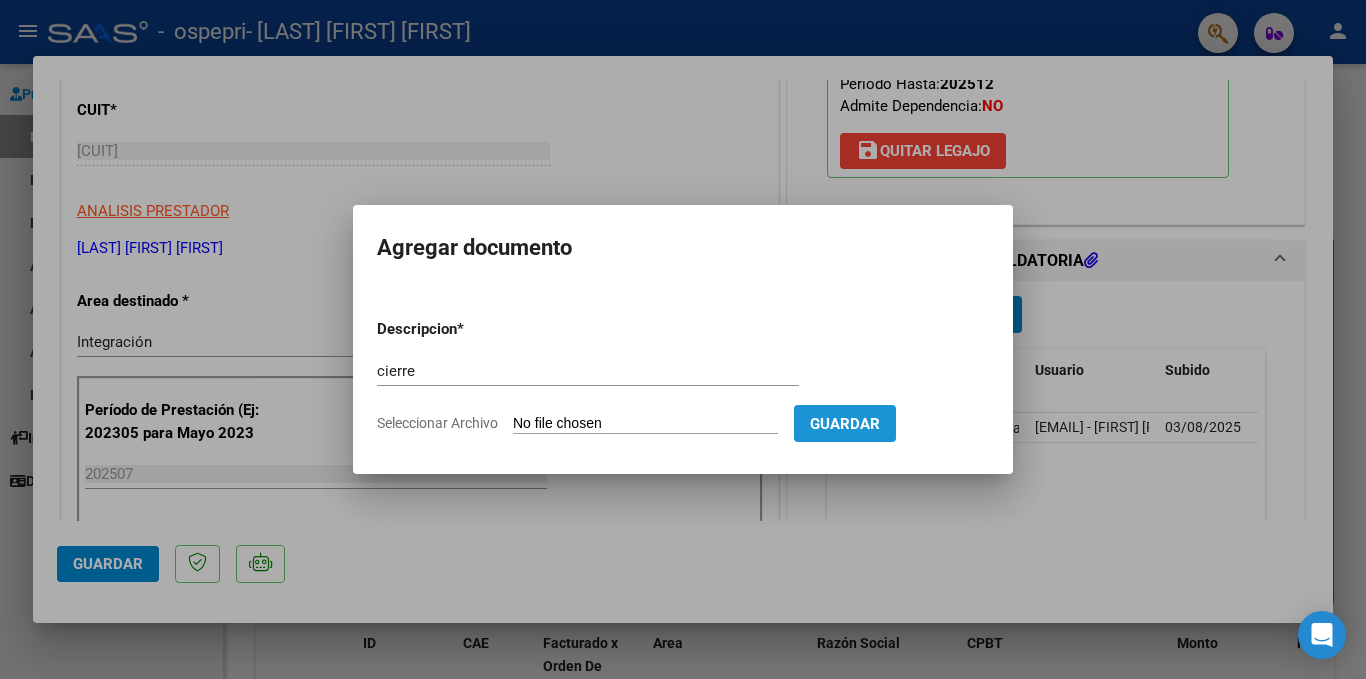 click on "Guardar" at bounding box center (845, 424) 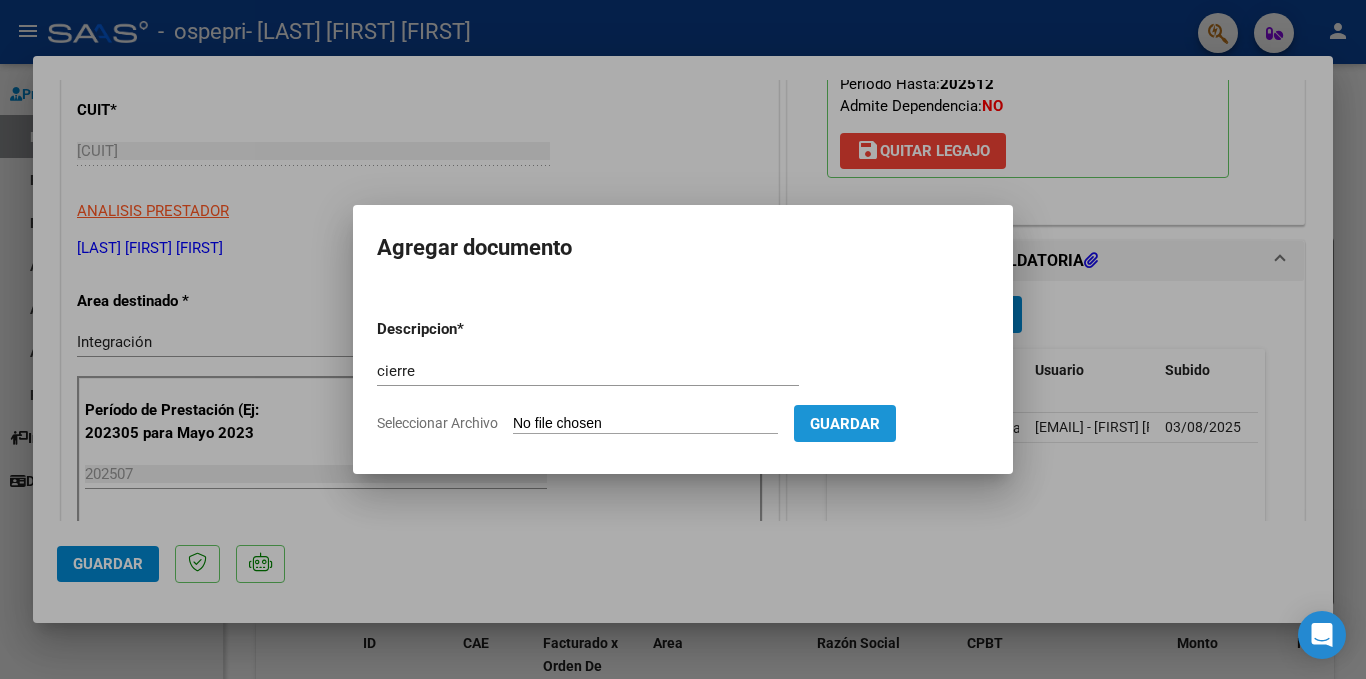 click on "Guardar" at bounding box center (845, 424) 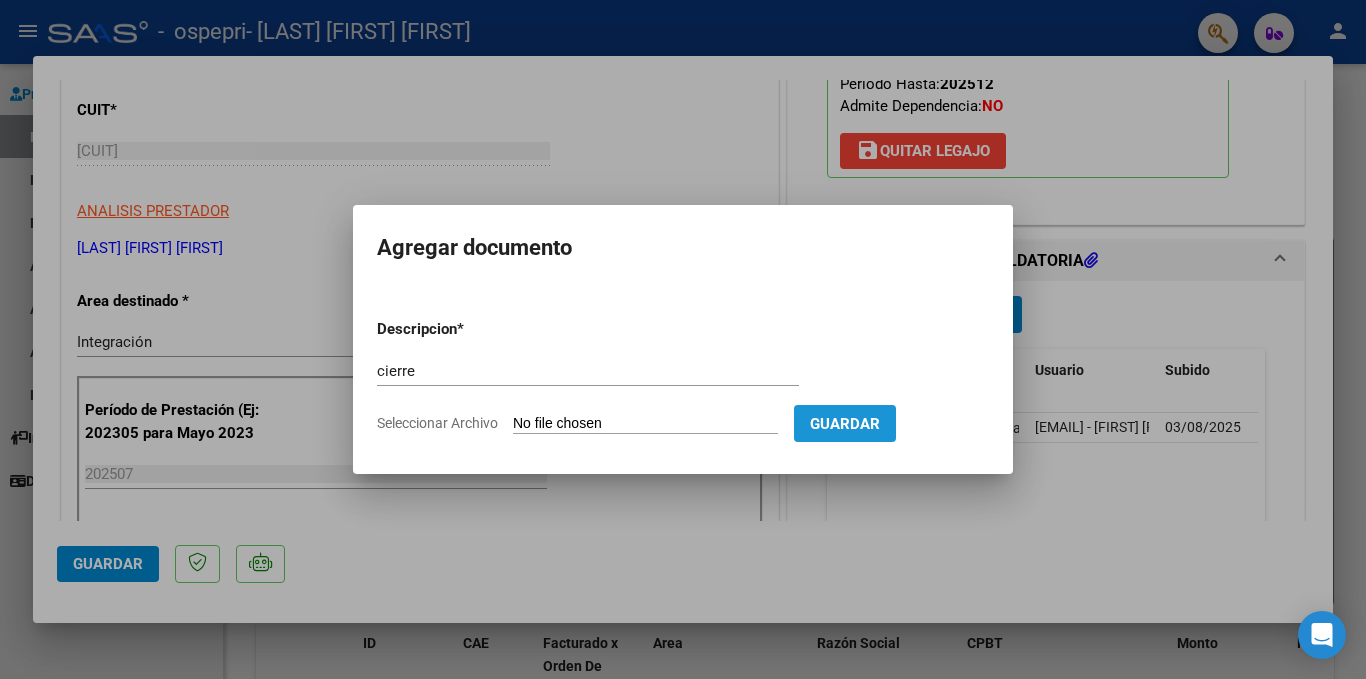 click on "Guardar" at bounding box center (845, 424) 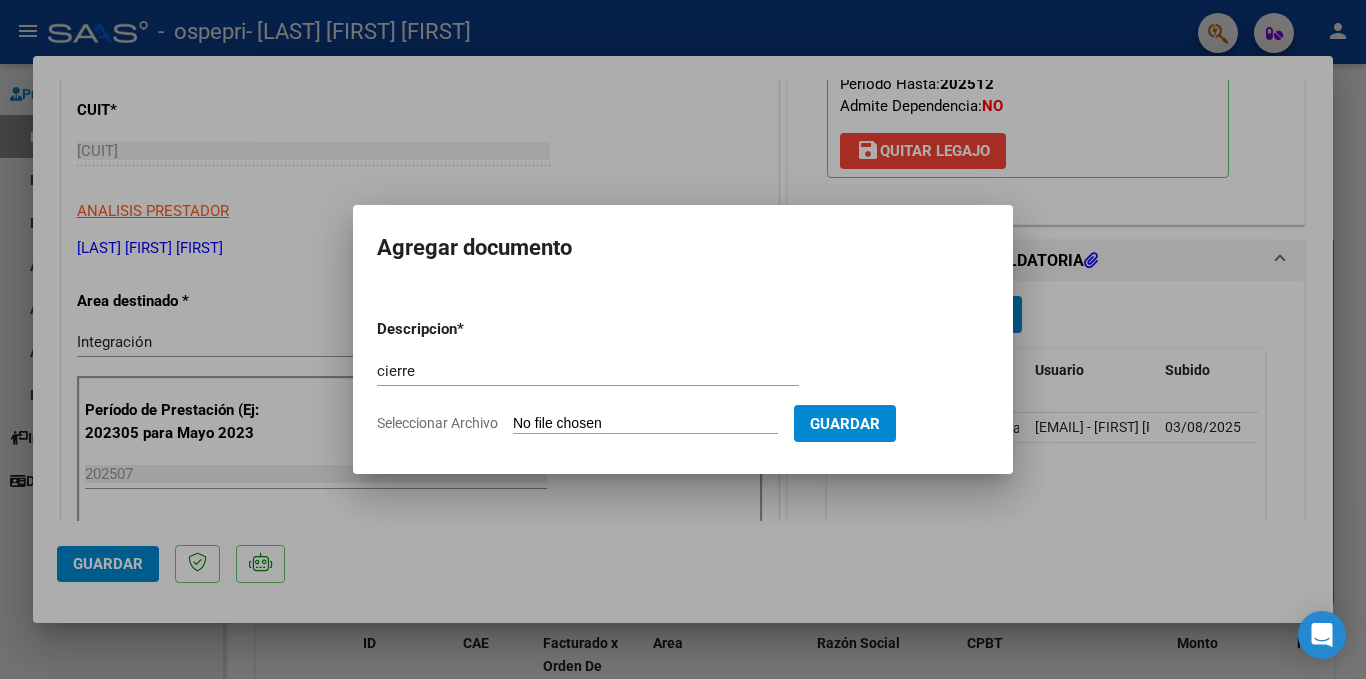 click on "Seleccionar Archivo" at bounding box center (645, 424) 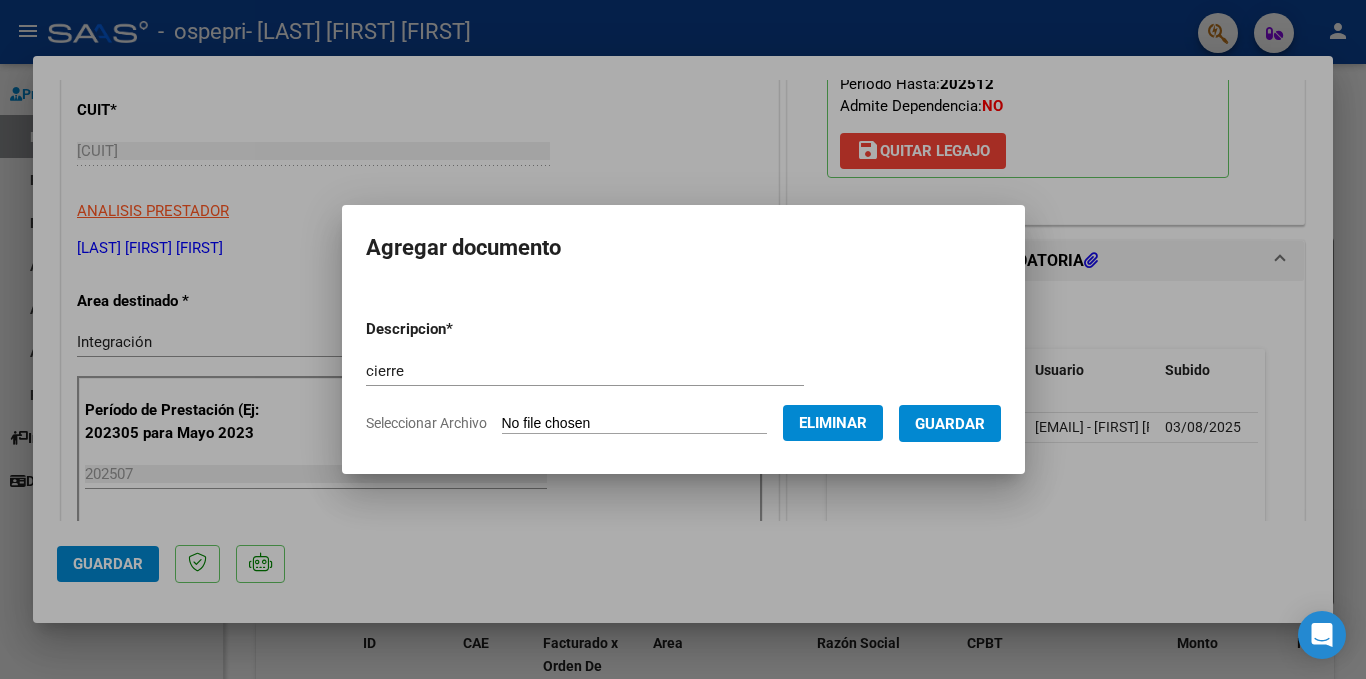 click on "Guardar" at bounding box center (950, 424) 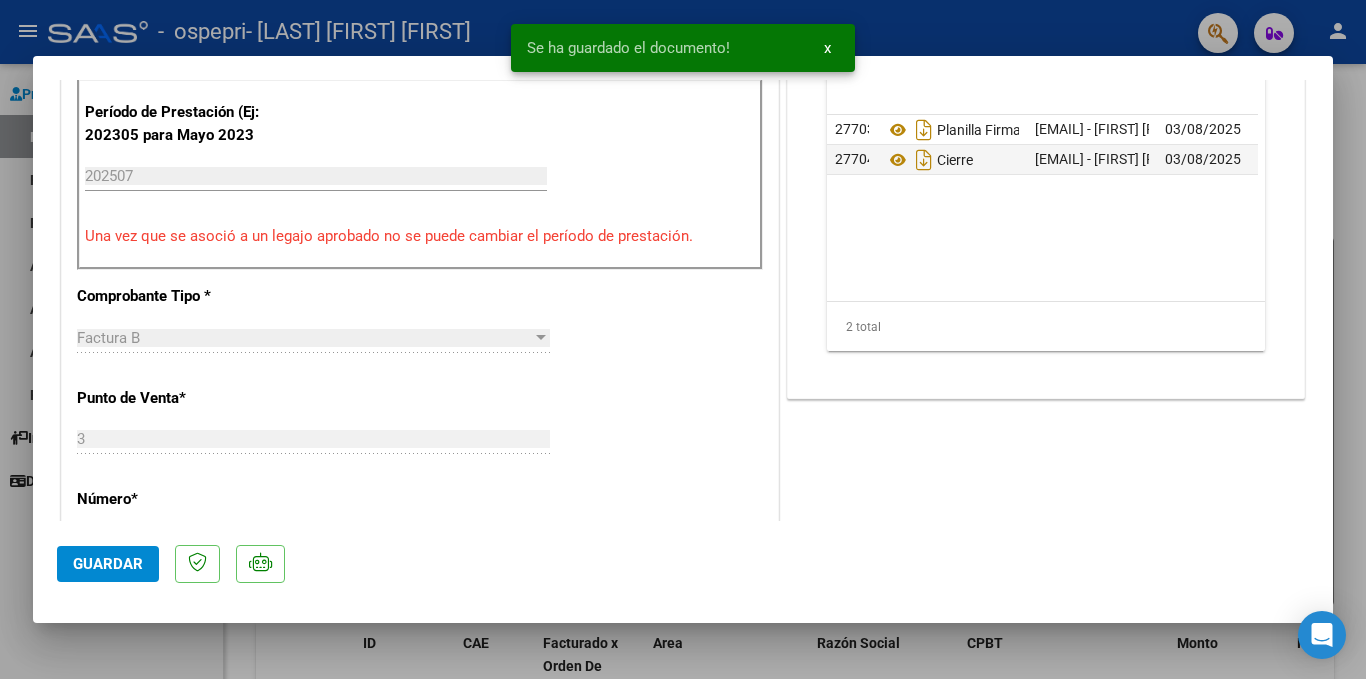 scroll, scrollTop: 600, scrollLeft: 0, axis: vertical 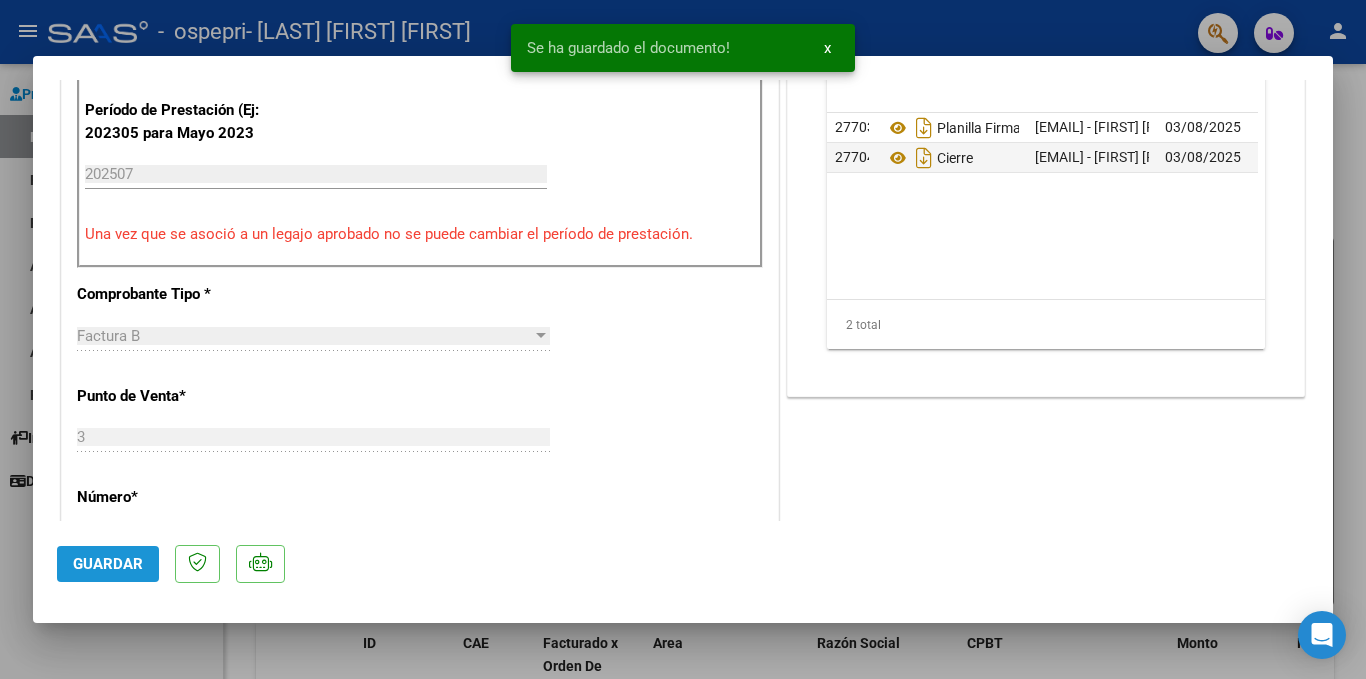 click on "Guardar" 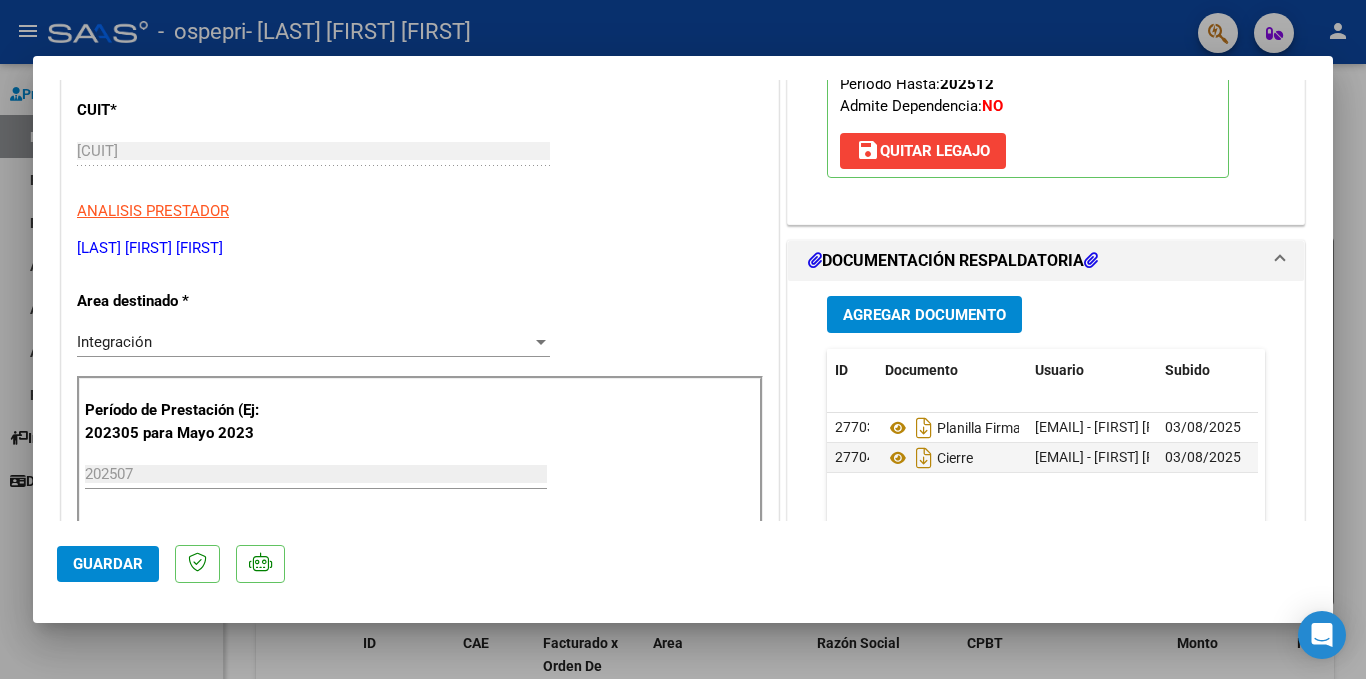 scroll, scrollTop: 0, scrollLeft: 0, axis: both 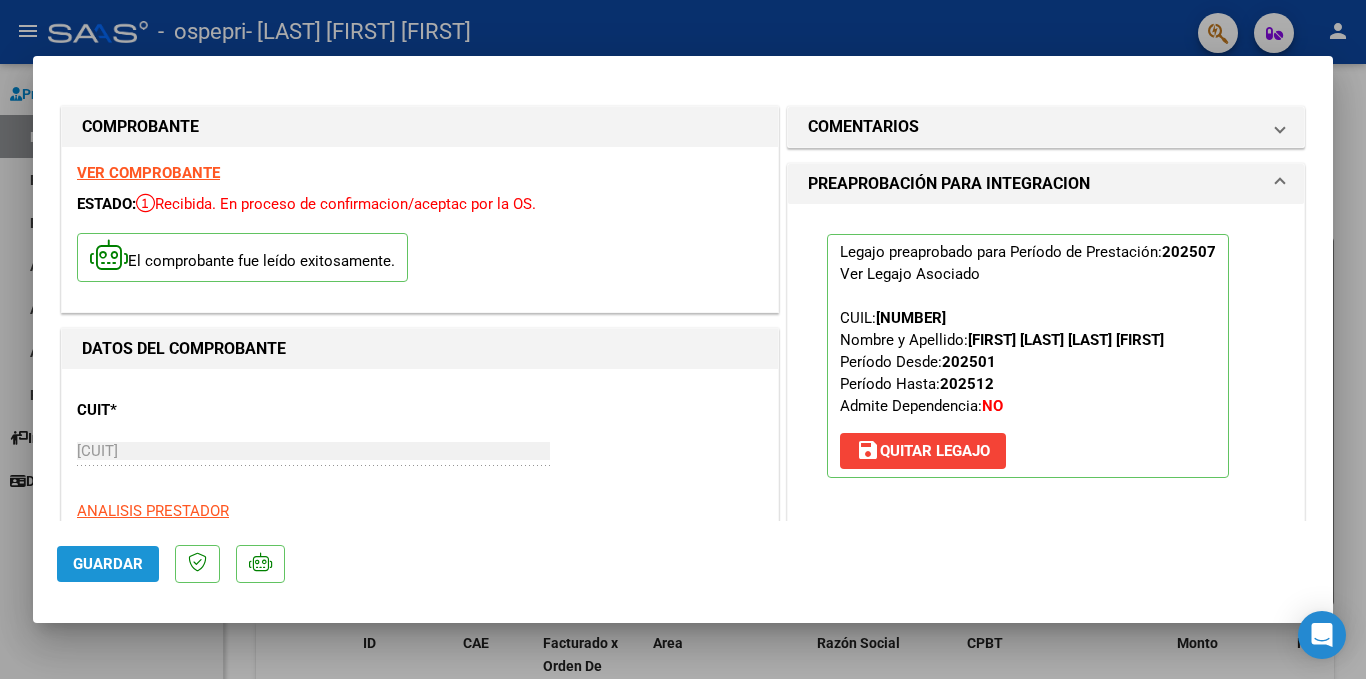 click on "Guardar" 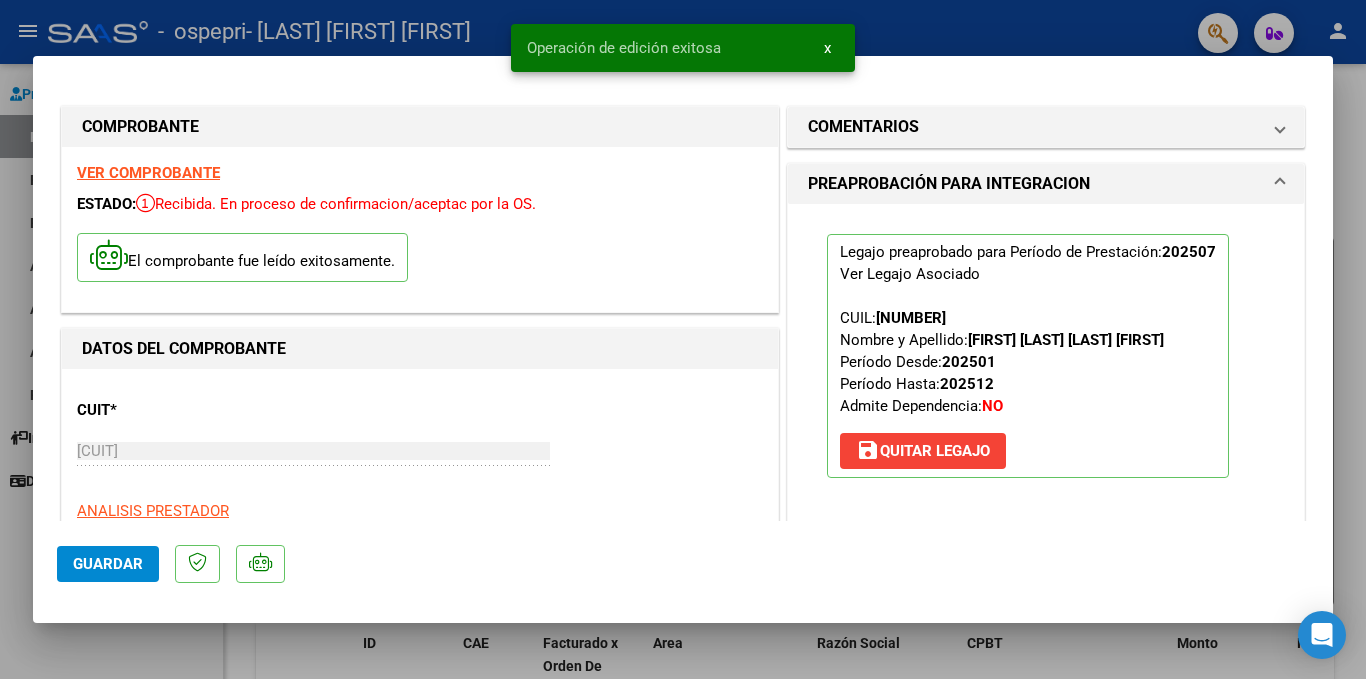 click on "x" at bounding box center [827, 48] 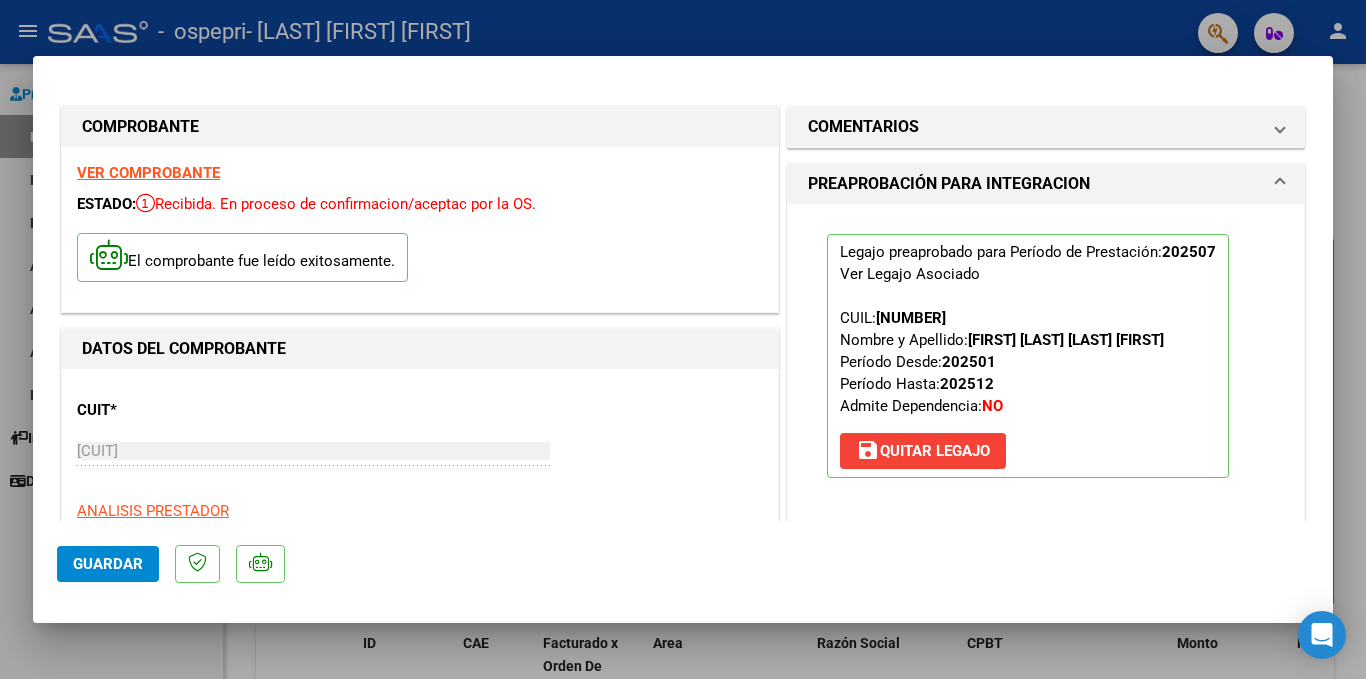 click at bounding box center [683, 339] 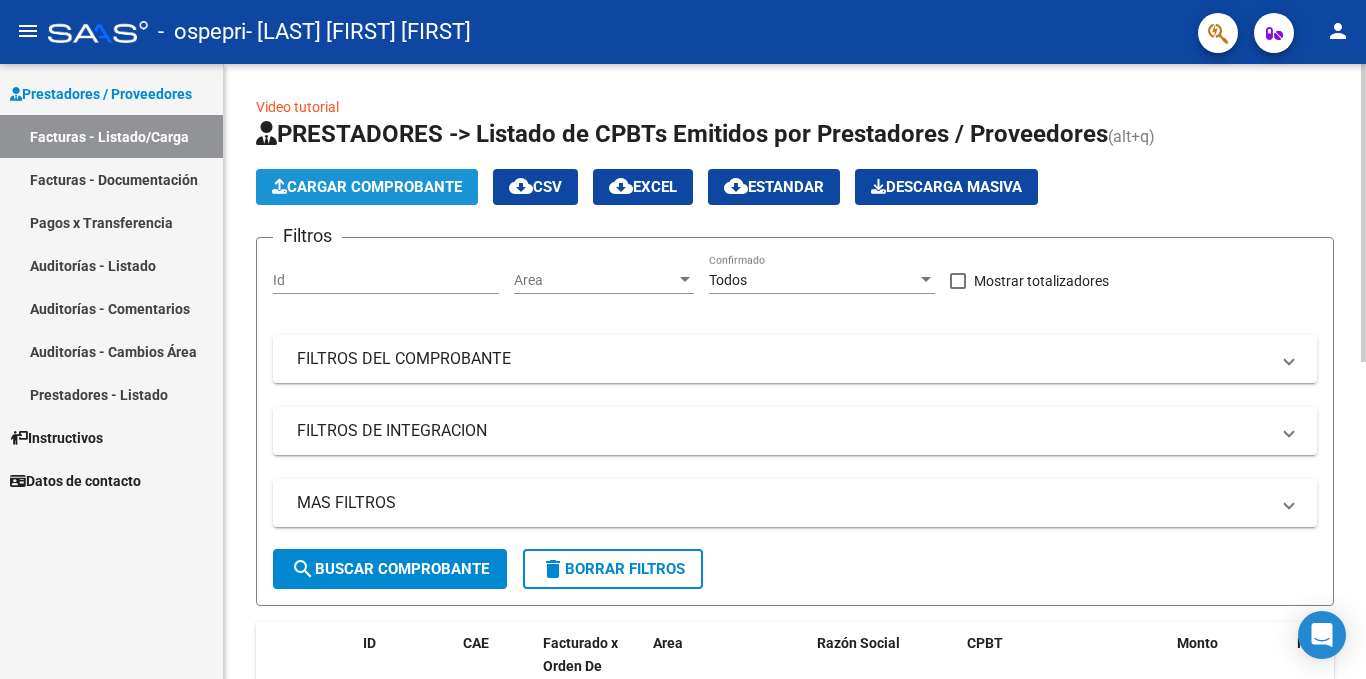 click on "Cargar Comprobante" 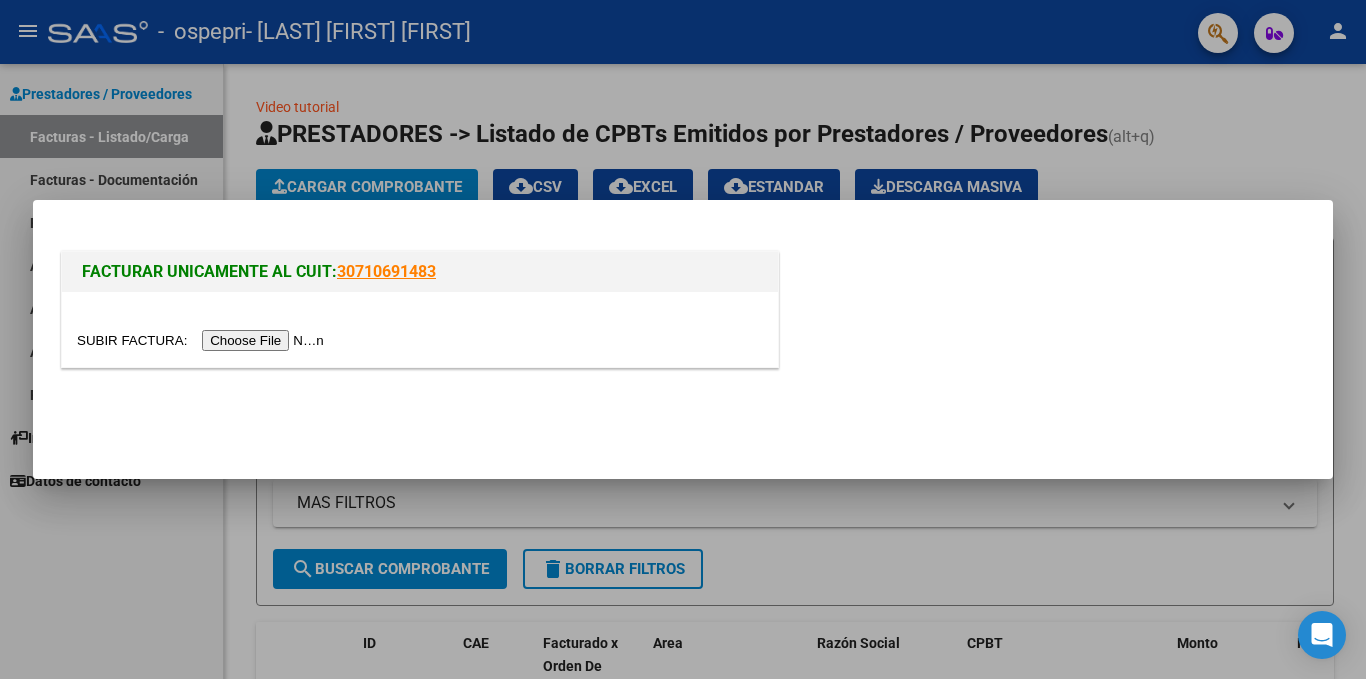 click at bounding box center (203, 340) 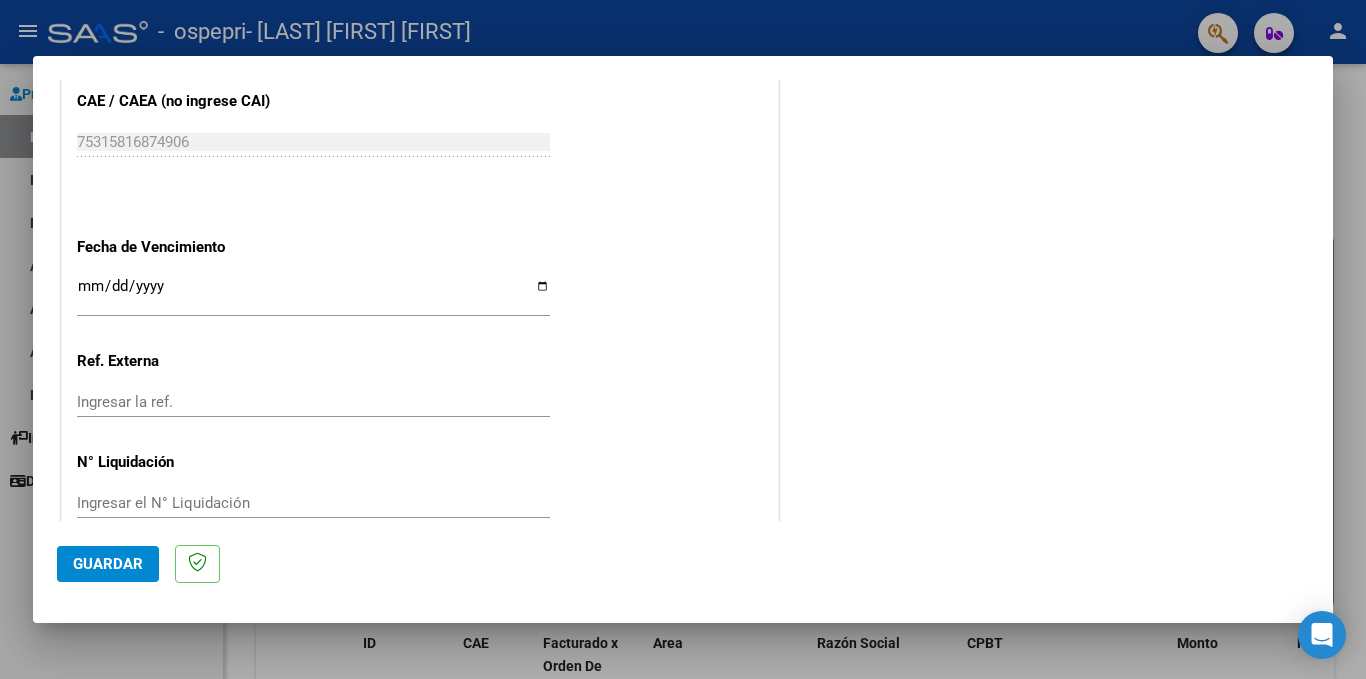 scroll, scrollTop: 1281, scrollLeft: 0, axis: vertical 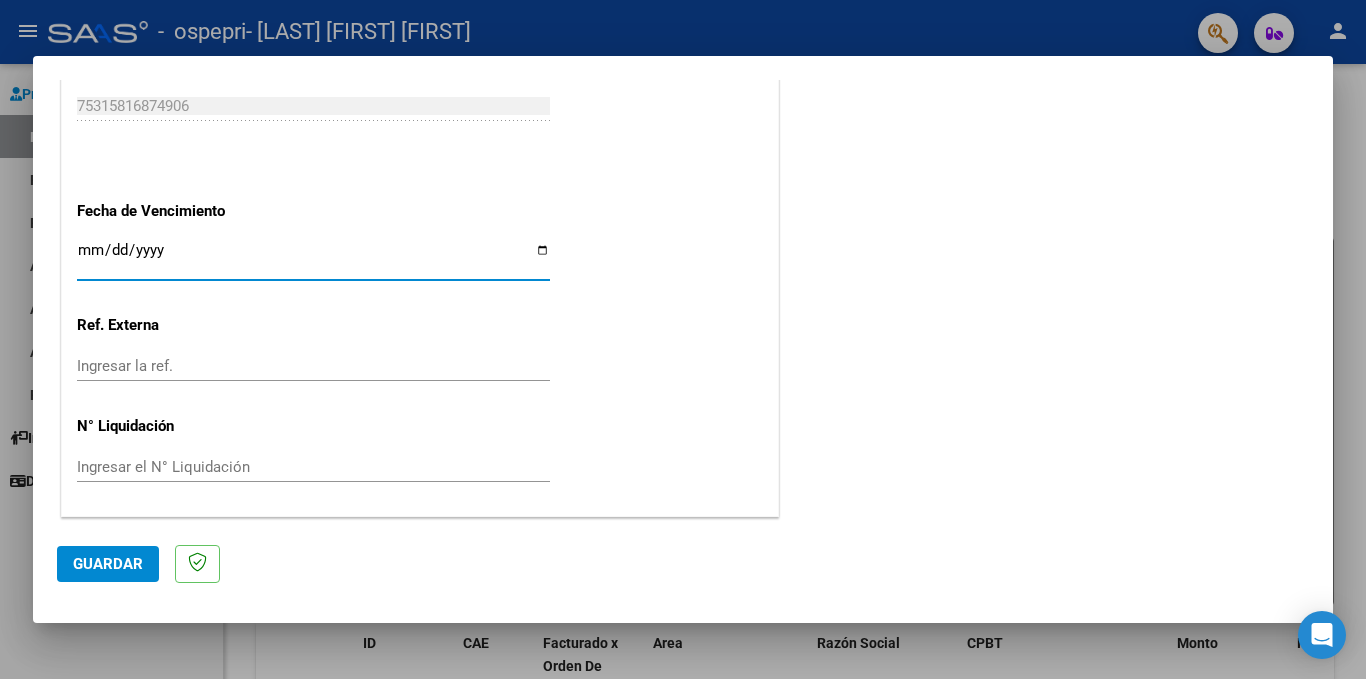 click on "Ingresar la fecha" at bounding box center (313, 258) 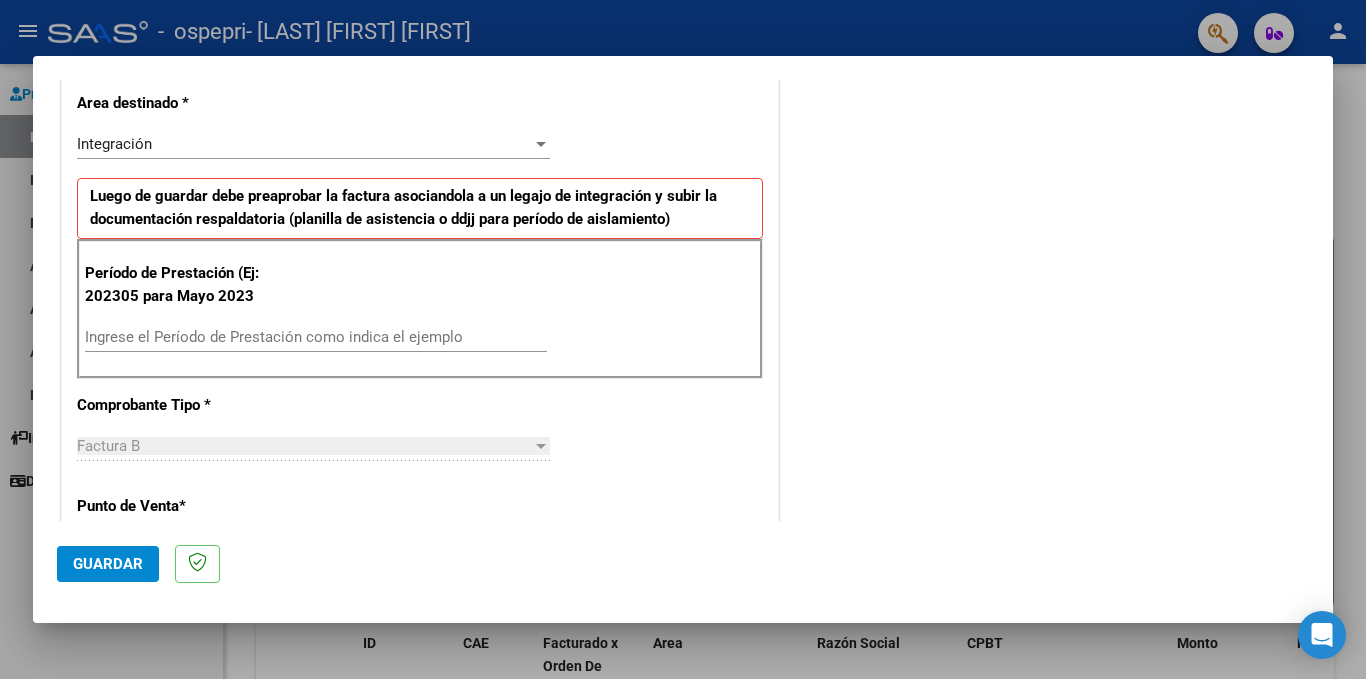 scroll, scrollTop: 381, scrollLeft: 0, axis: vertical 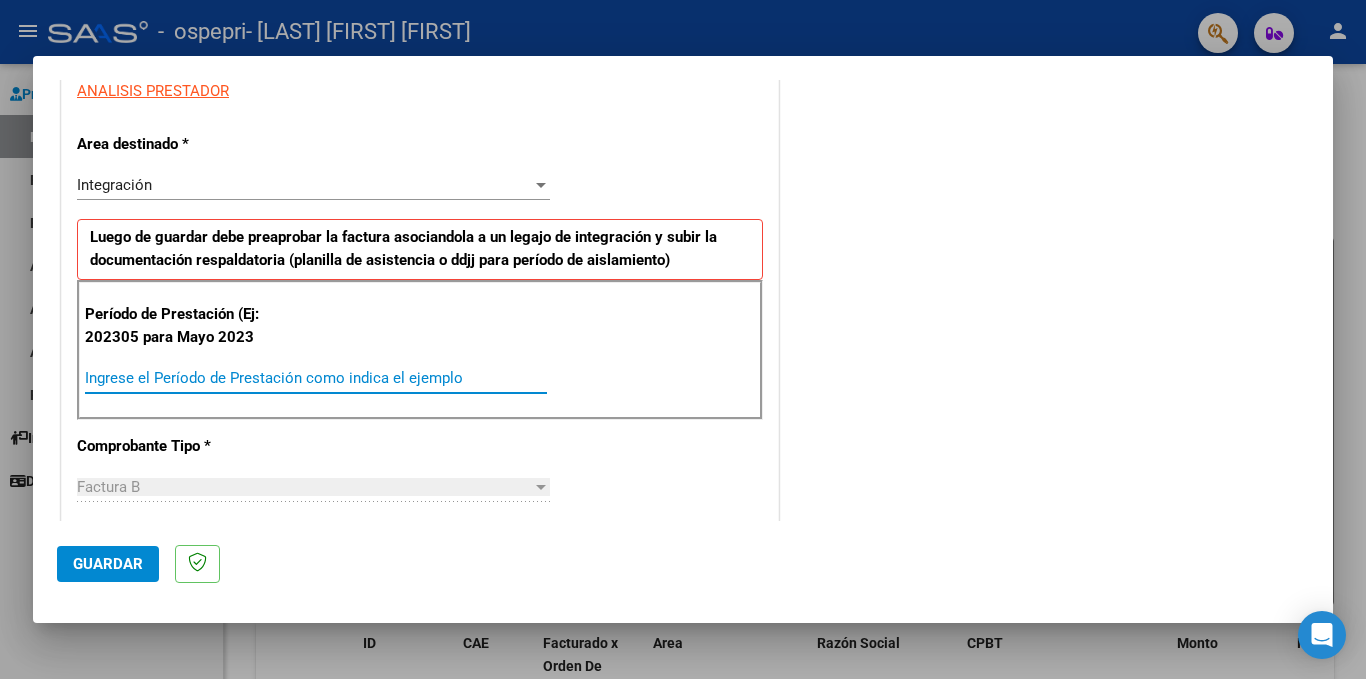 click on "Ingrese el Período de Prestación como indica el ejemplo" at bounding box center [316, 378] 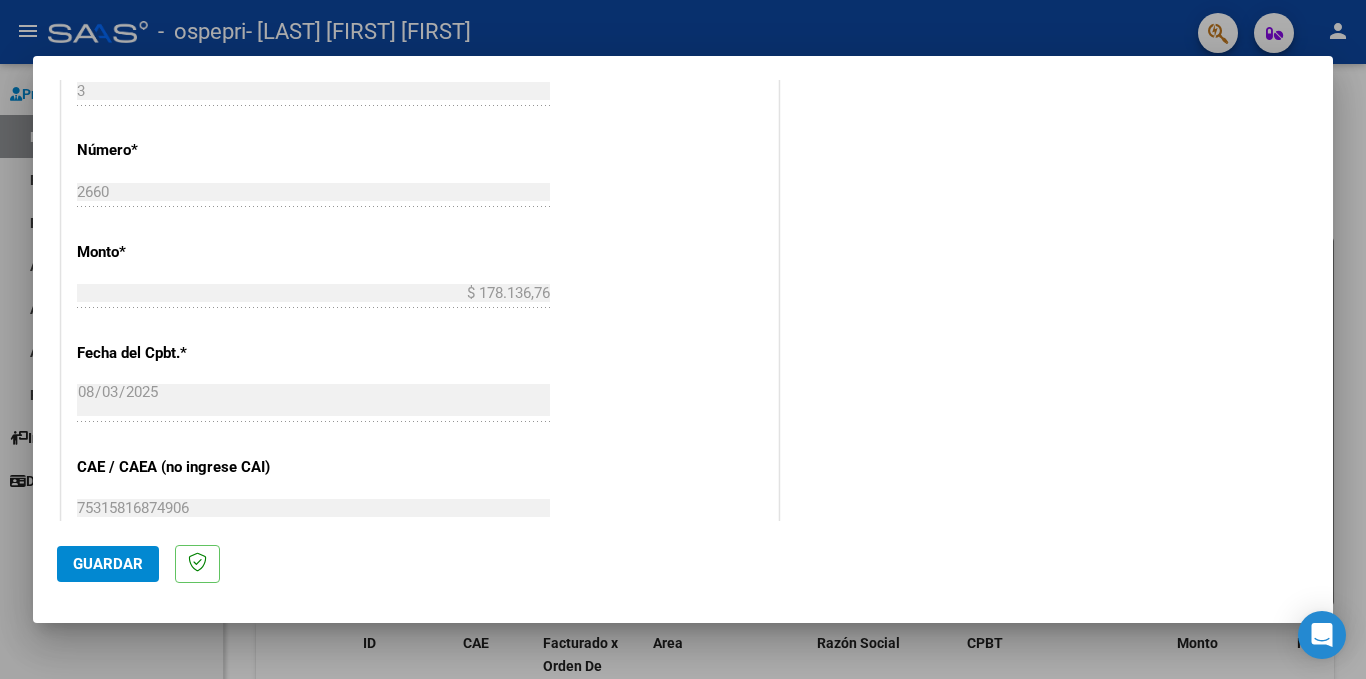 scroll, scrollTop: 881, scrollLeft: 0, axis: vertical 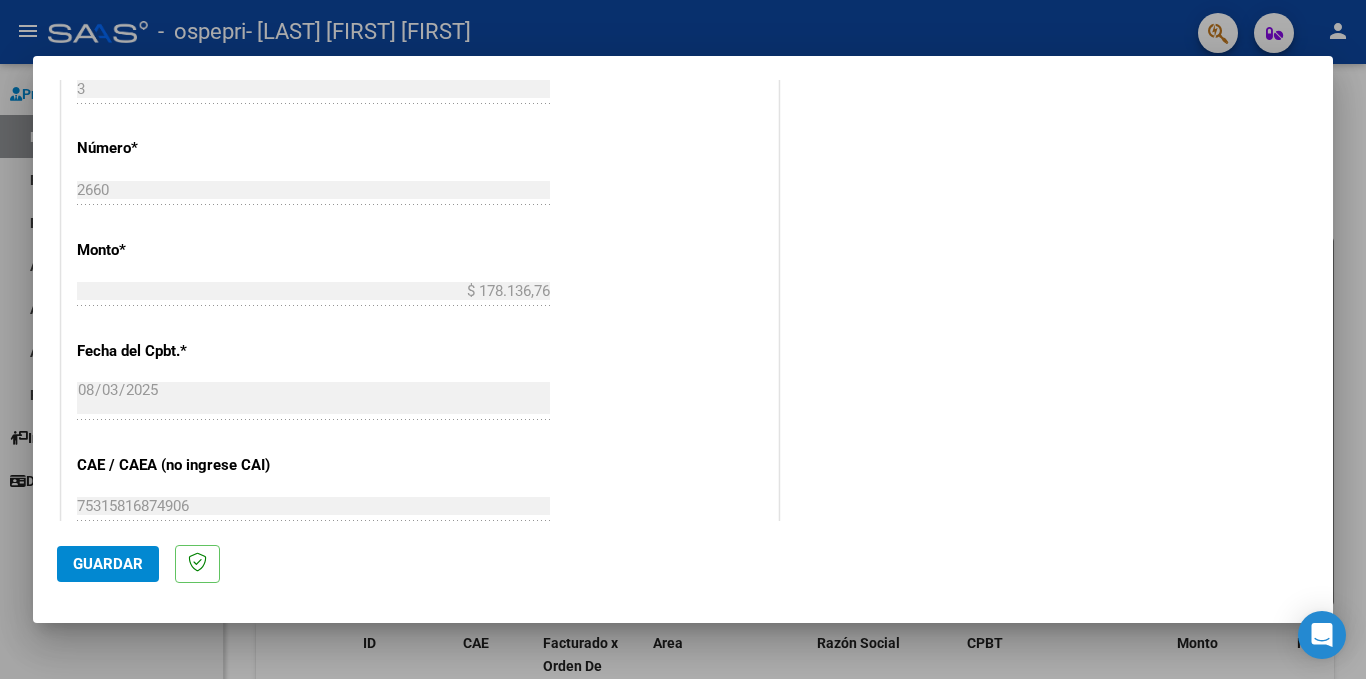 type on "202507" 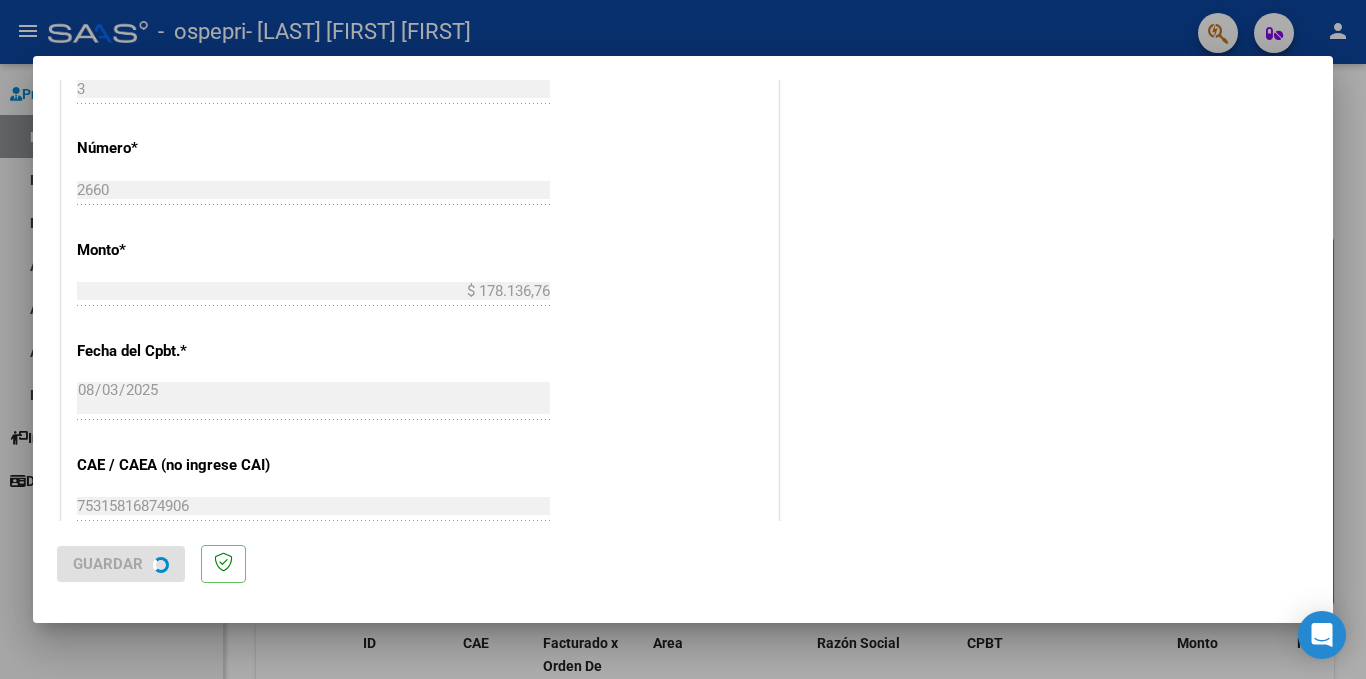 scroll, scrollTop: 0, scrollLeft: 0, axis: both 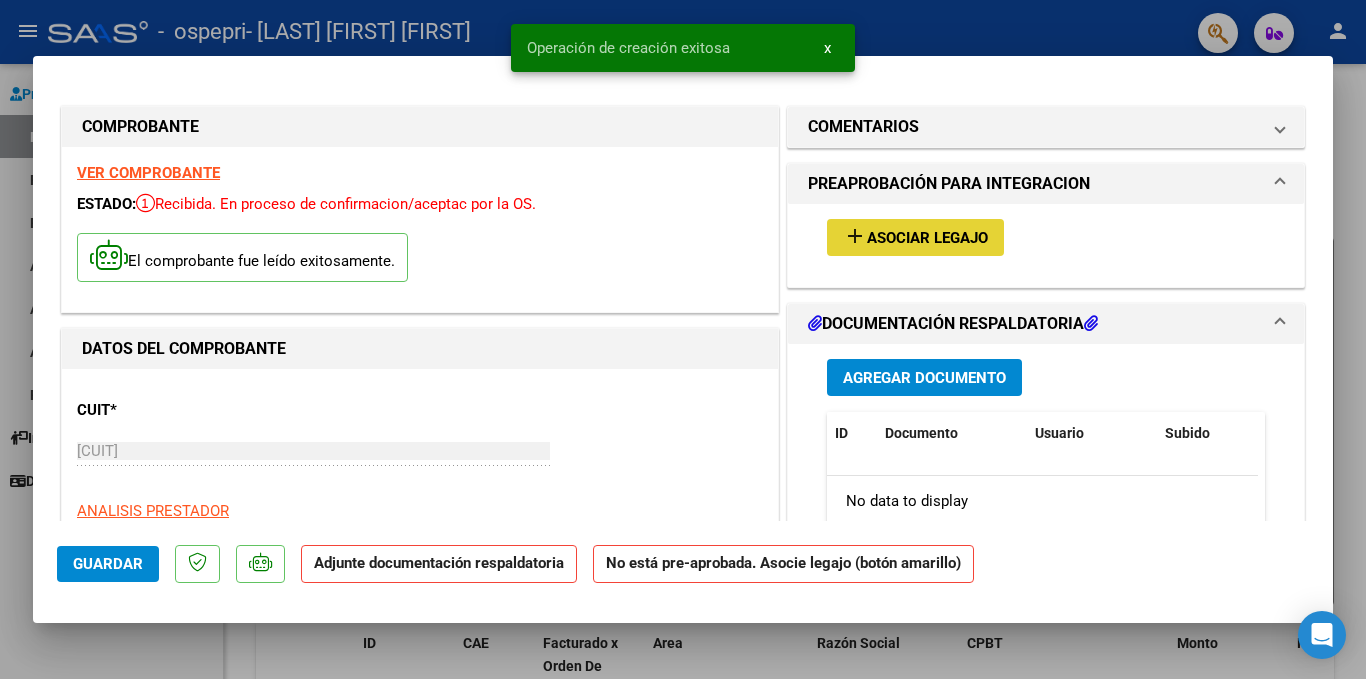 click on "Asociar Legajo" at bounding box center [927, 238] 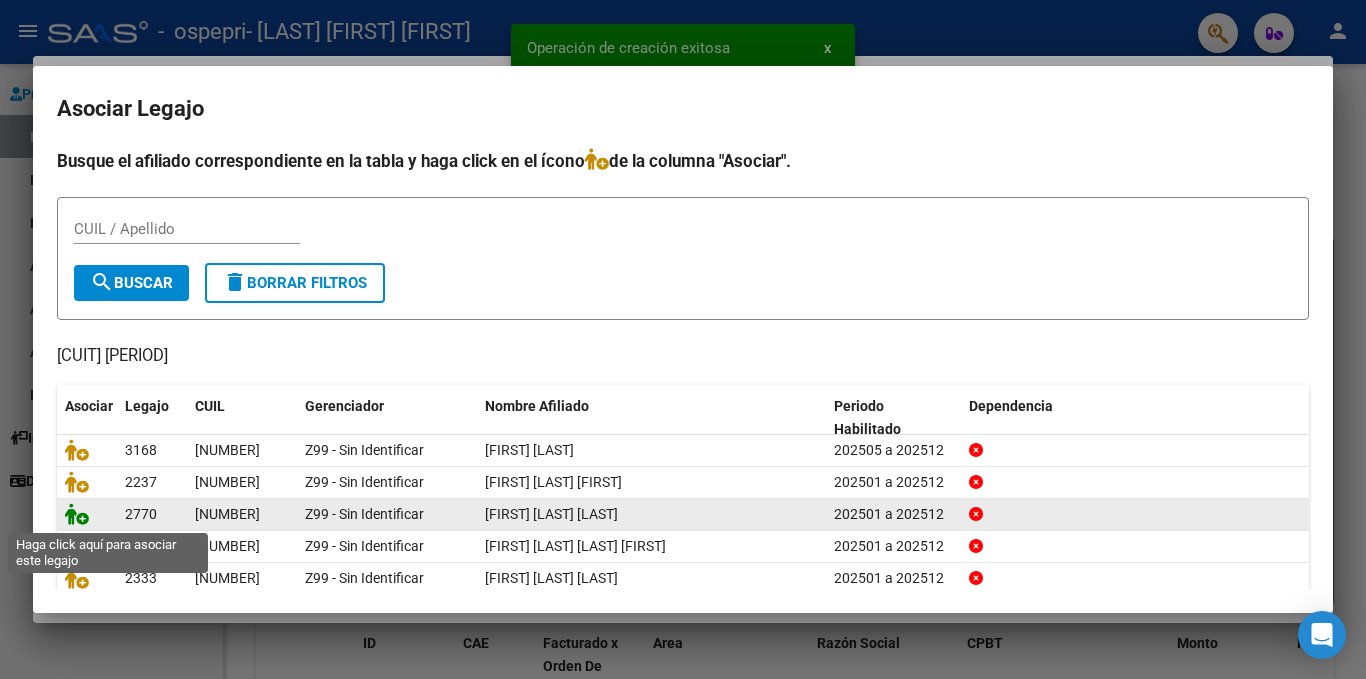 click 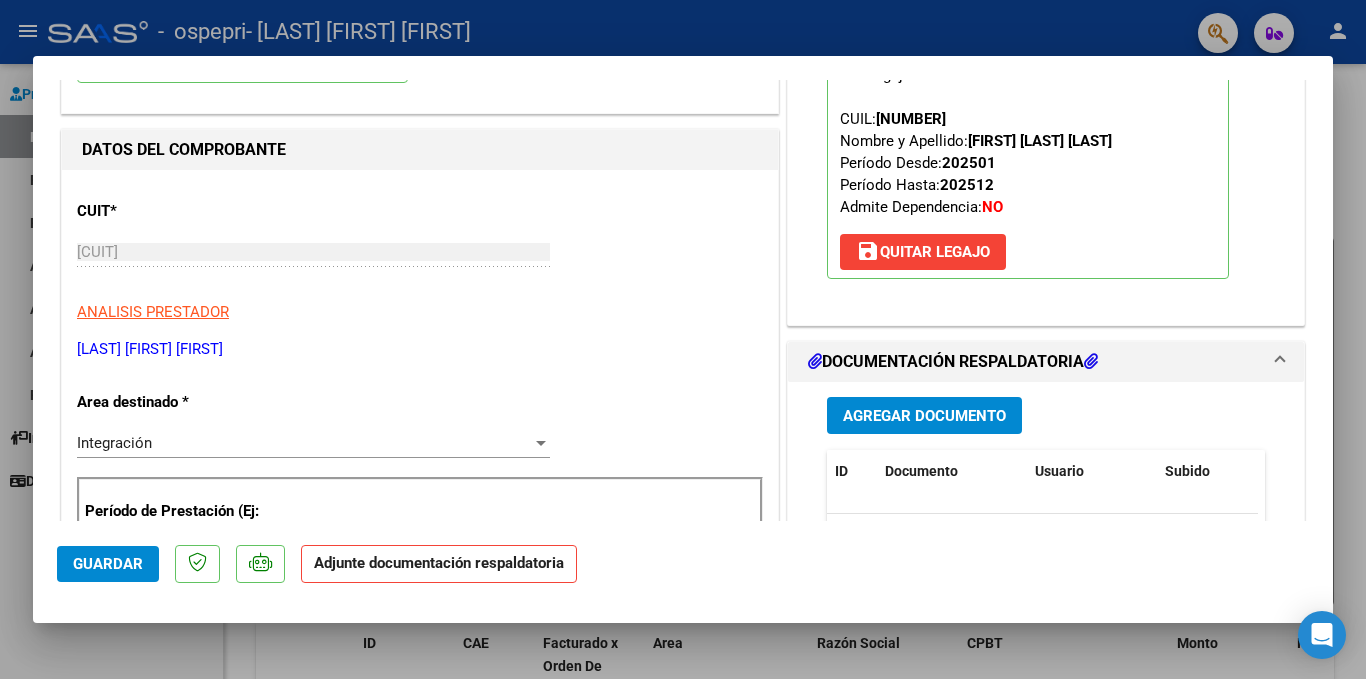 scroll, scrollTop: 200, scrollLeft: 0, axis: vertical 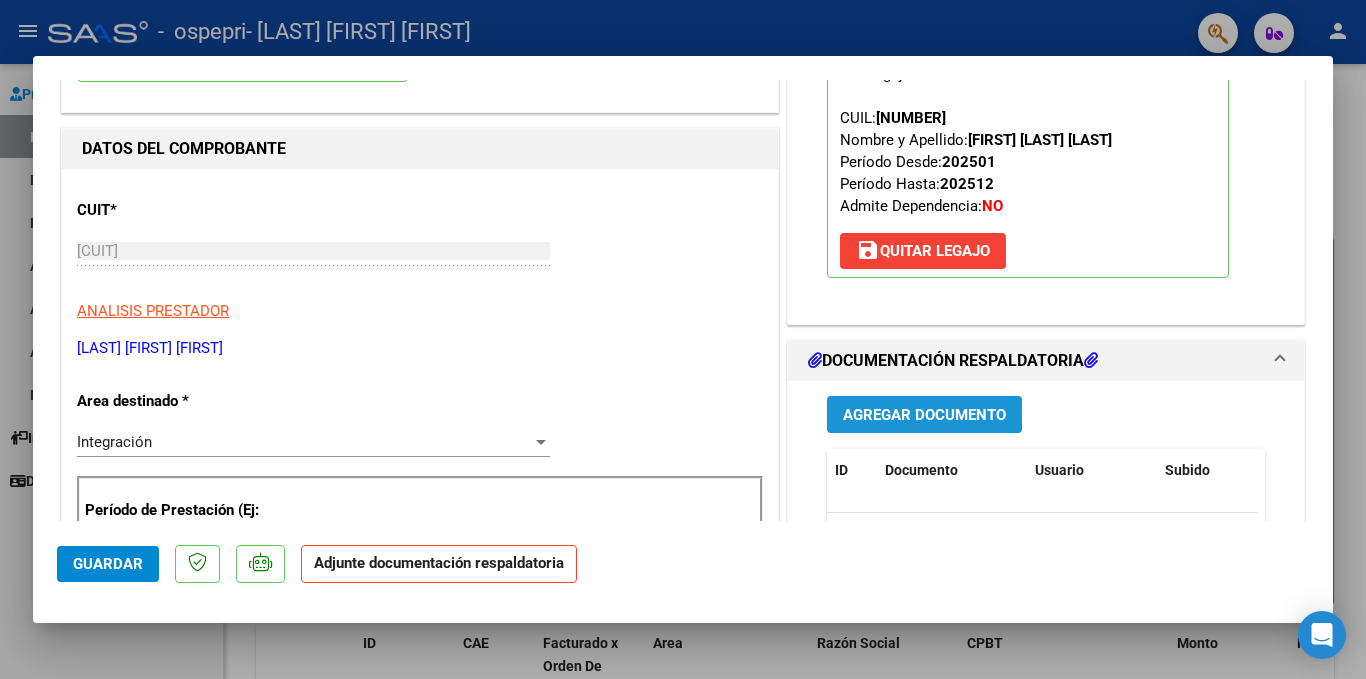 click on "Agregar Documento" at bounding box center (924, 415) 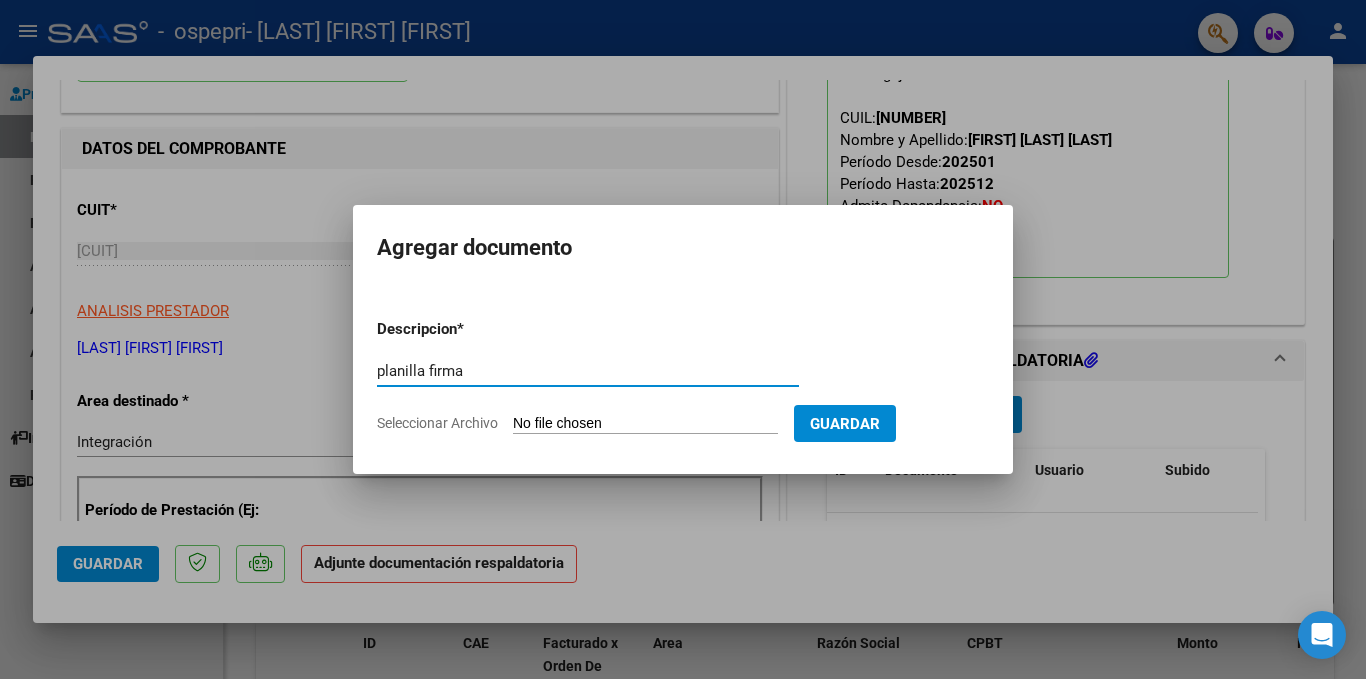 type on "planilla firma" 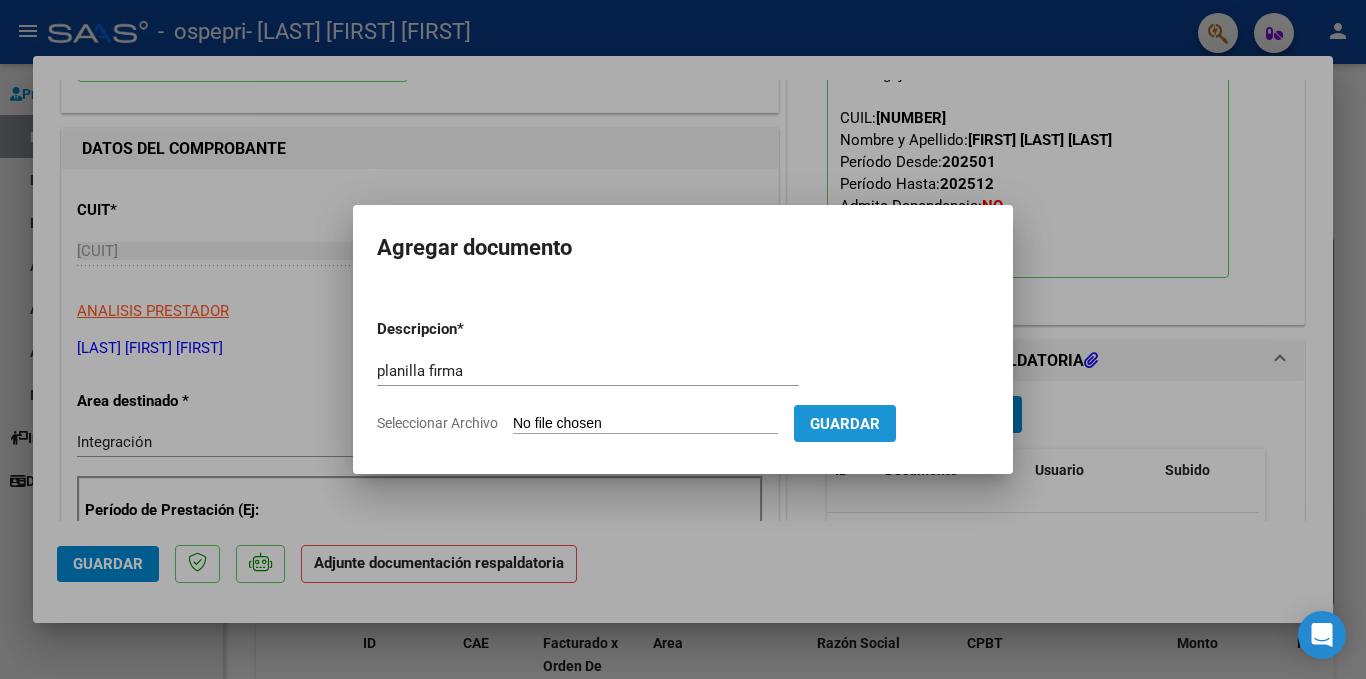 click on "Guardar" at bounding box center [845, 424] 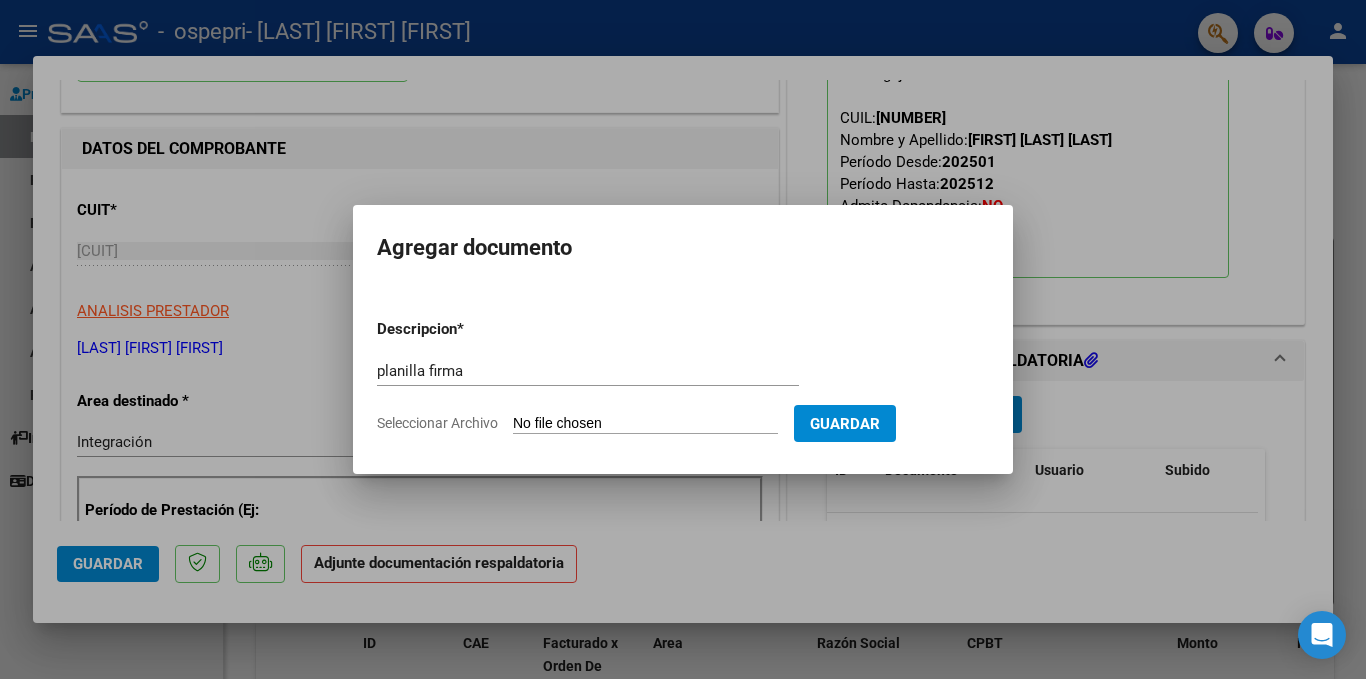 click on "Guardar" at bounding box center (845, 424) 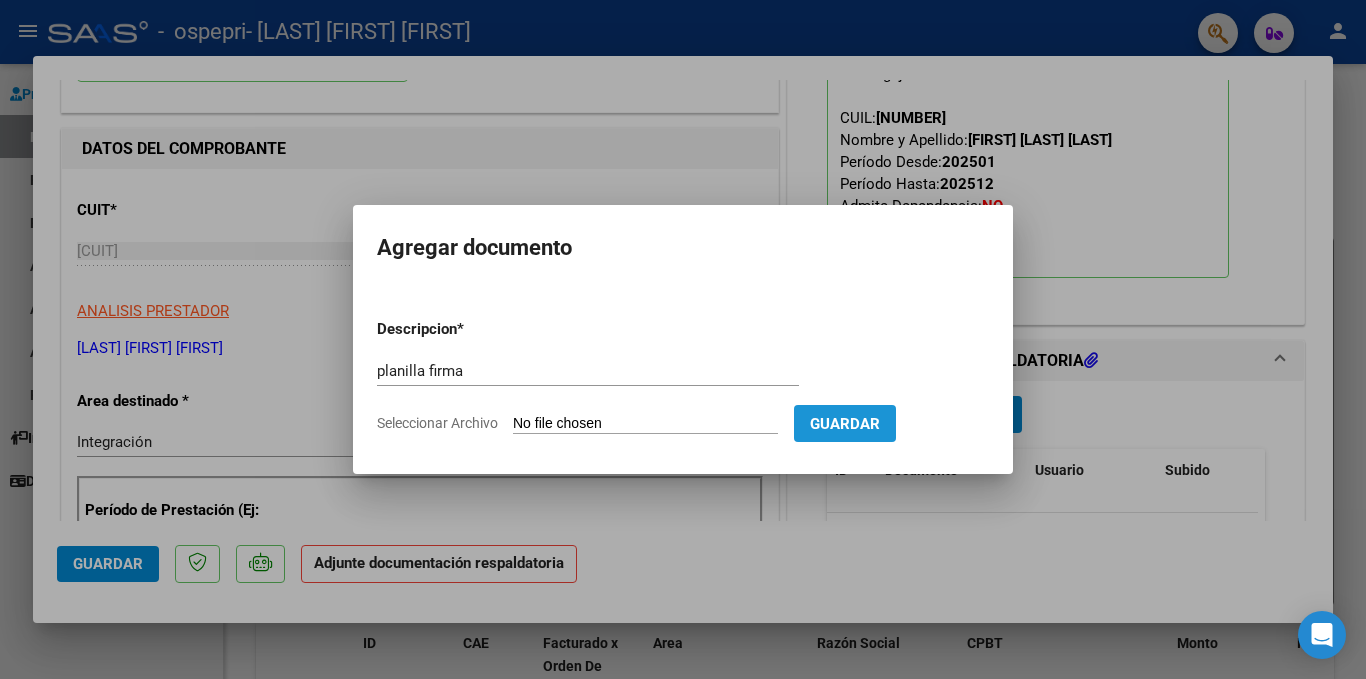 click on "Guardar" at bounding box center (845, 424) 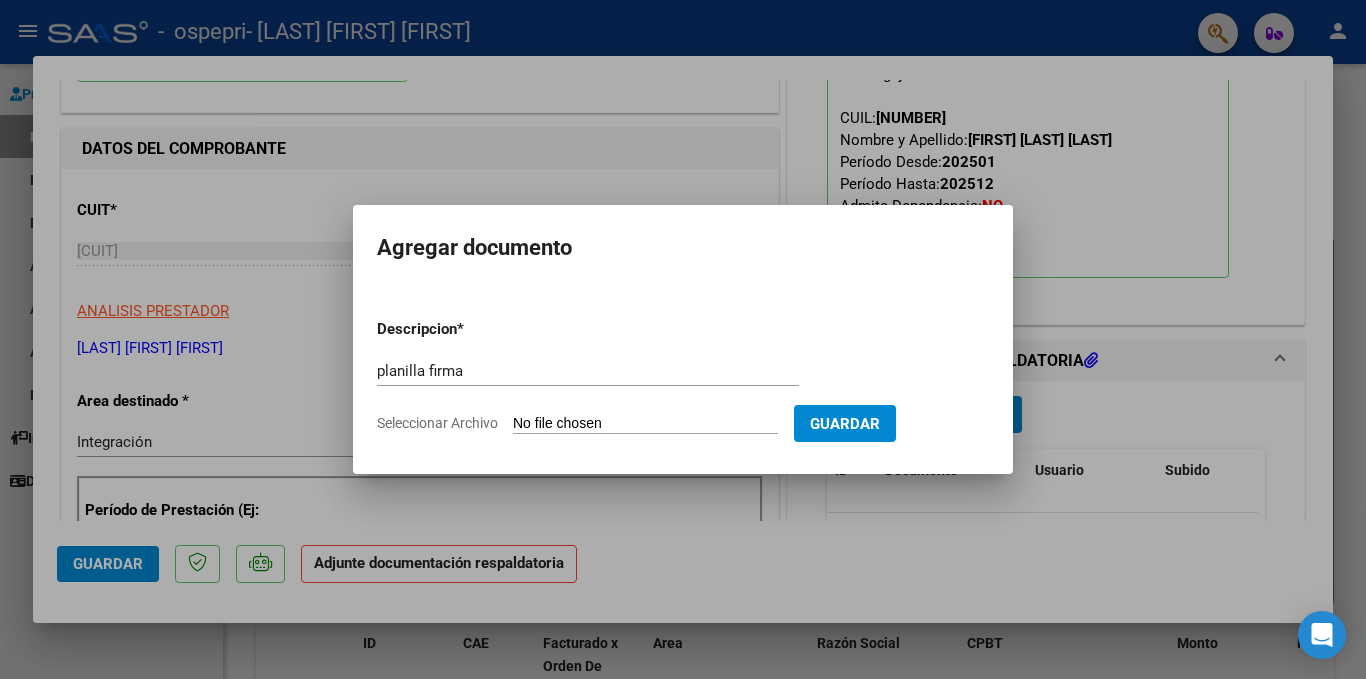 click on "Seleccionar Archivo" at bounding box center (645, 424) 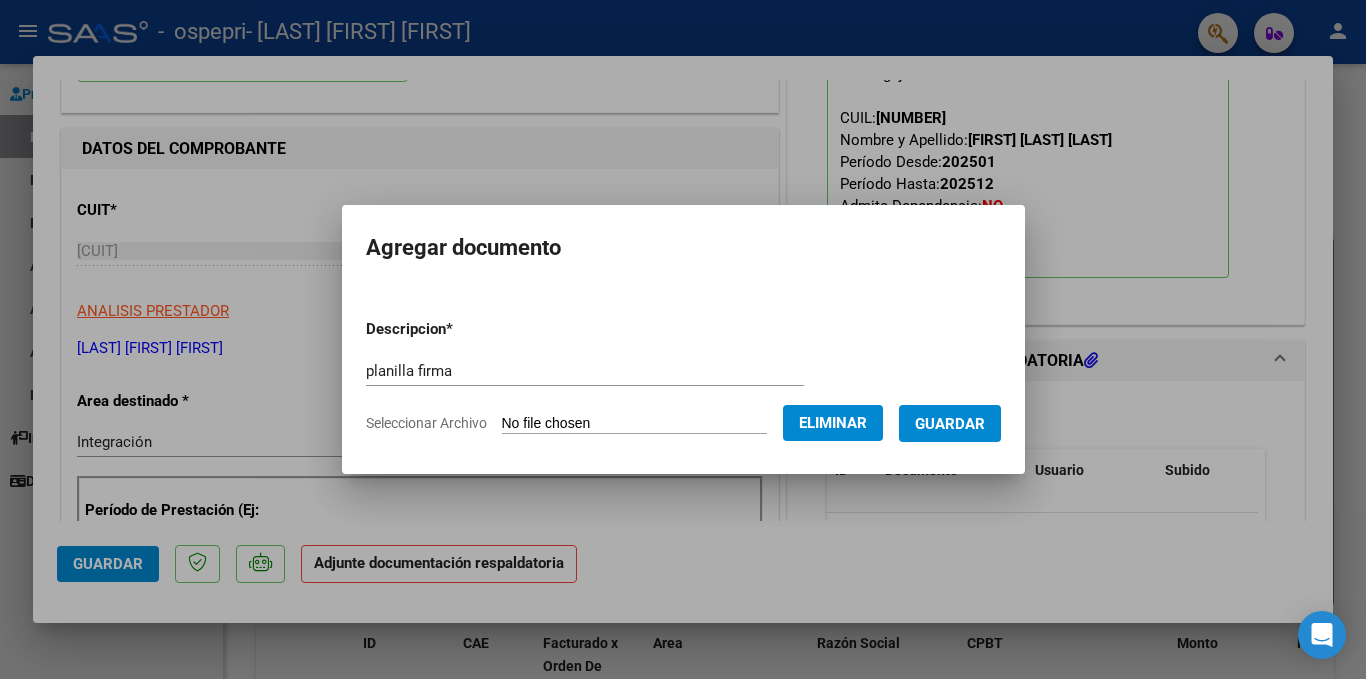 click on "Guardar" at bounding box center [950, 424] 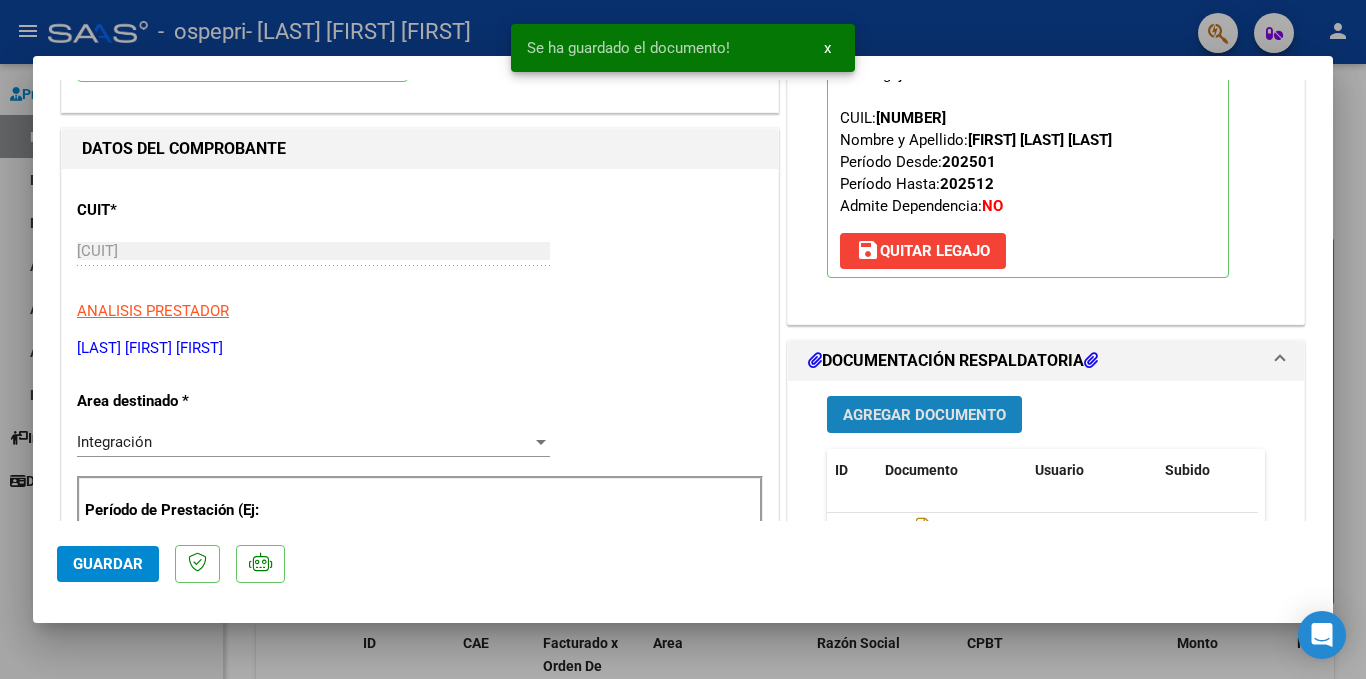 click on "Agregar Documento" at bounding box center [924, 415] 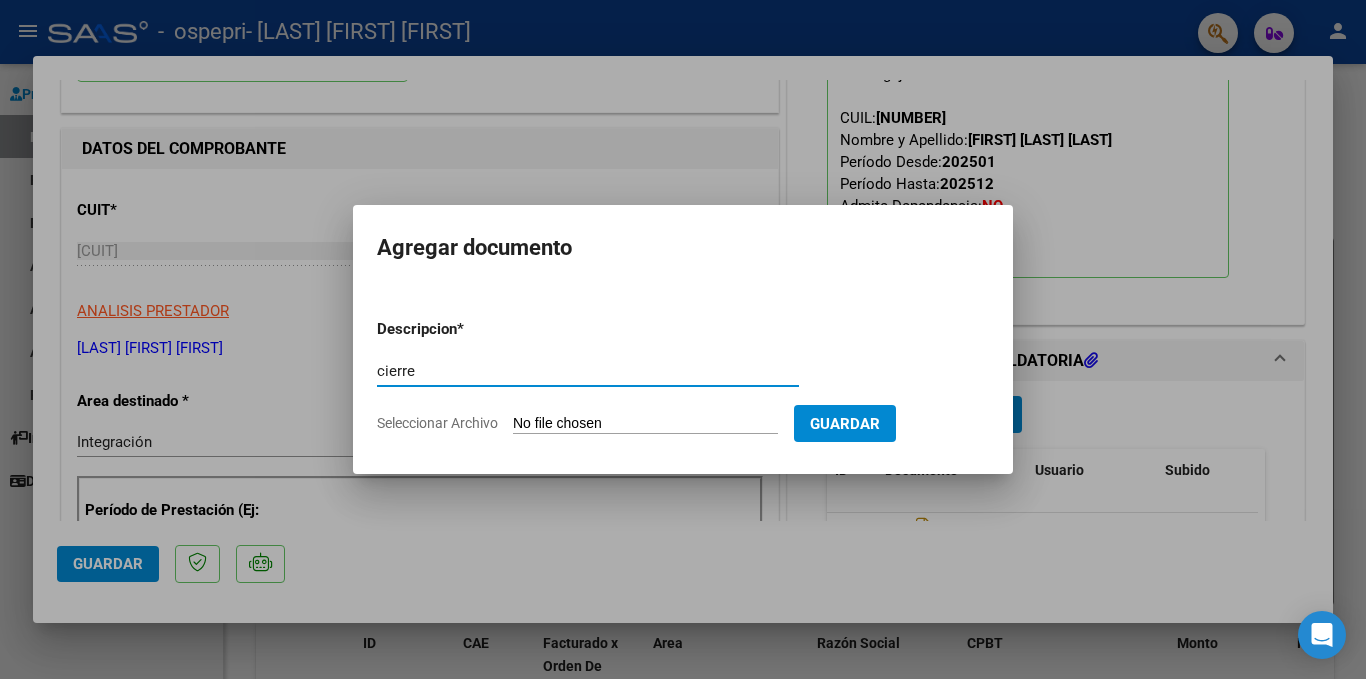 type on "cierre" 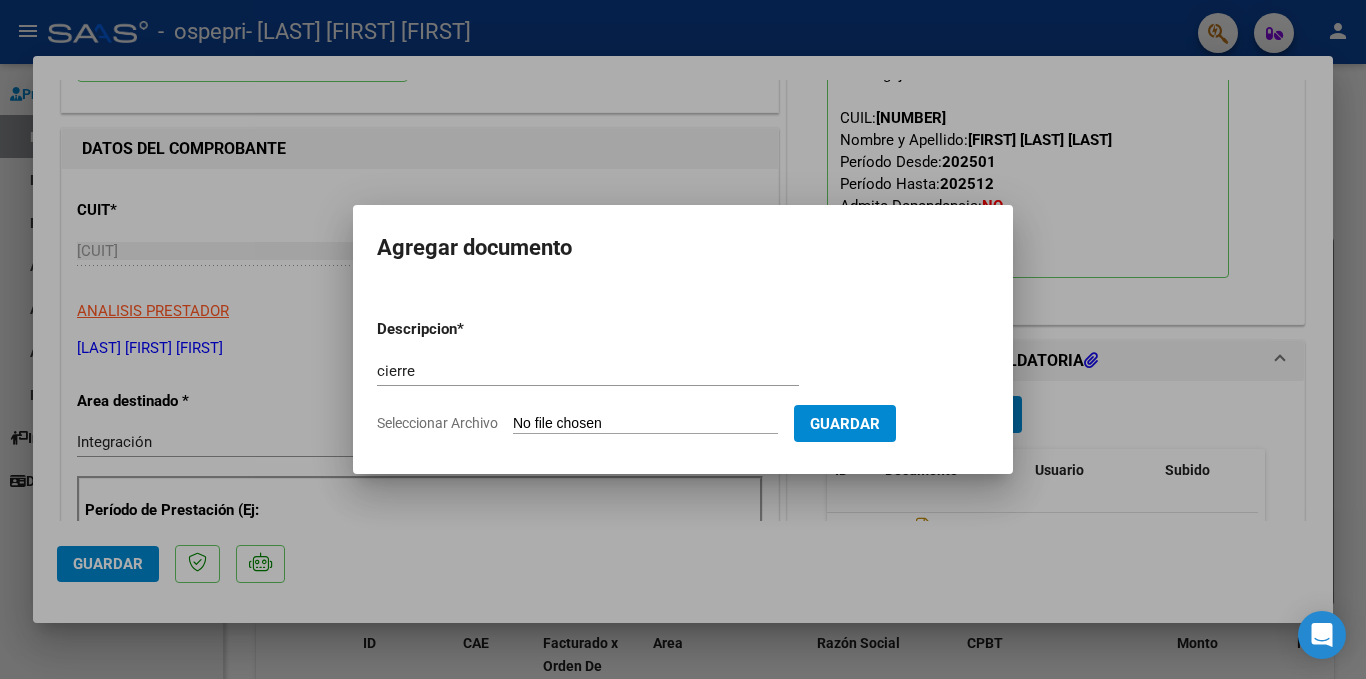 click on "Guardar" at bounding box center [845, 424] 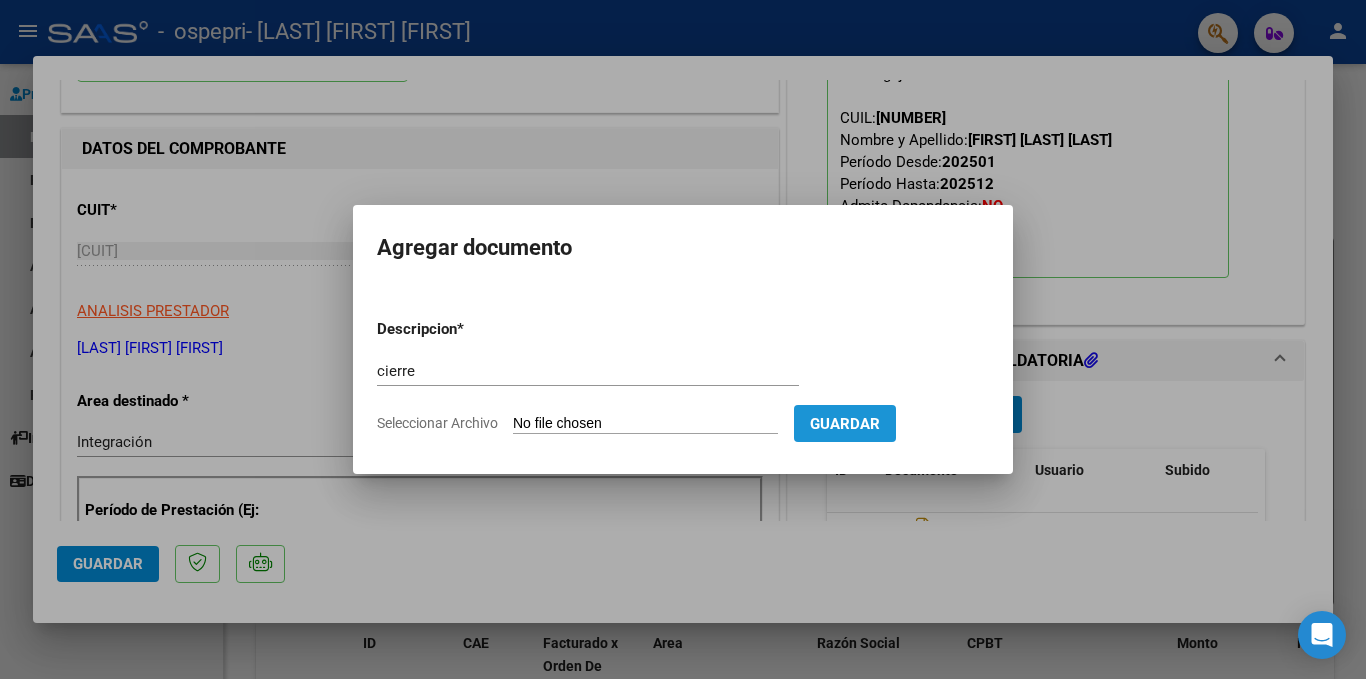 click on "Guardar" at bounding box center (845, 424) 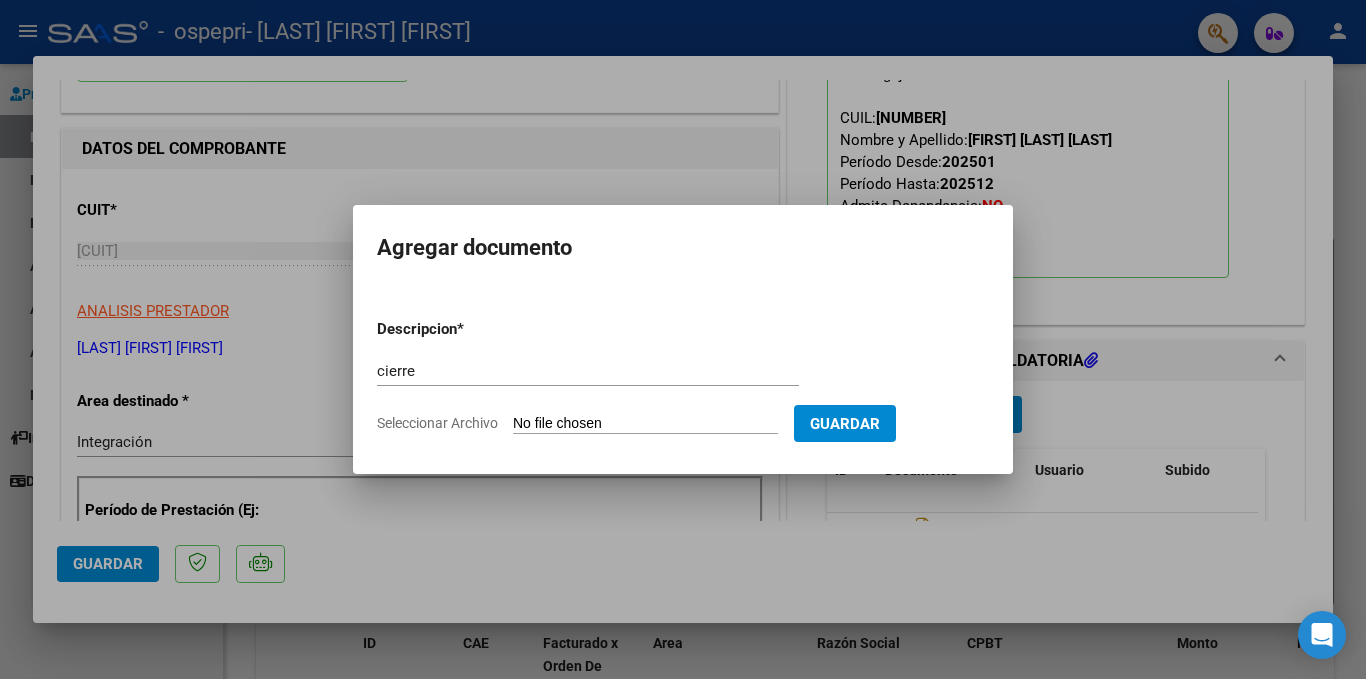 click on "Guardar" at bounding box center (845, 424) 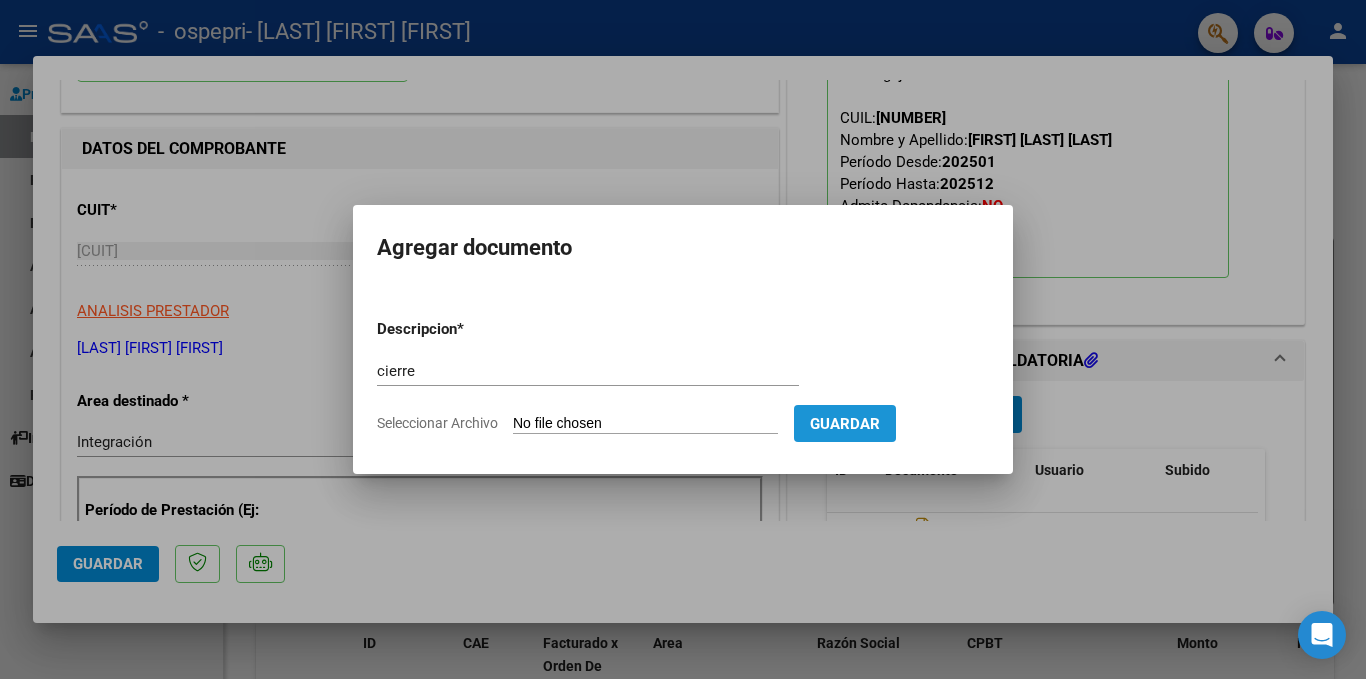 click on "Guardar" at bounding box center (845, 424) 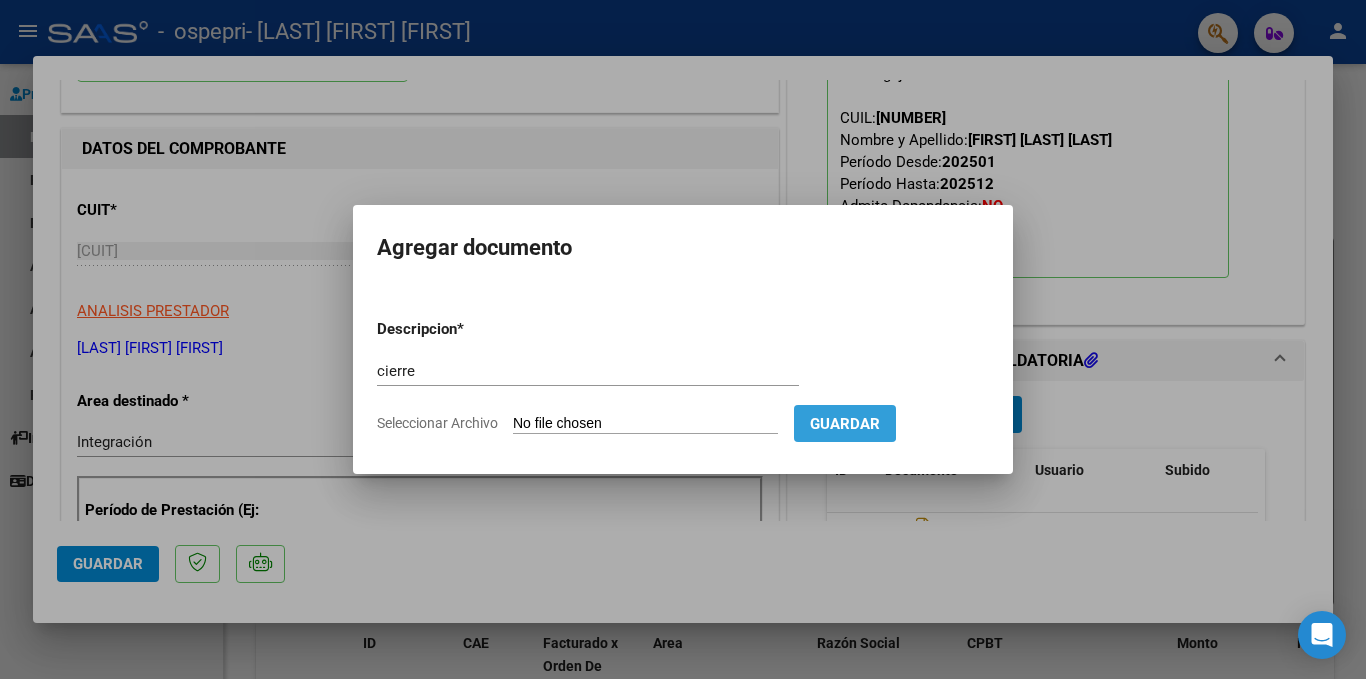 click on "Guardar" at bounding box center (845, 424) 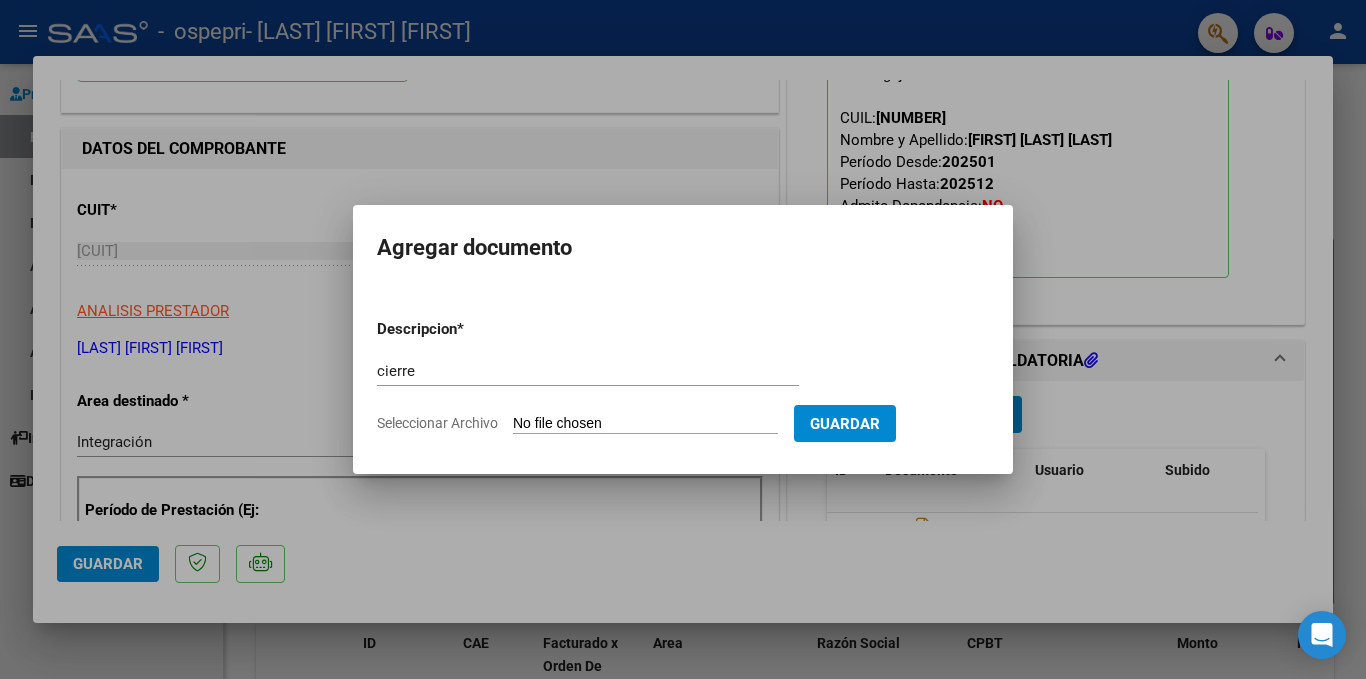 click on "Seleccionar Archivo" at bounding box center (645, 424) 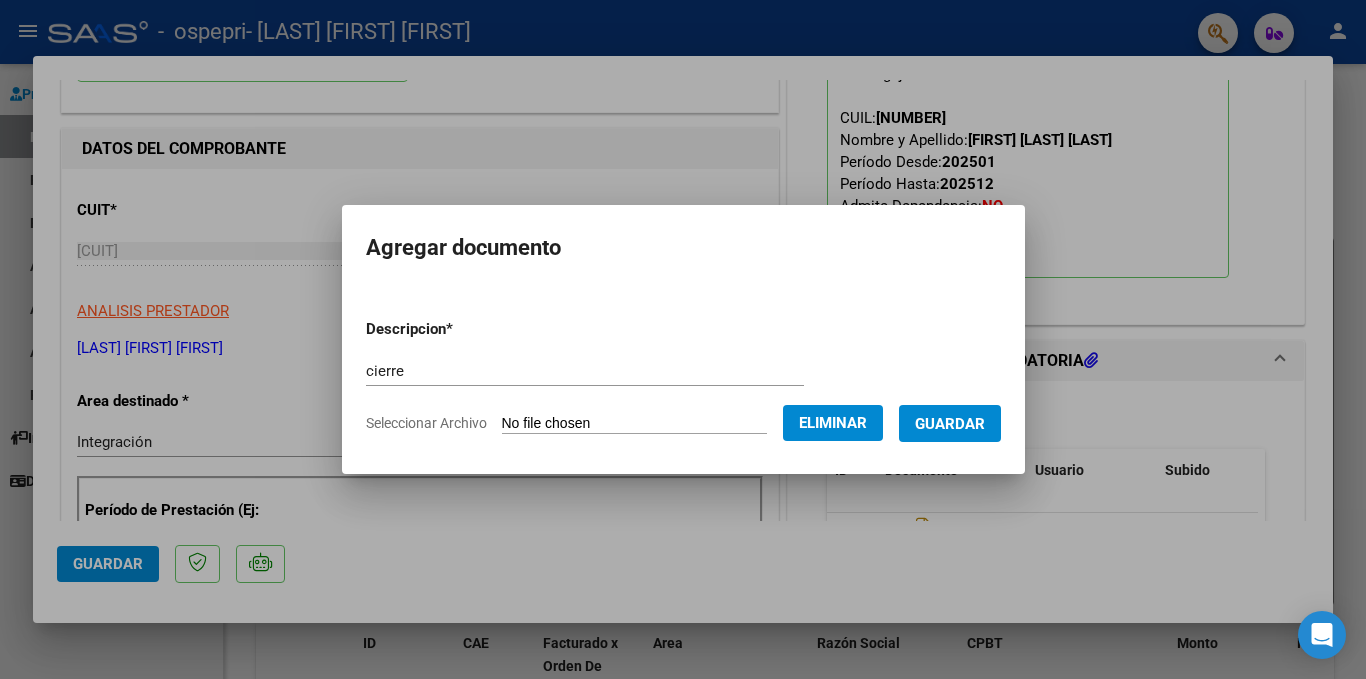 click on "Guardar" at bounding box center [950, 424] 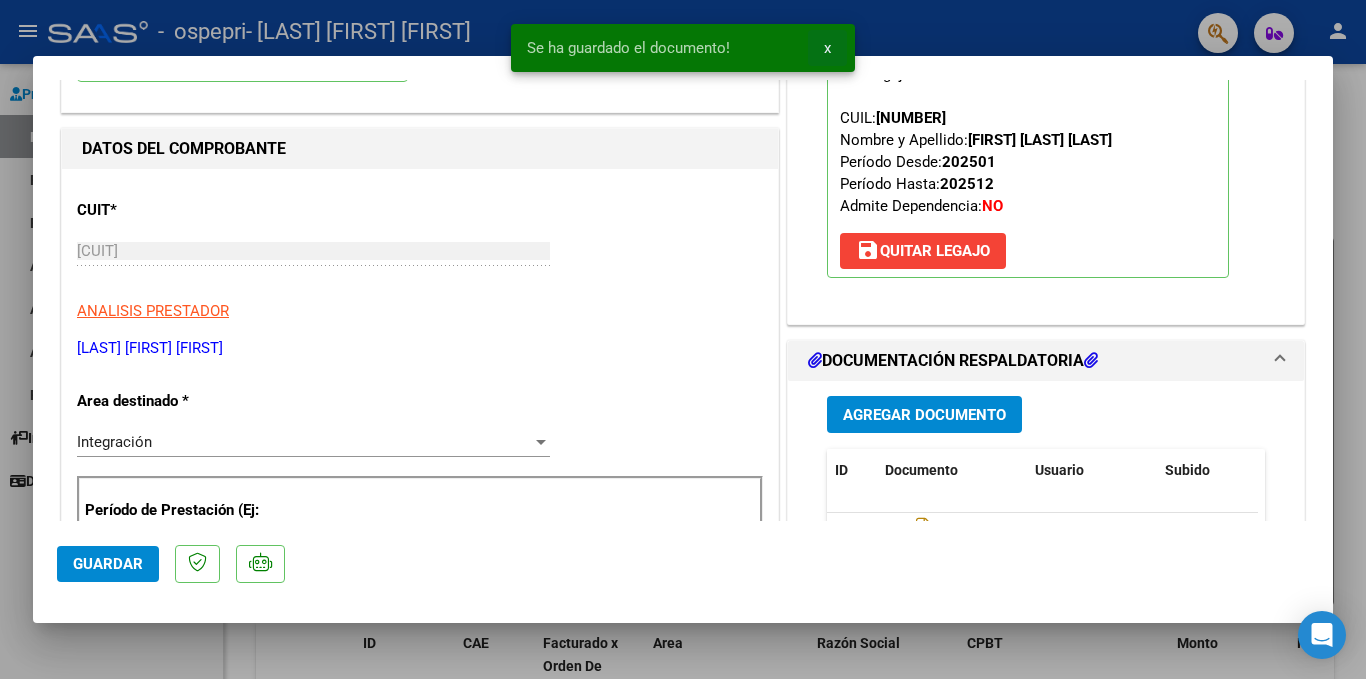 click on "x" at bounding box center [827, 48] 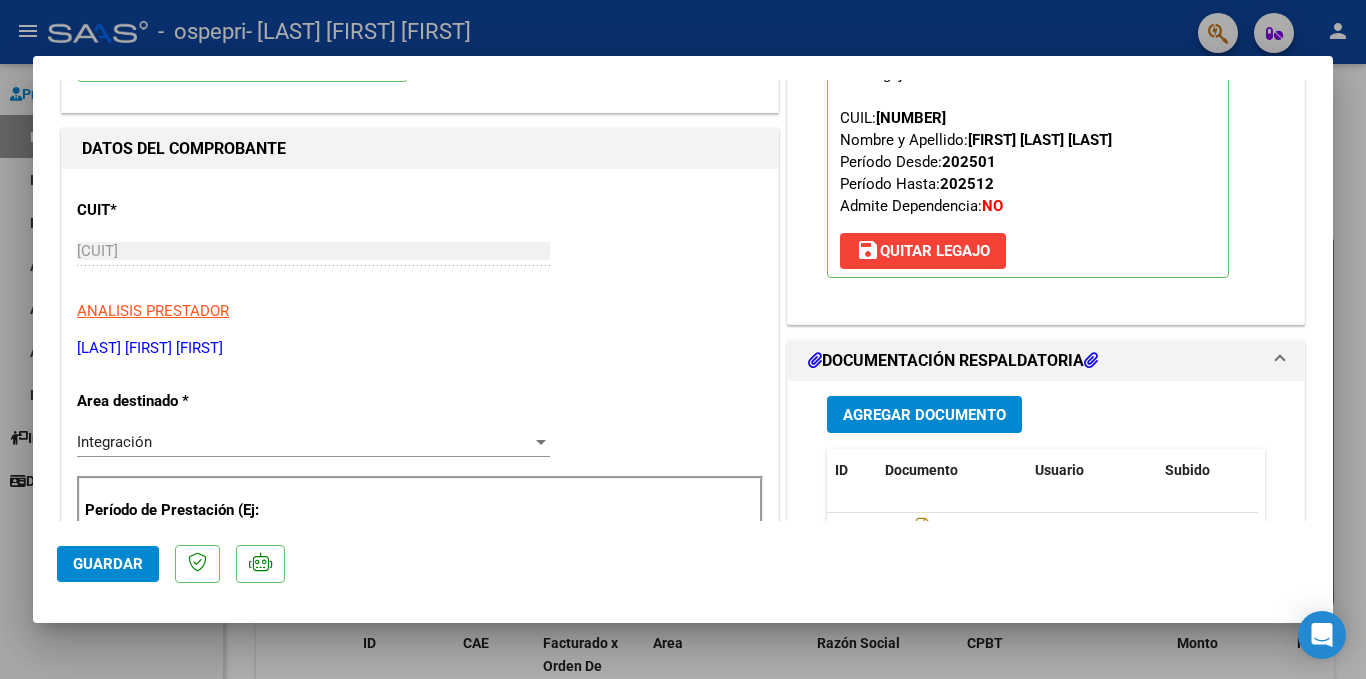 click on "Guardar" 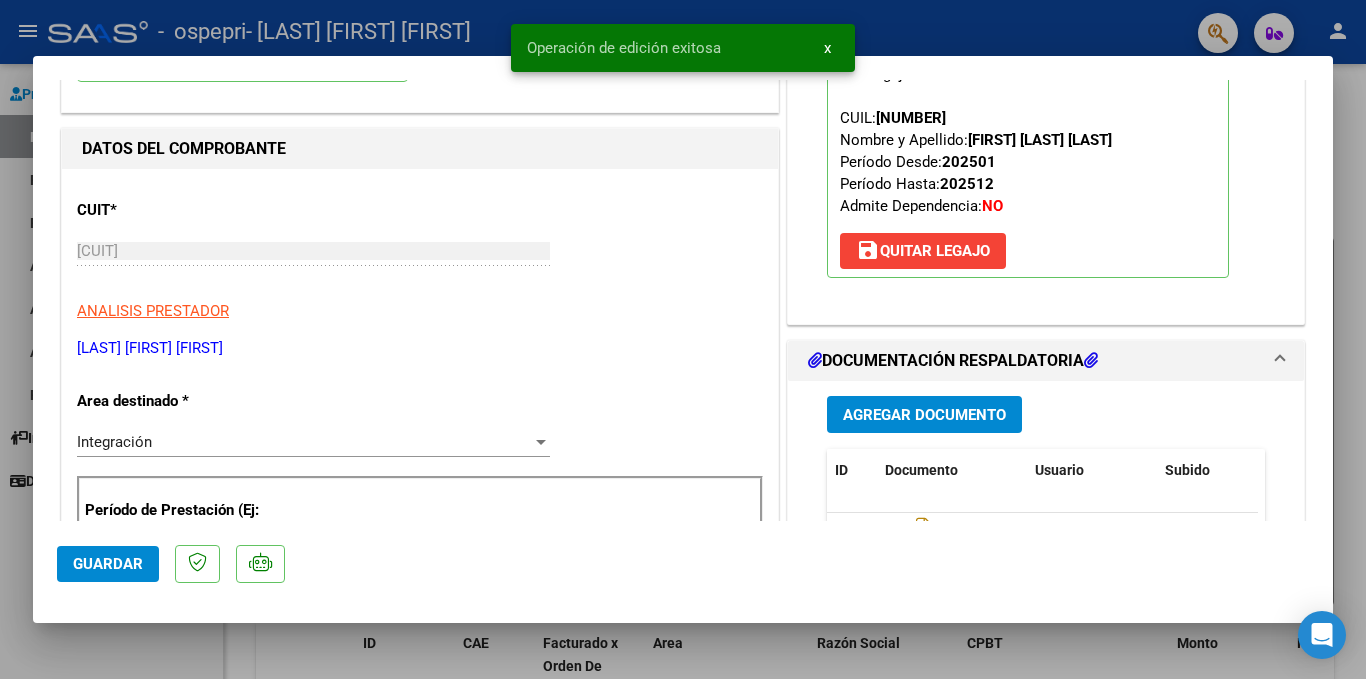 click on "x" at bounding box center [827, 48] 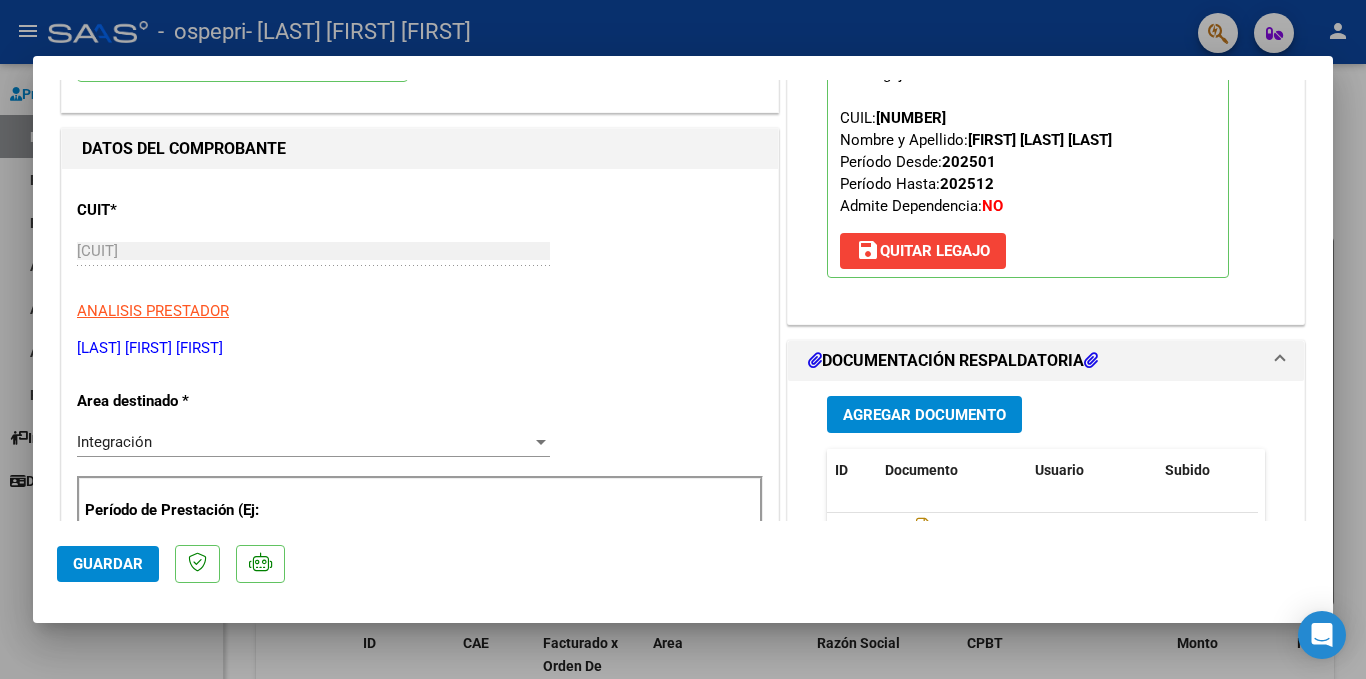 click at bounding box center [683, 339] 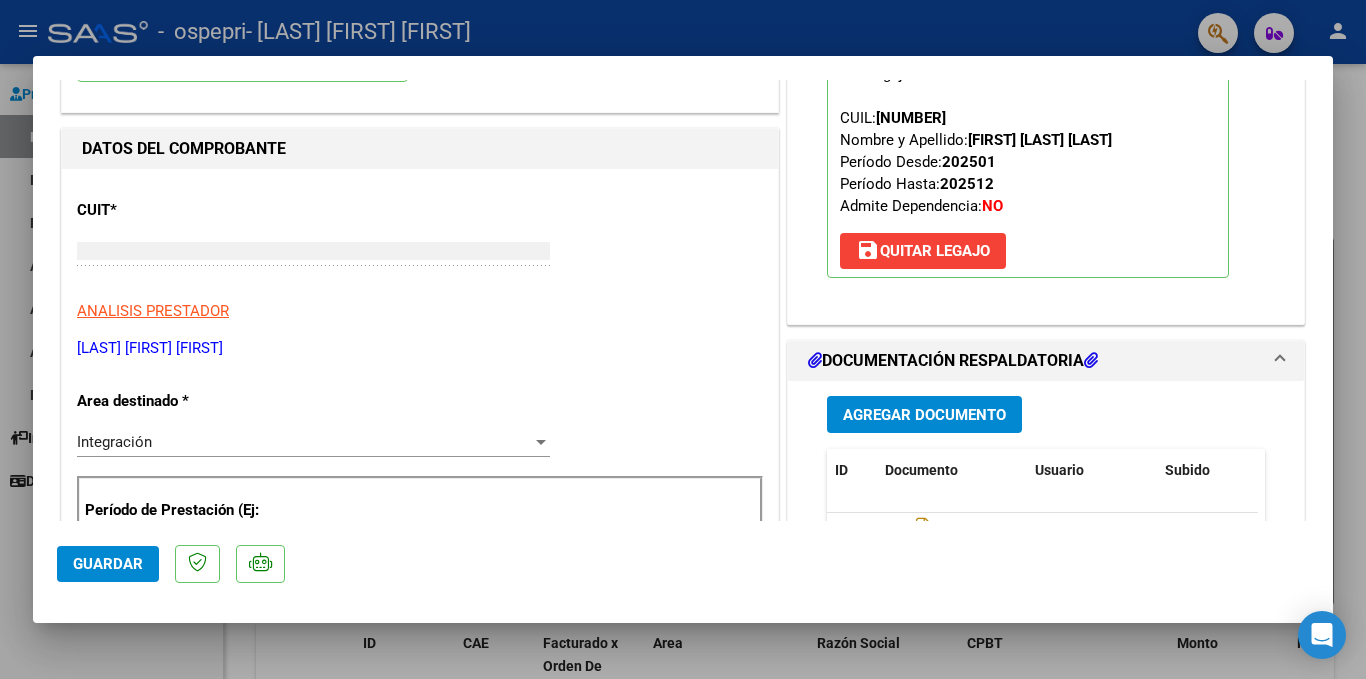scroll, scrollTop: 0, scrollLeft: 0, axis: both 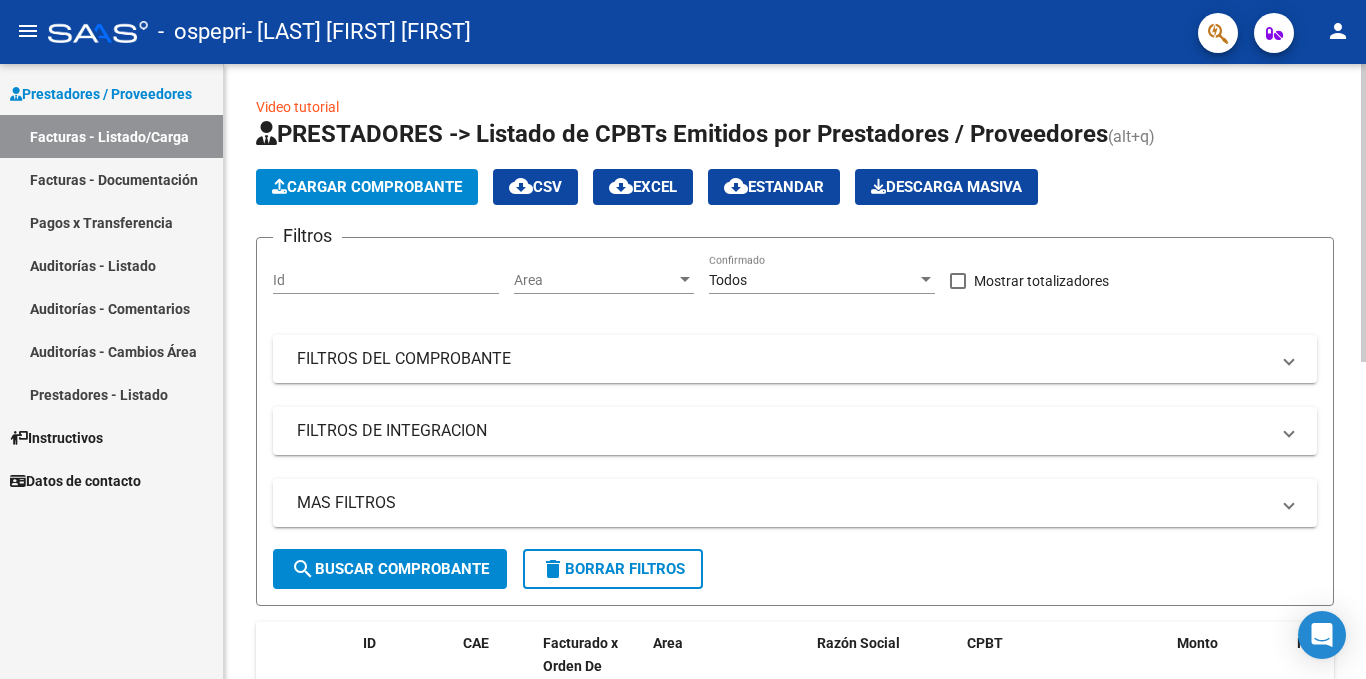 click on "Cargar Comprobante" 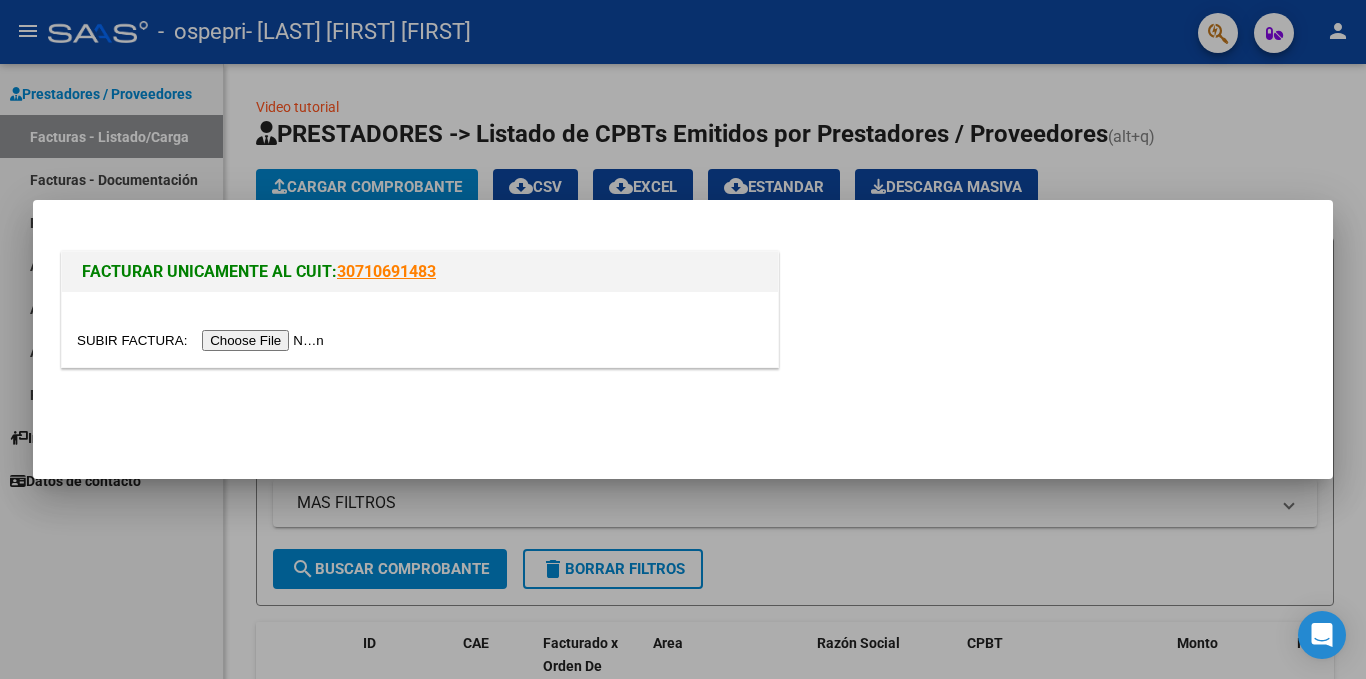 click at bounding box center [203, 340] 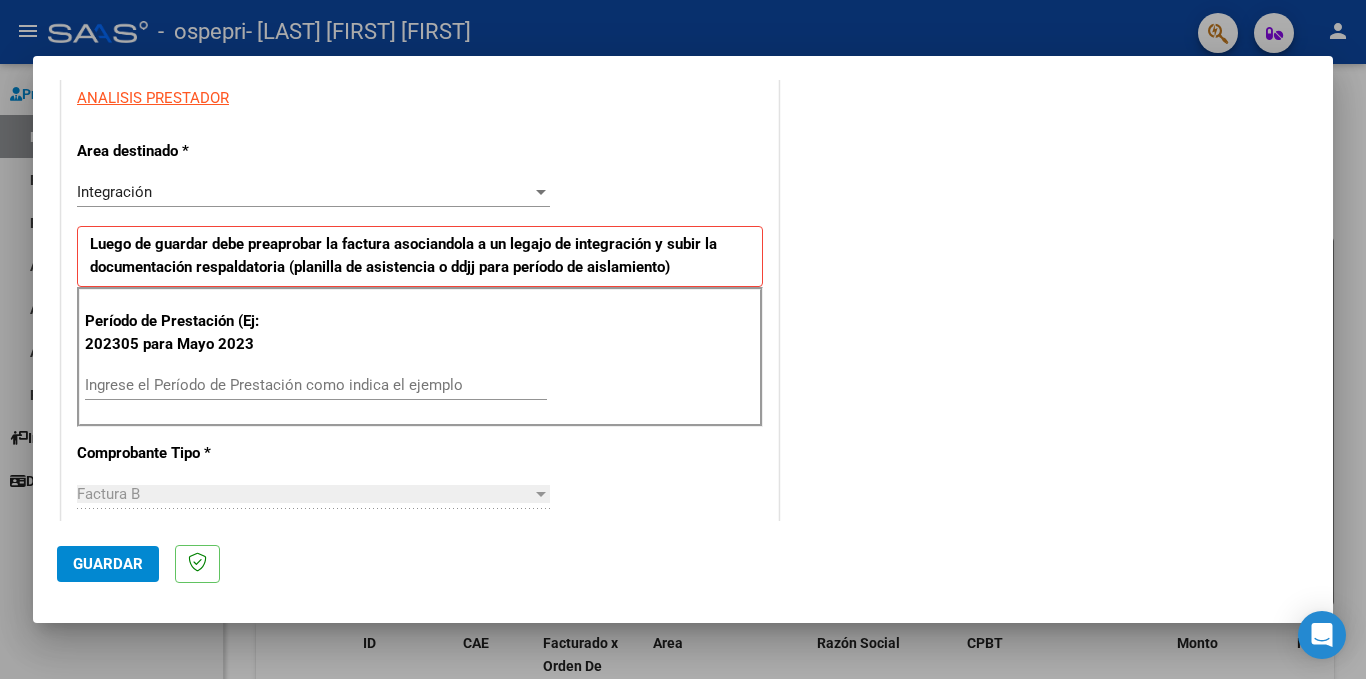 scroll, scrollTop: 400, scrollLeft: 0, axis: vertical 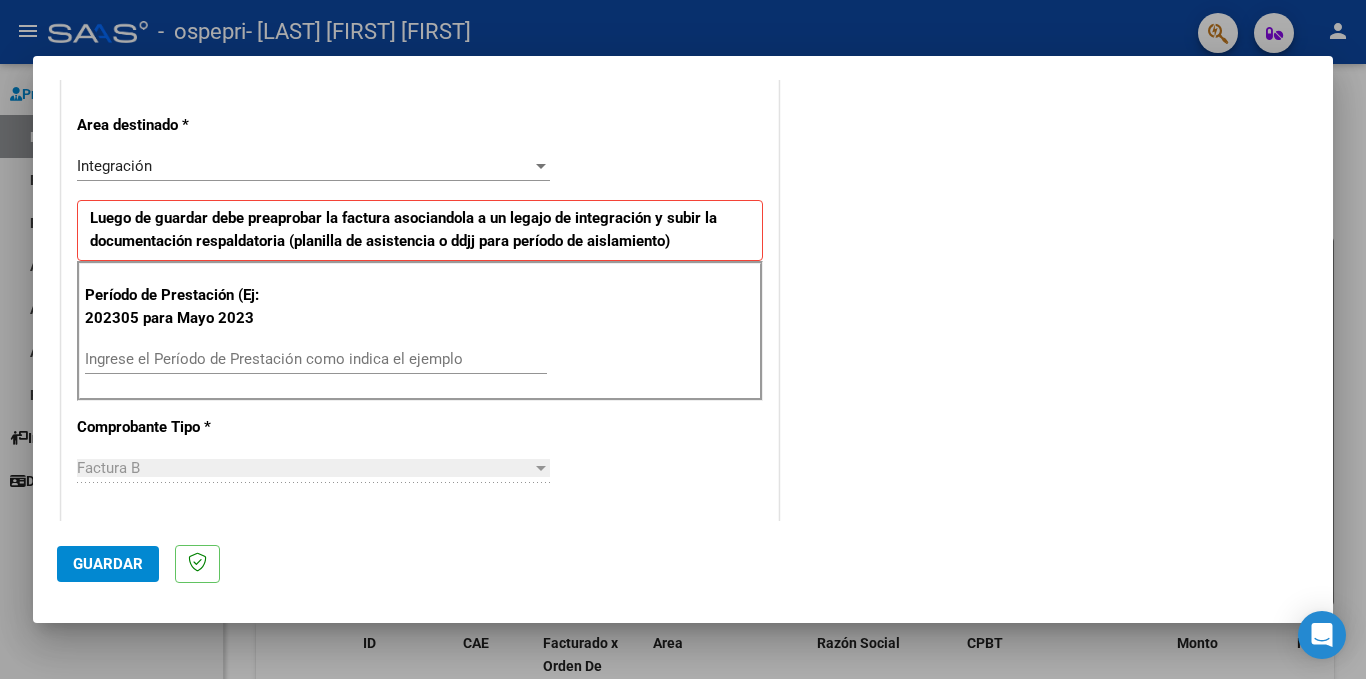 click on "Ingrese el Período de Prestación como indica el ejemplo" at bounding box center (316, 359) 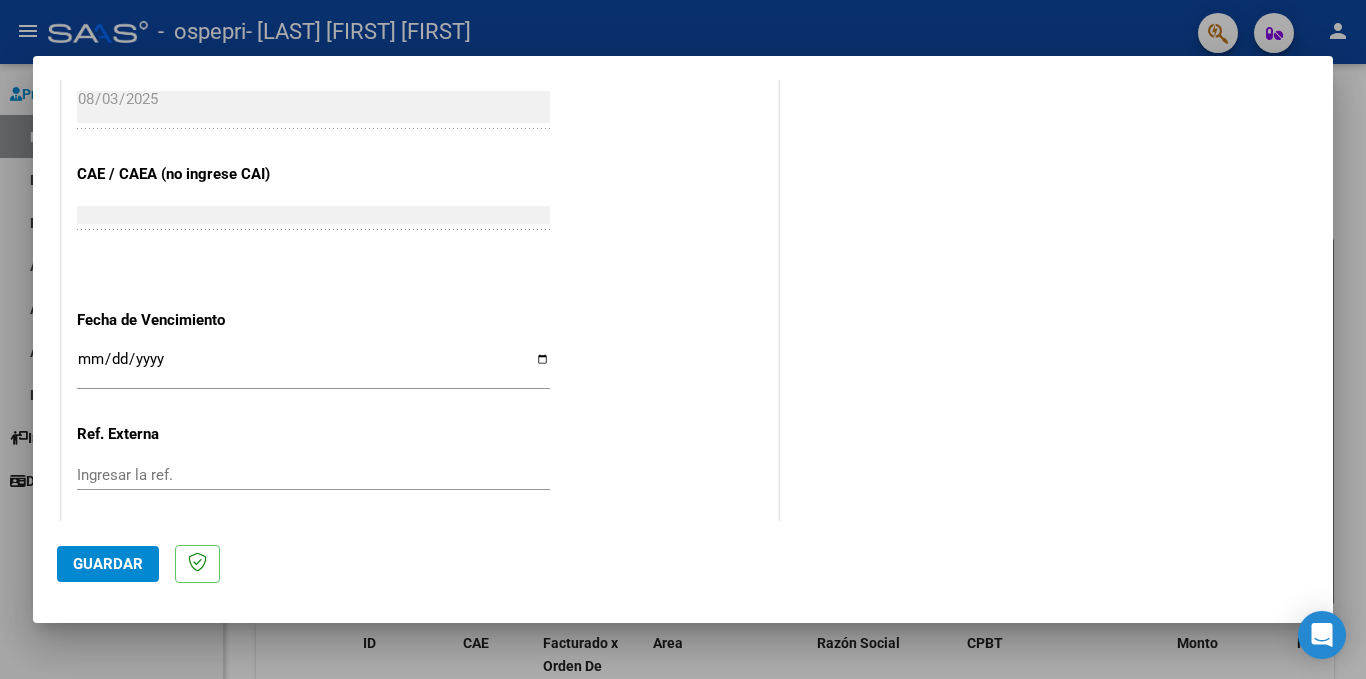 scroll, scrollTop: 1200, scrollLeft: 0, axis: vertical 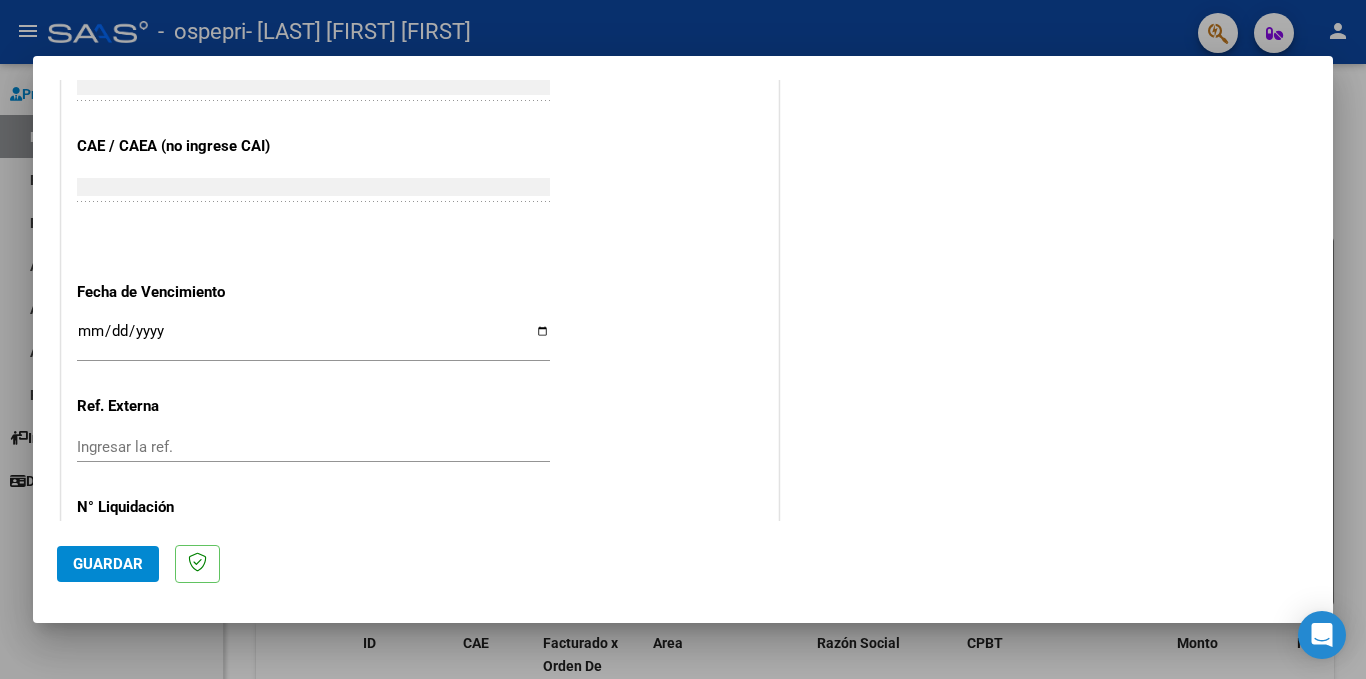 type on "202507" 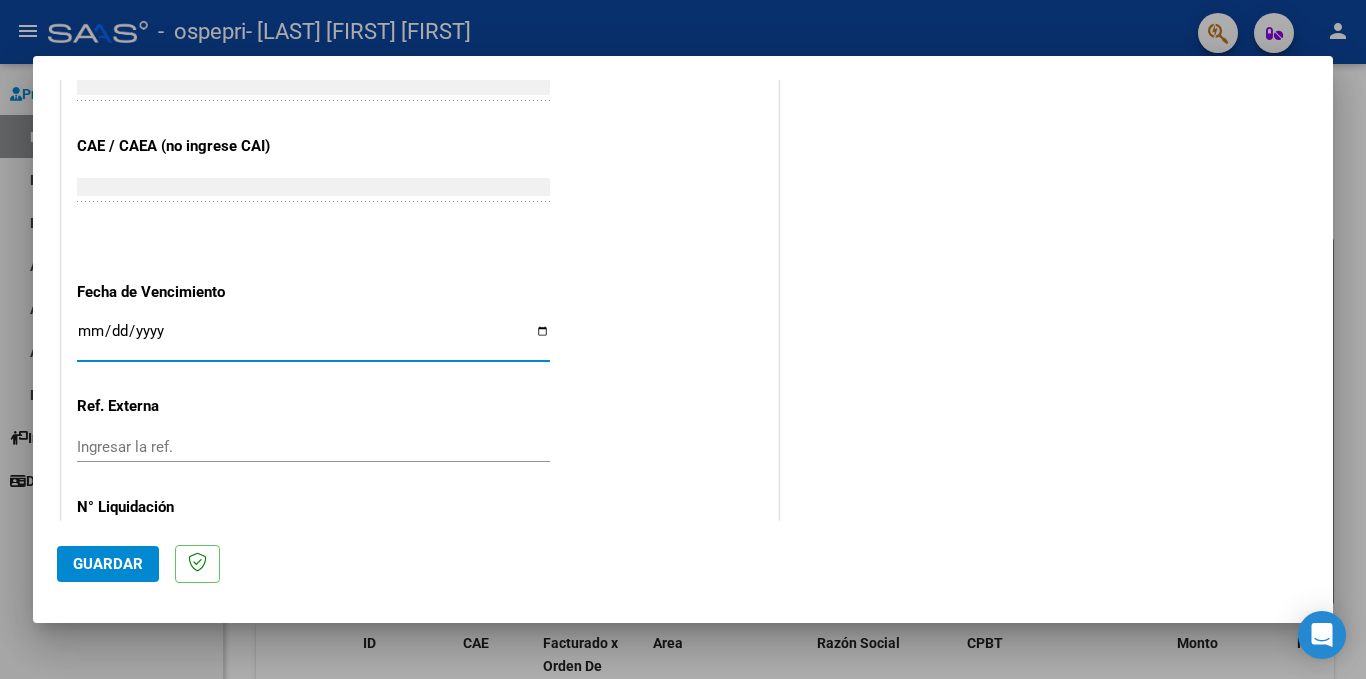click on "Ingresar la fecha" at bounding box center [313, 339] 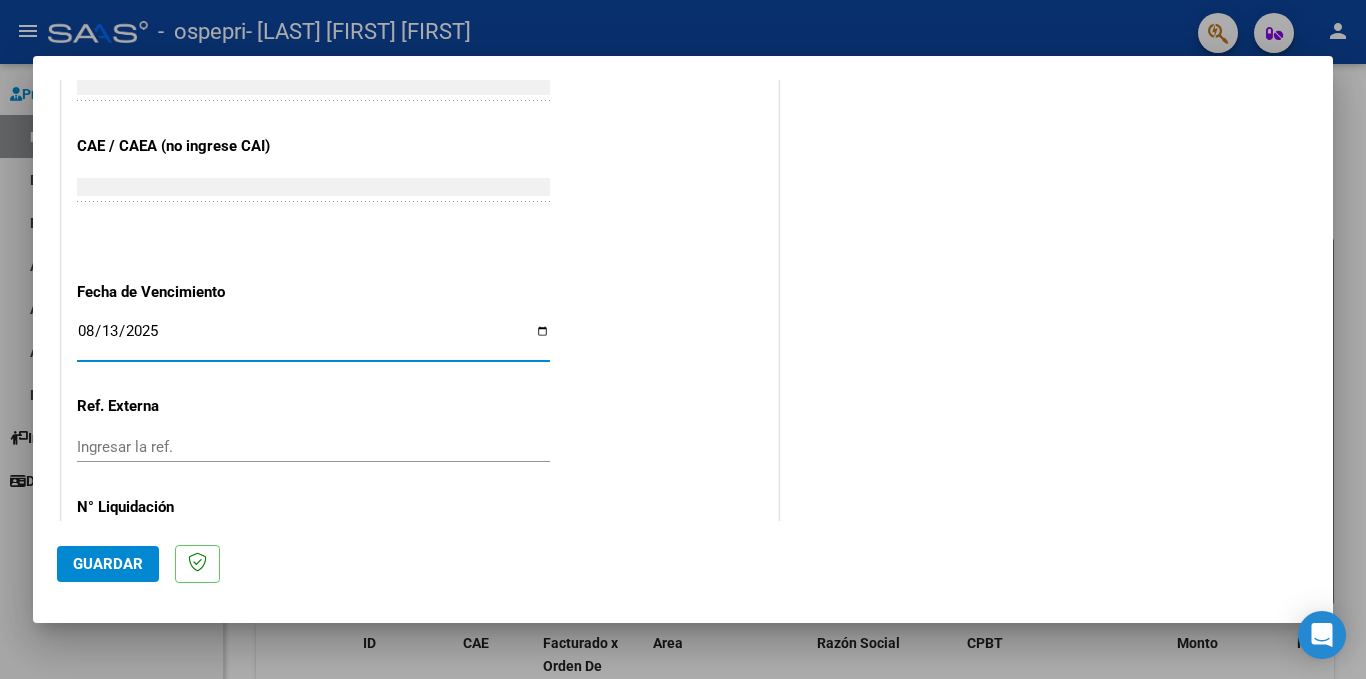 type on "2025-08-13" 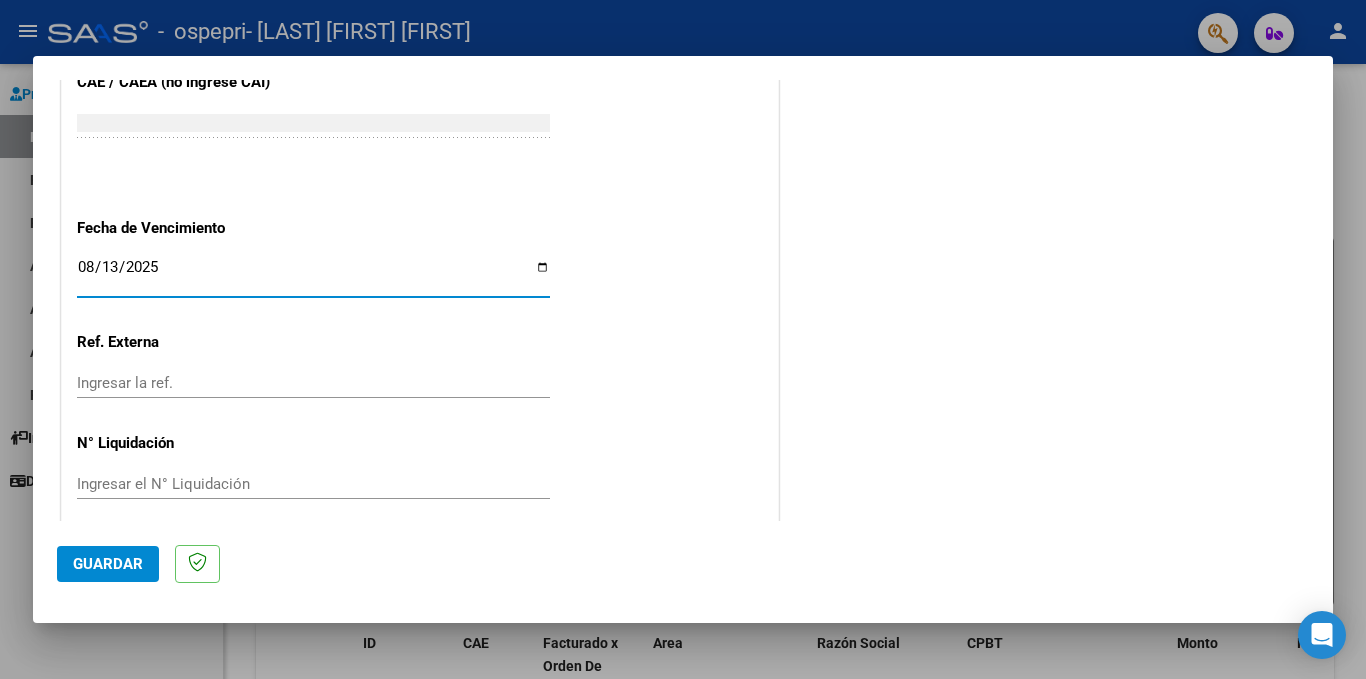 scroll, scrollTop: 1281, scrollLeft: 0, axis: vertical 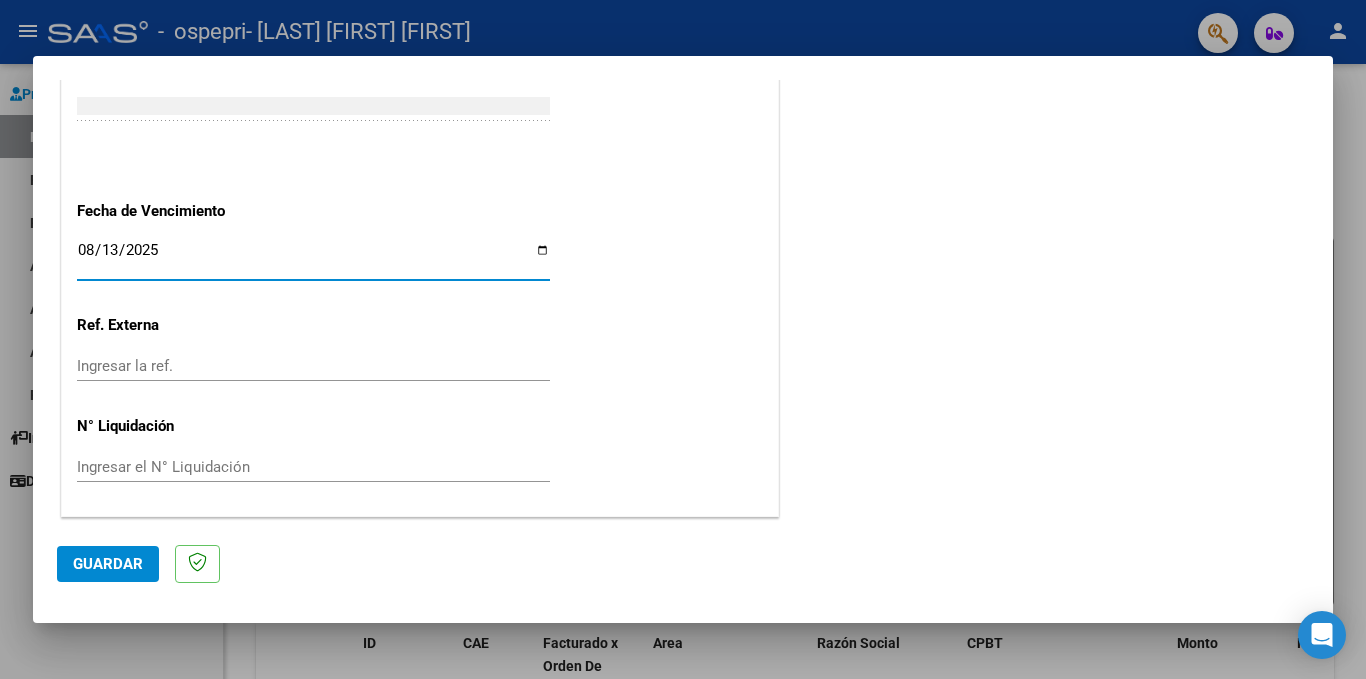 click on "Guardar" 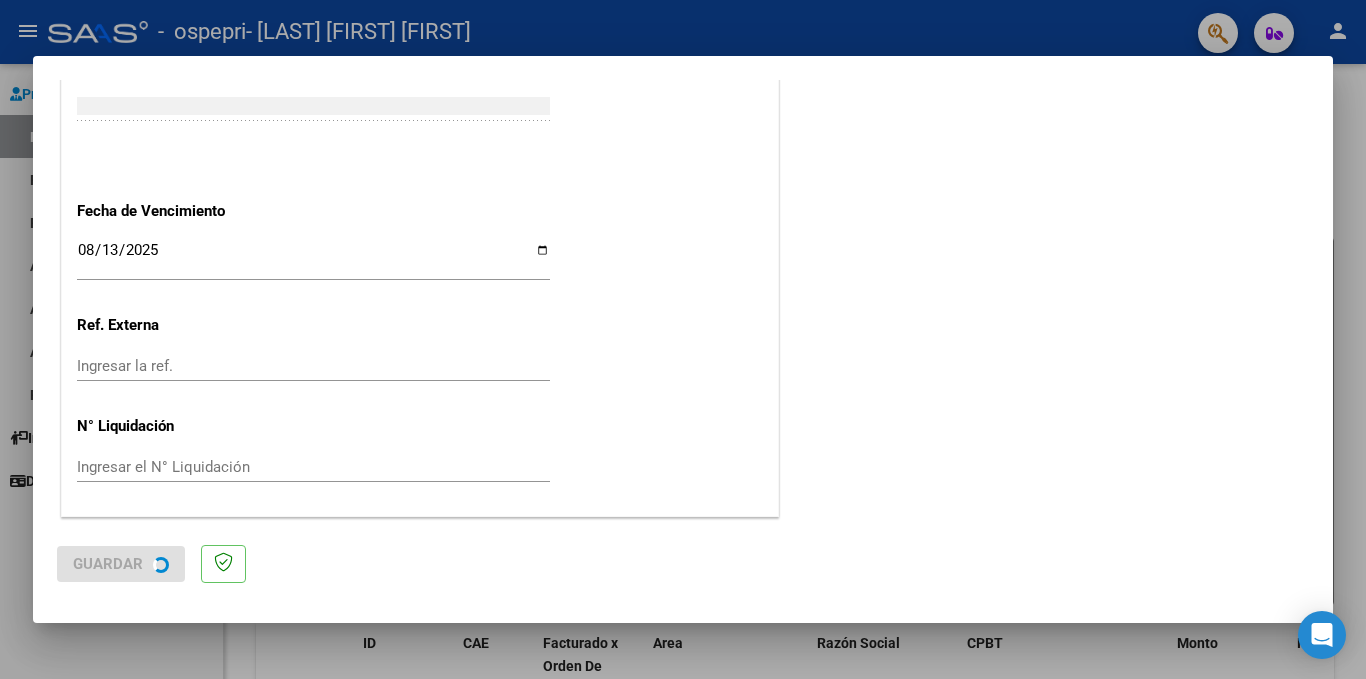 scroll, scrollTop: 0, scrollLeft: 0, axis: both 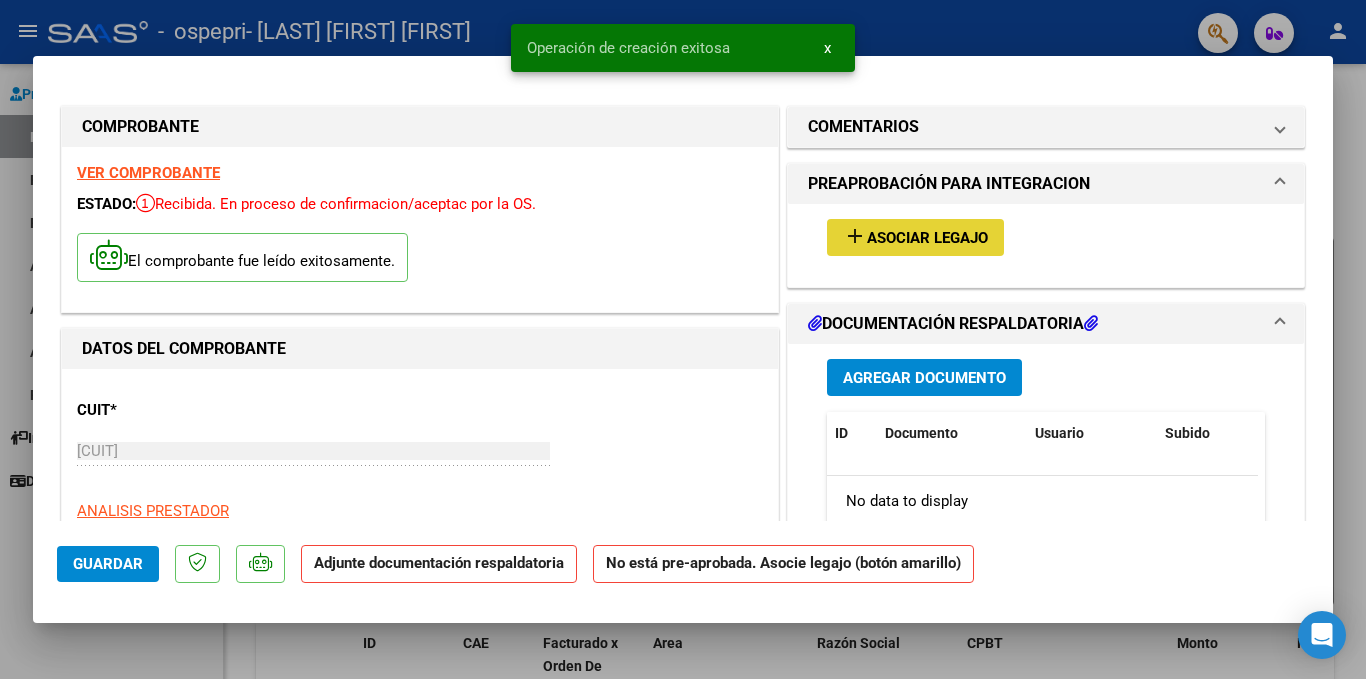 click on "add Asociar Legajo" at bounding box center (915, 237) 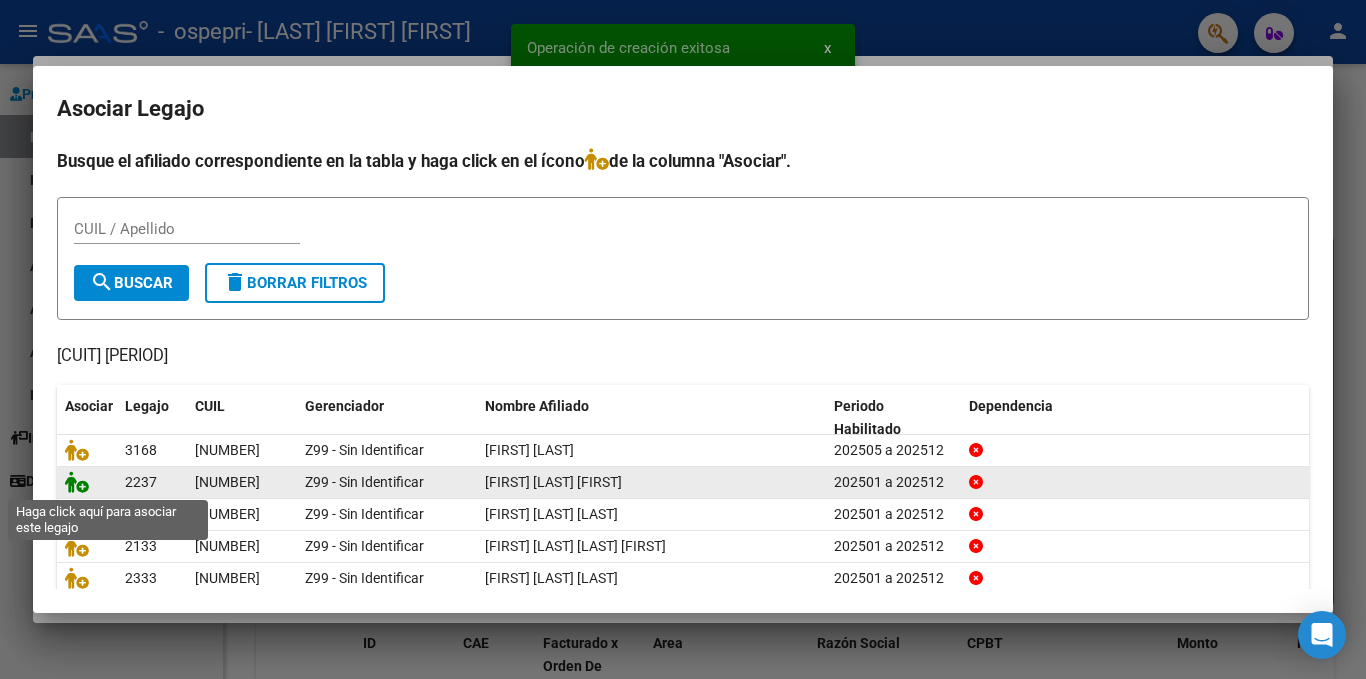 click 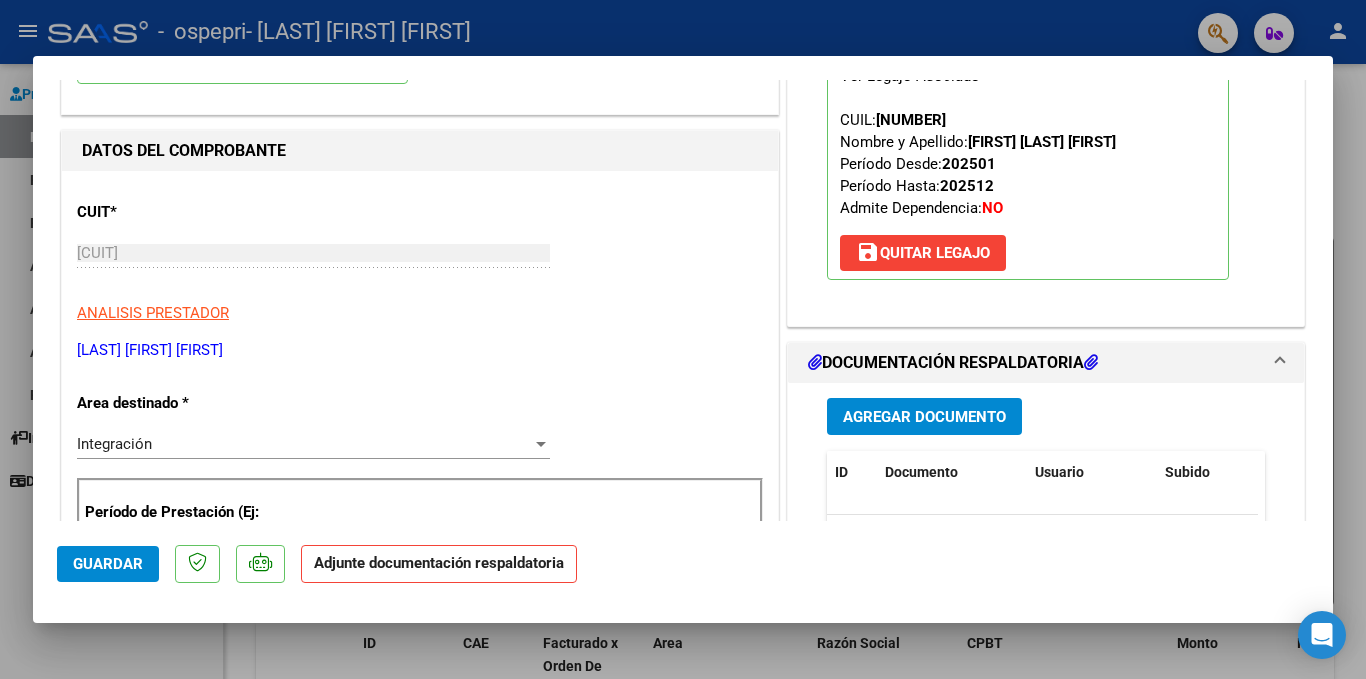 scroll, scrollTop: 200, scrollLeft: 0, axis: vertical 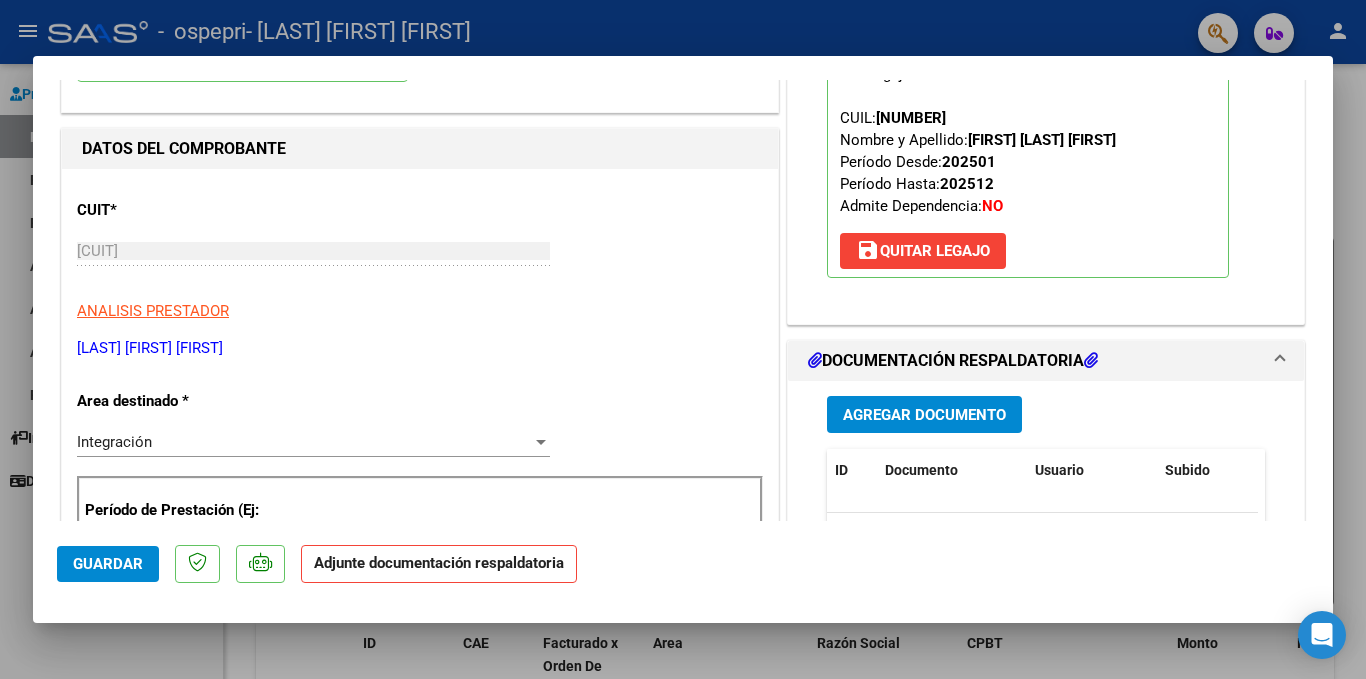 click on "Agregar Documento" at bounding box center (924, 415) 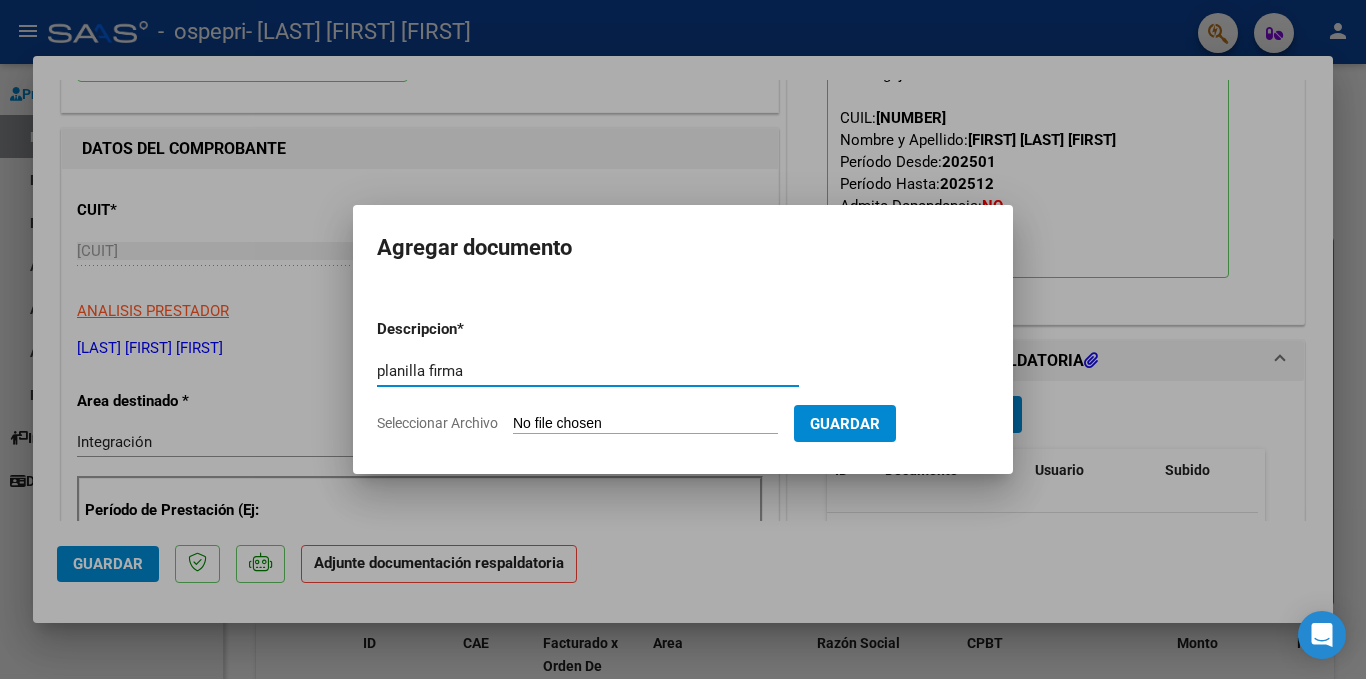 type on "planilla firma" 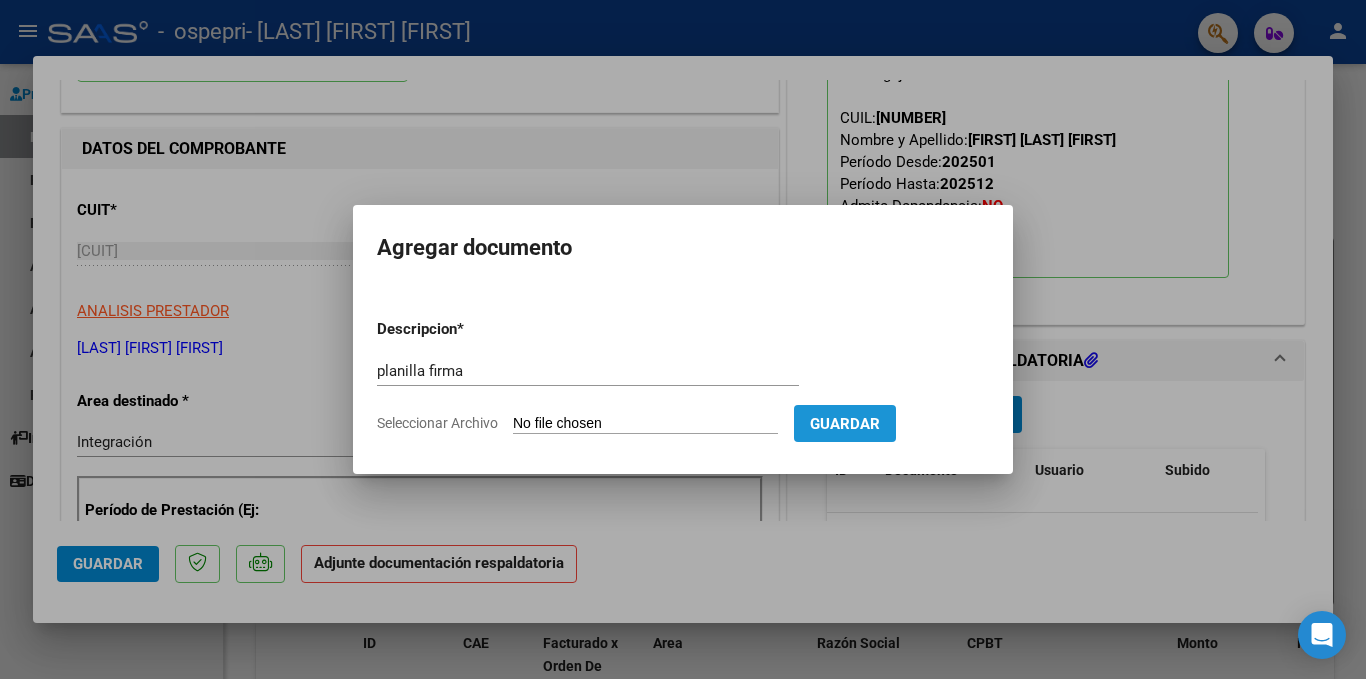 click on "Guardar" at bounding box center (845, 424) 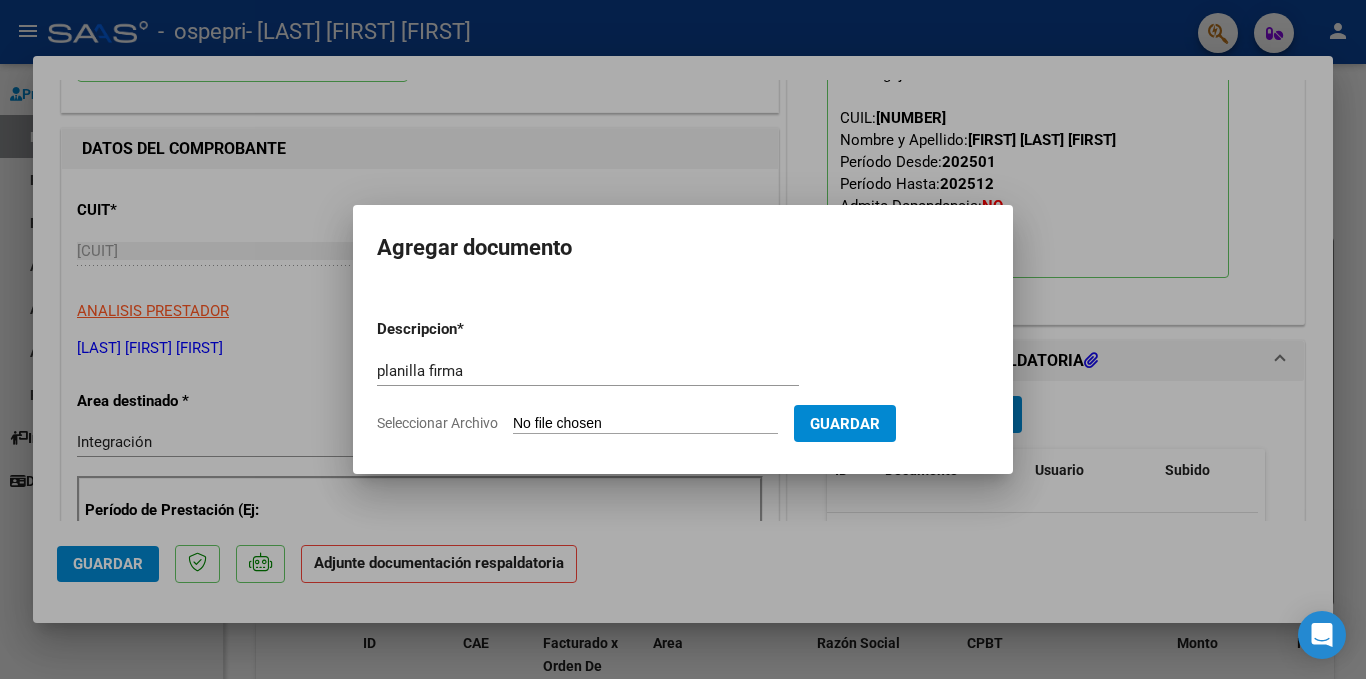 click on "Seleccionar Archivo" at bounding box center (645, 424) 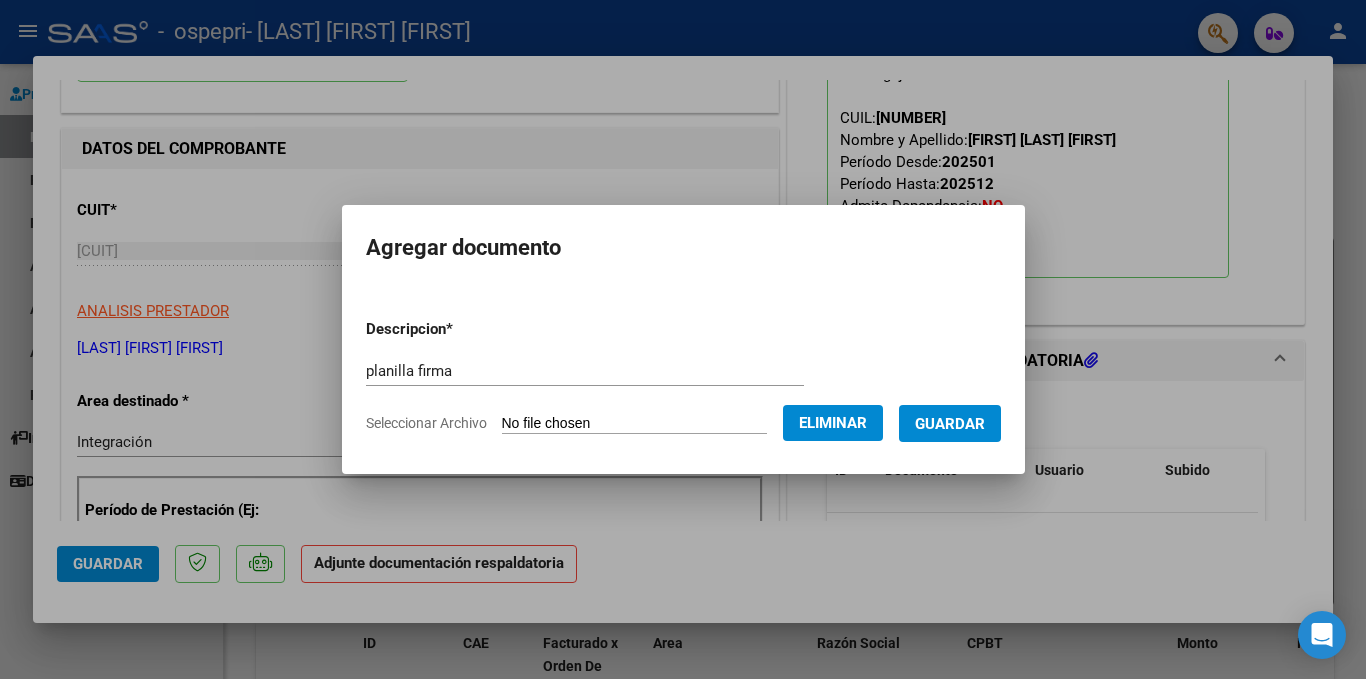 click on "Guardar" at bounding box center (950, 424) 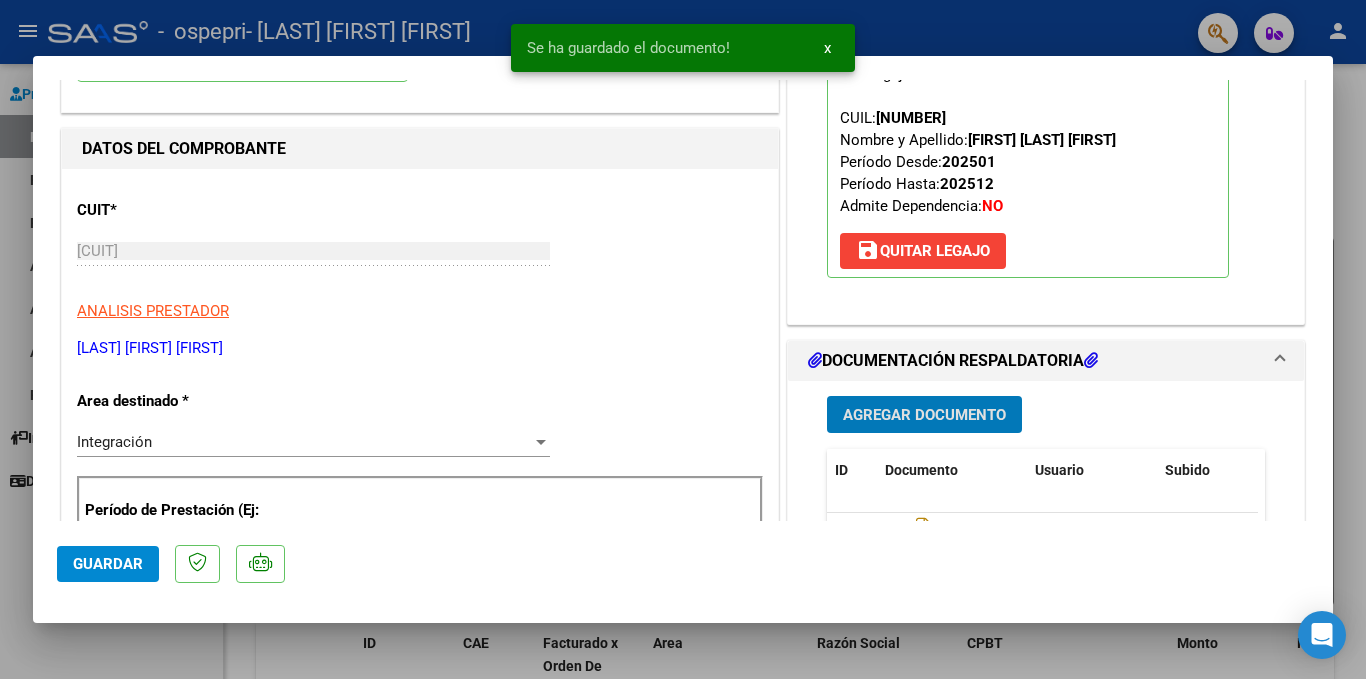 click on "Agregar Documento" at bounding box center (924, 415) 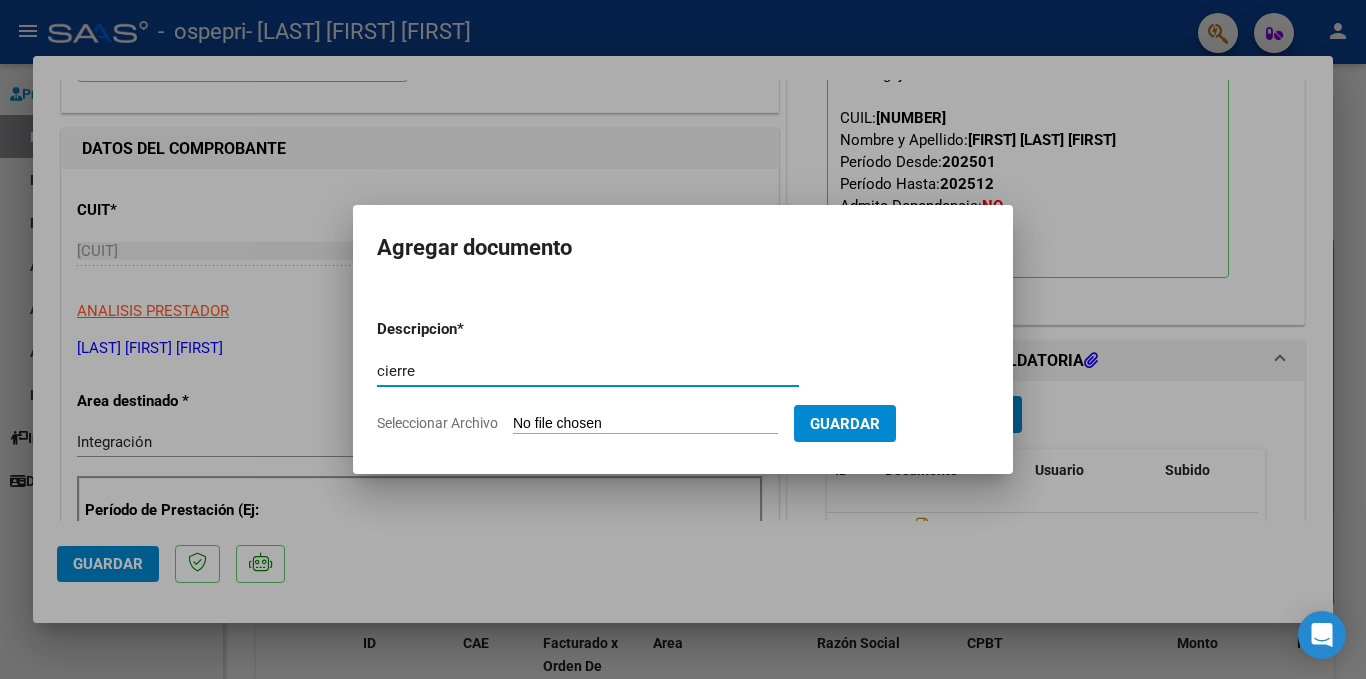 type on "cierre" 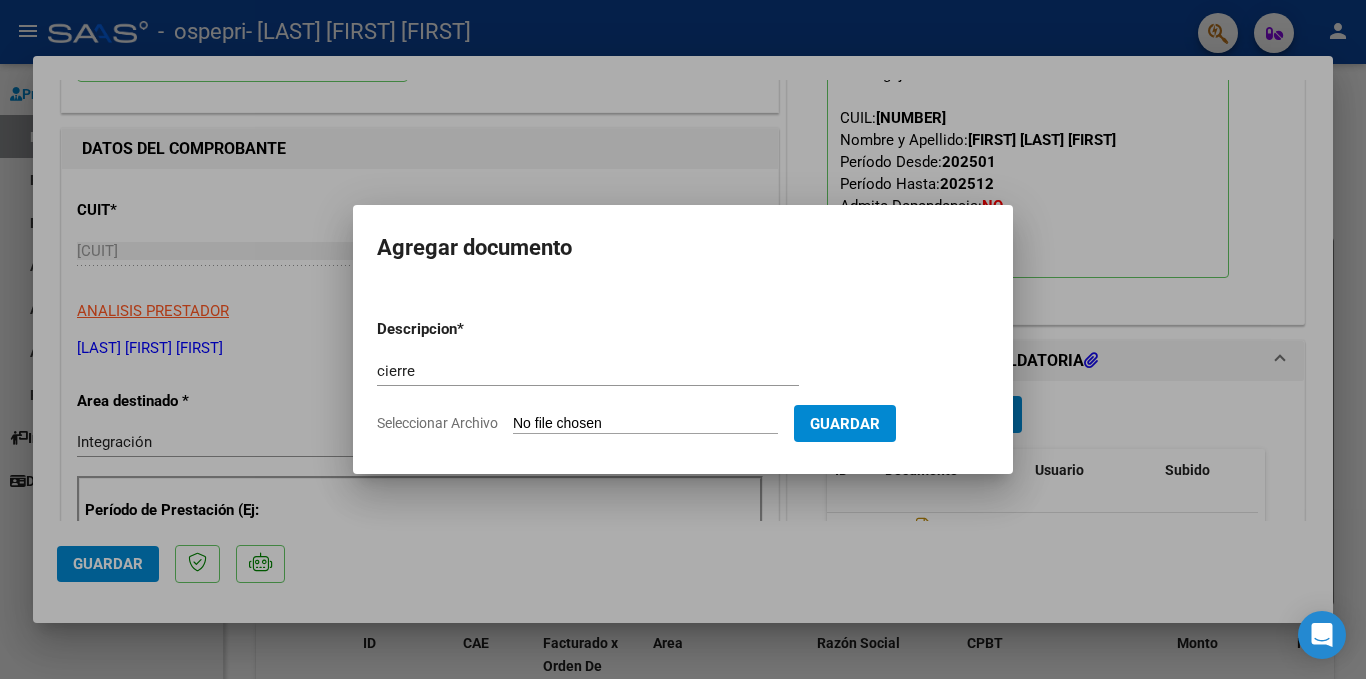 type on "C:\fakepath\apfmimpresionpreliq (2).pdf" 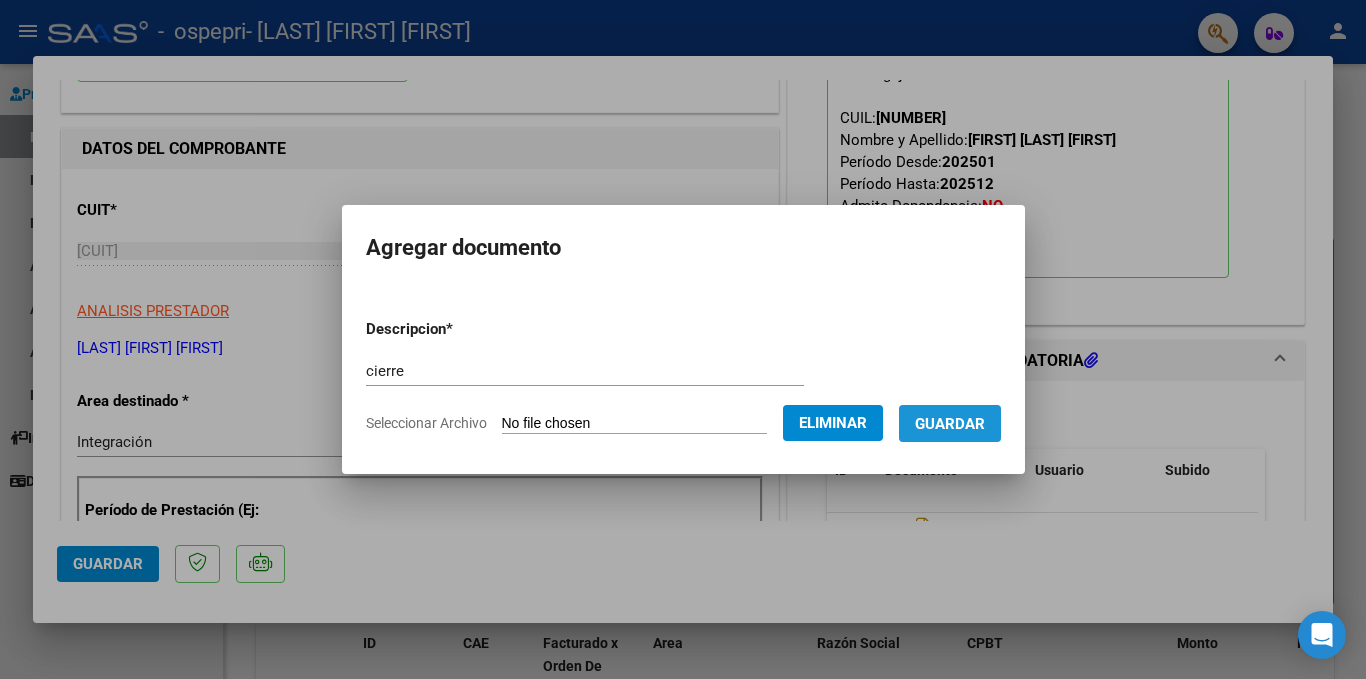 click on "Guardar" at bounding box center (950, 424) 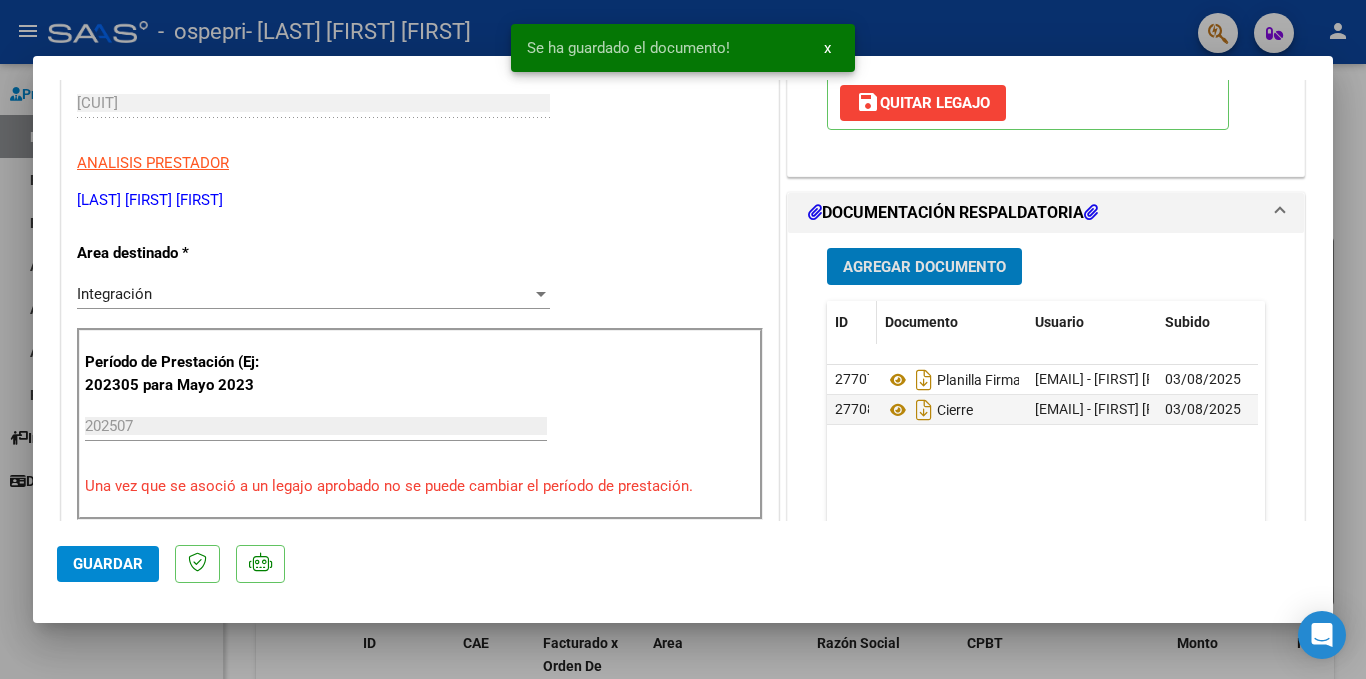 scroll, scrollTop: 500, scrollLeft: 0, axis: vertical 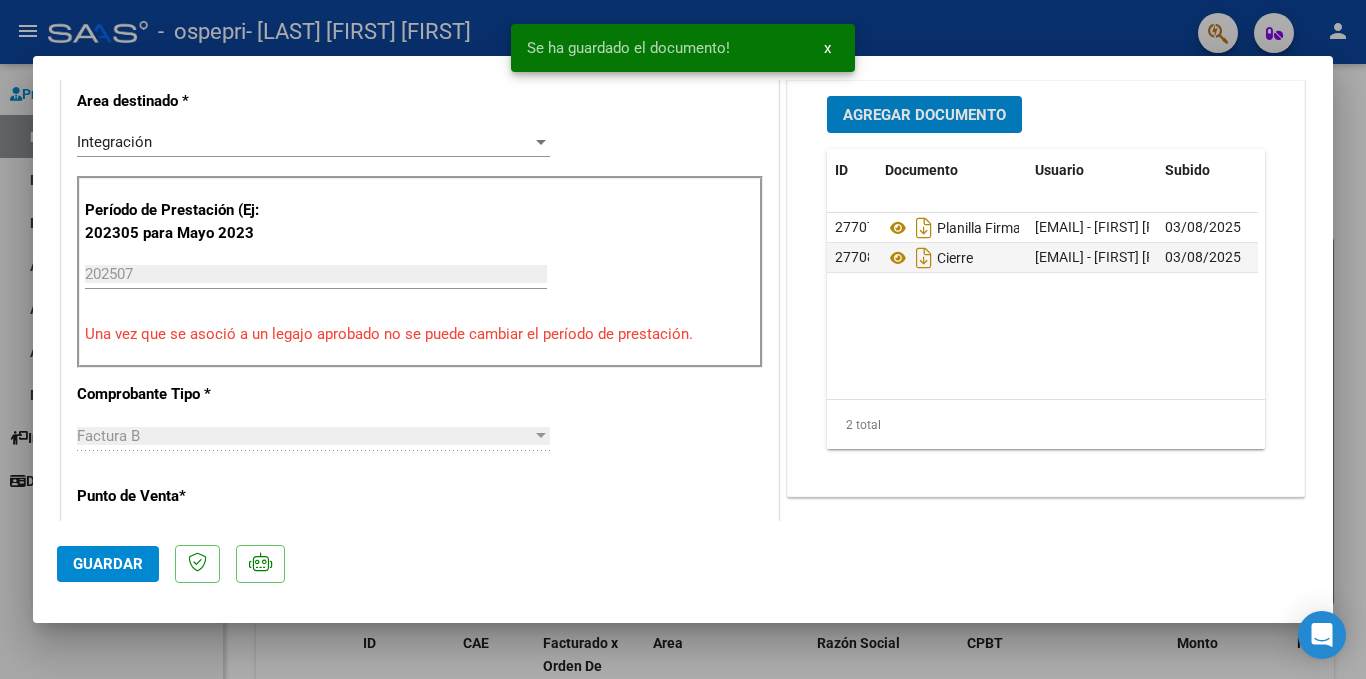 click on "Guardar" 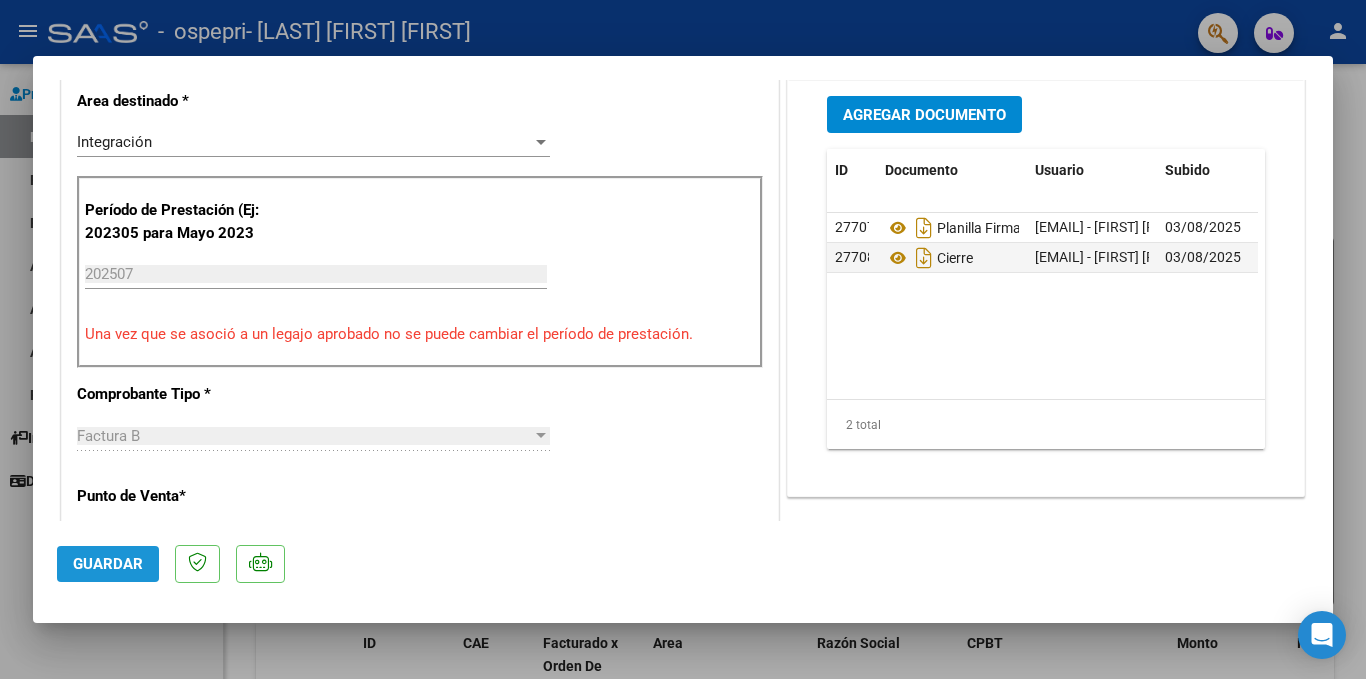 click on "Guardar" 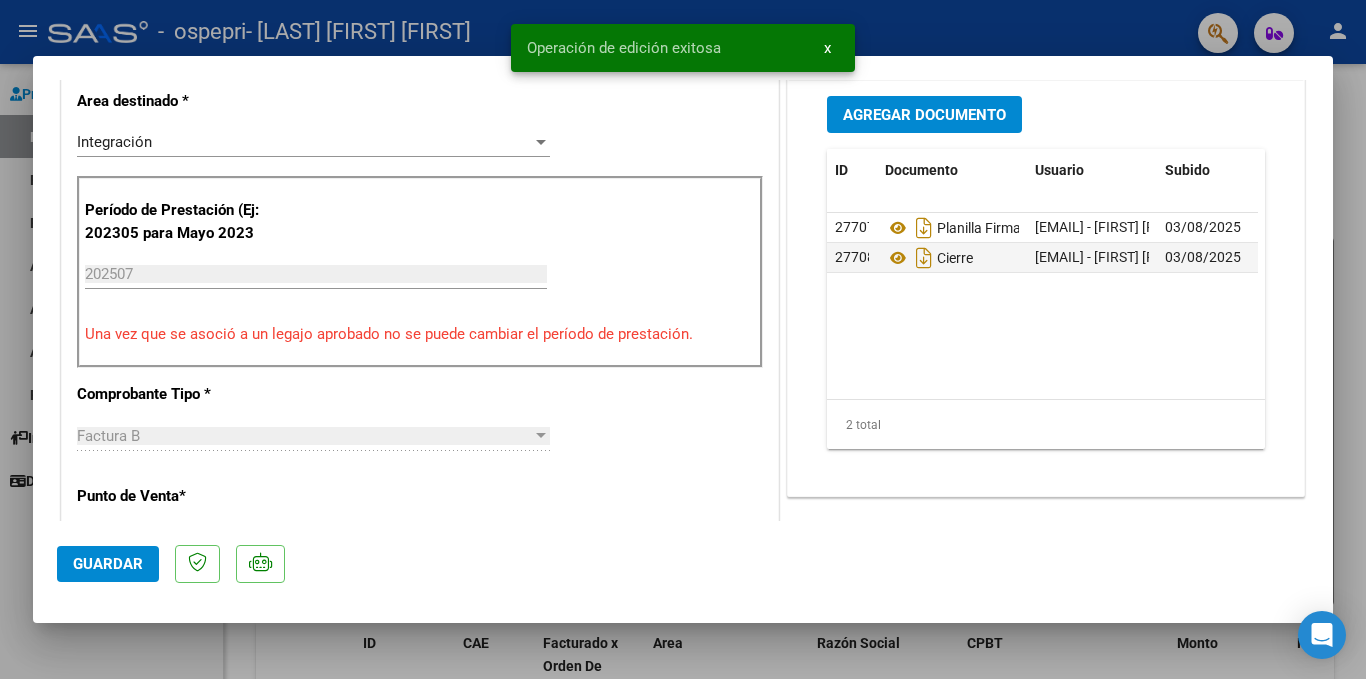 click on "x" at bounding box center (827, 48) 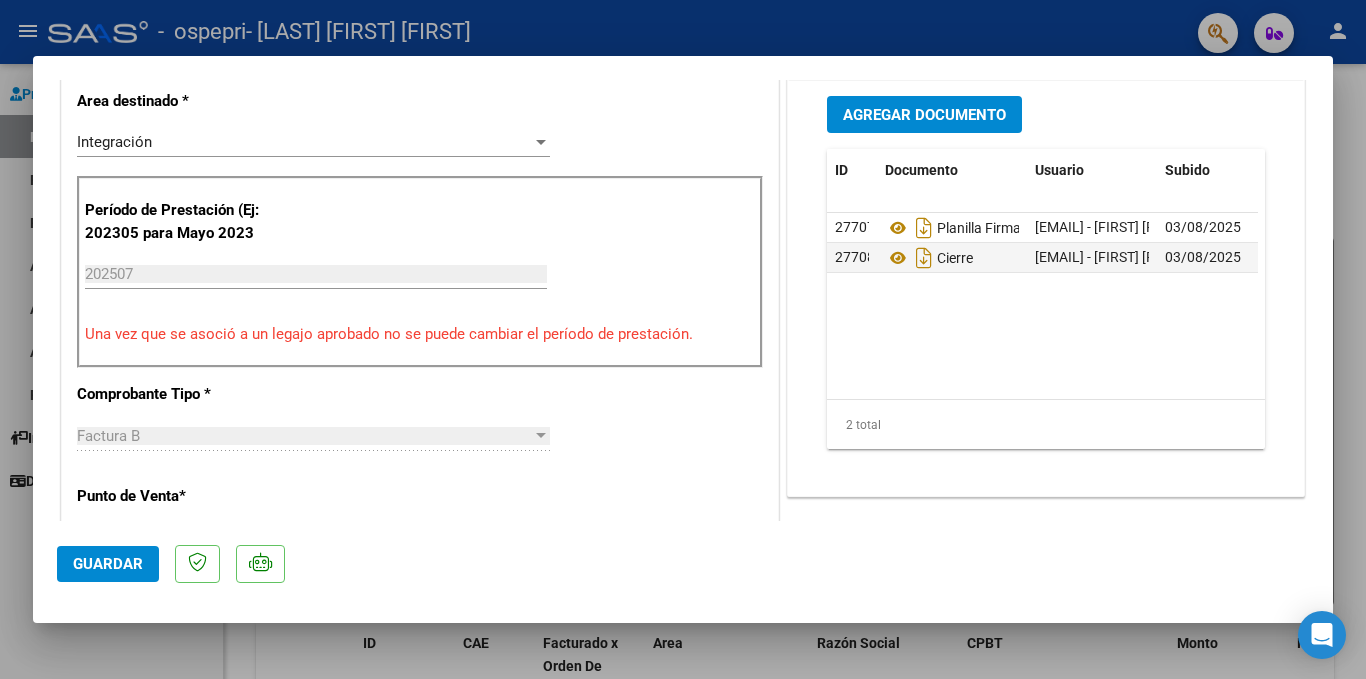 click at bounding box center (683, 339) 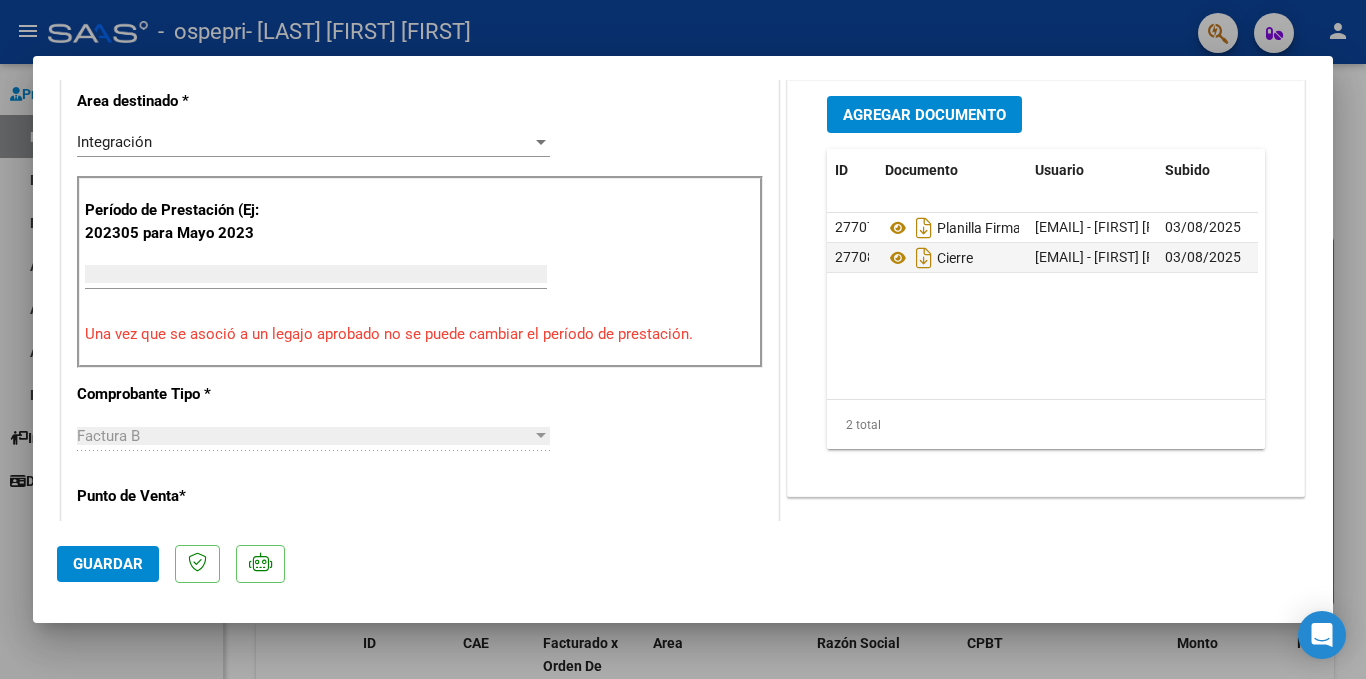 scroll, scrollTop: 0, scrollLeft: 0, axis: both 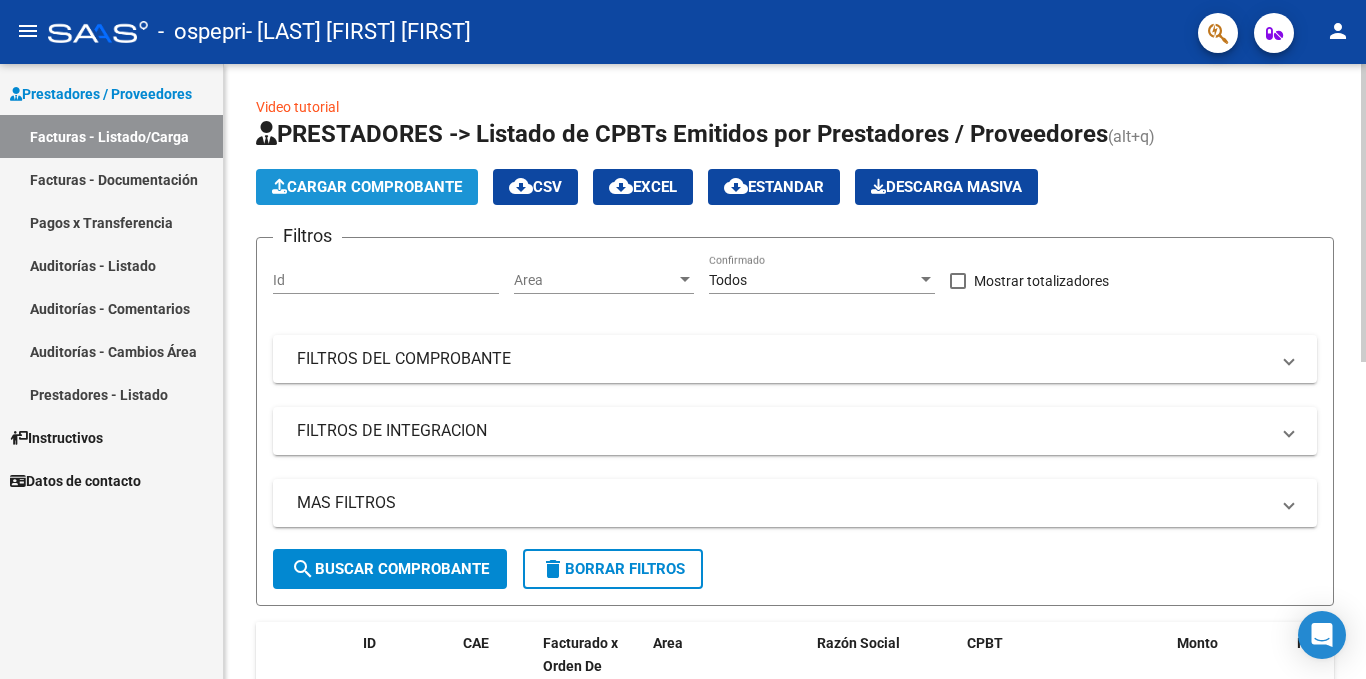 click on "Cargar Comprobante" 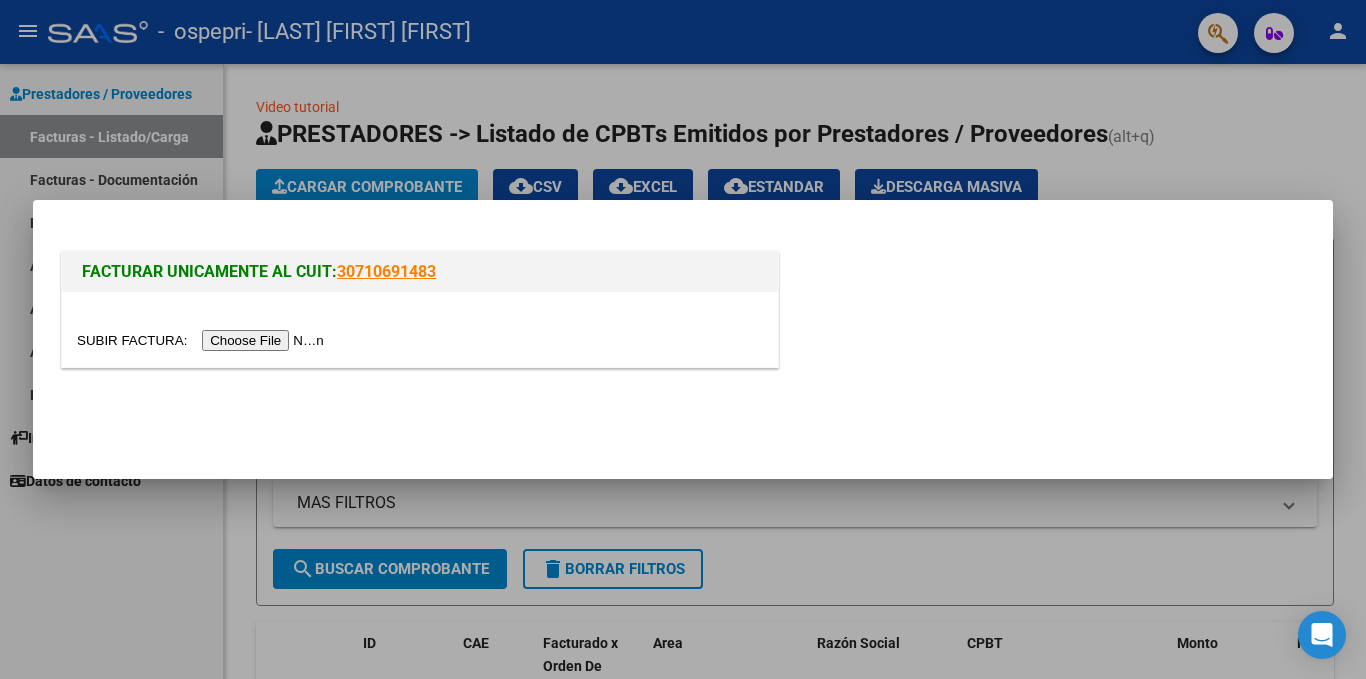 click at bounding box center (203, 340) 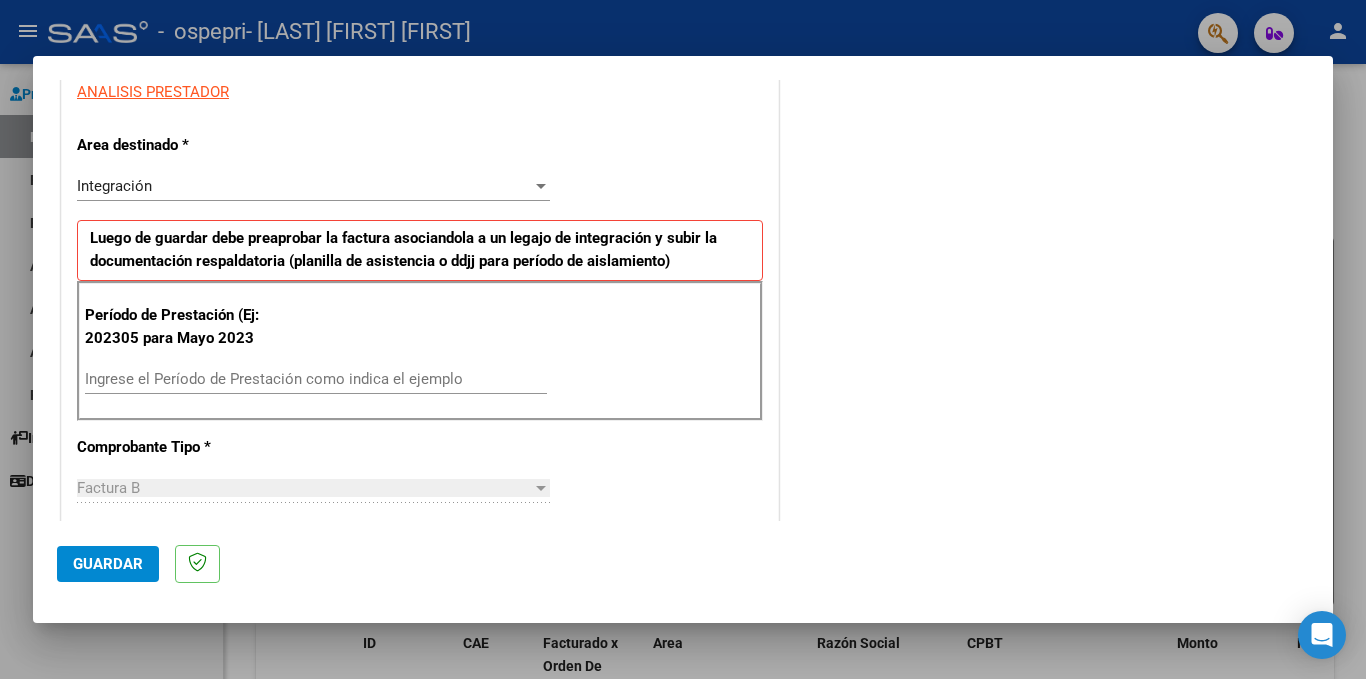 scroll, scrollTop: 400, scrollLeft: 0, axis: vertical 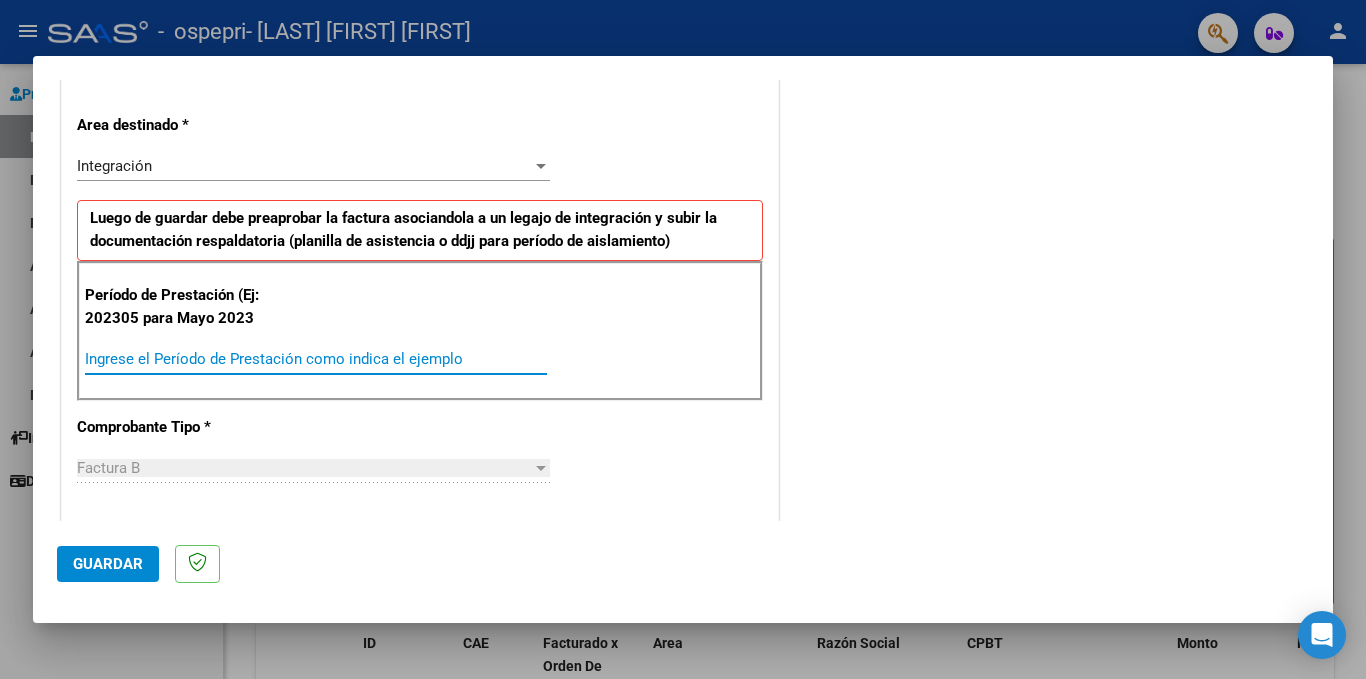 click on "Ingrese el Período de Prestación como indica el ejemplo" at bounding box center (316, 359) 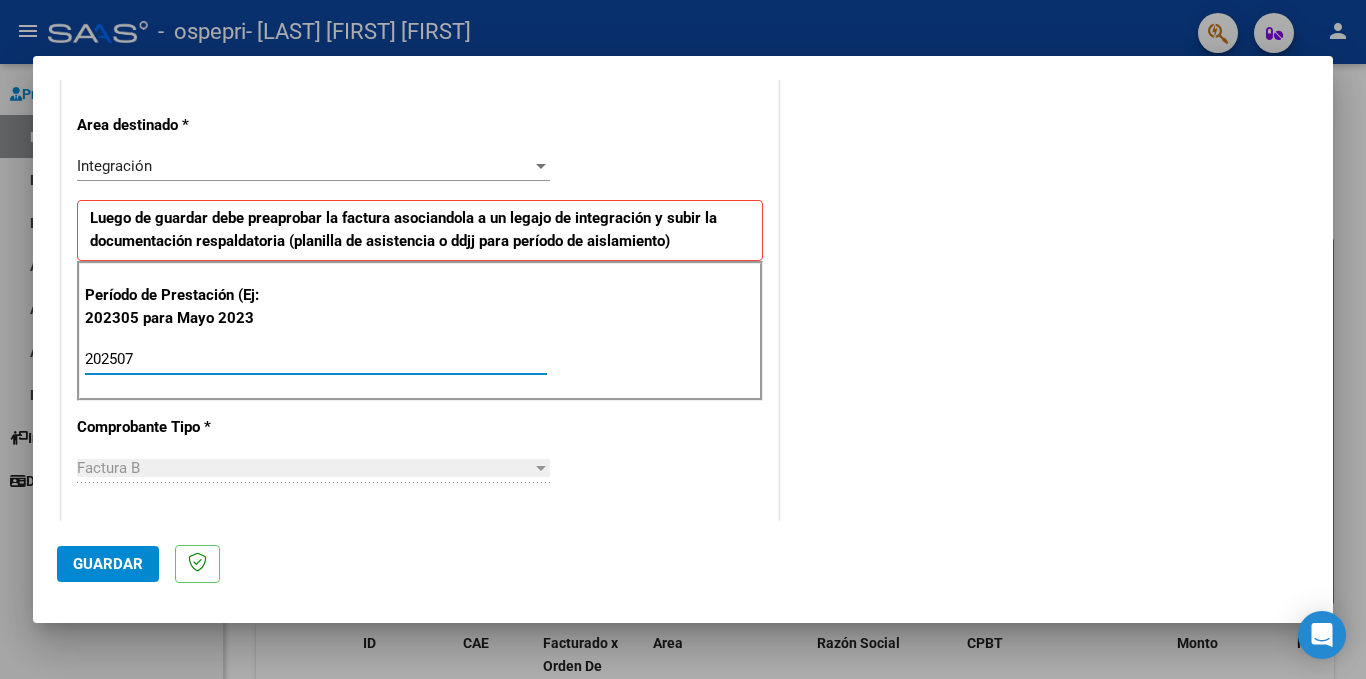 type on "202507" 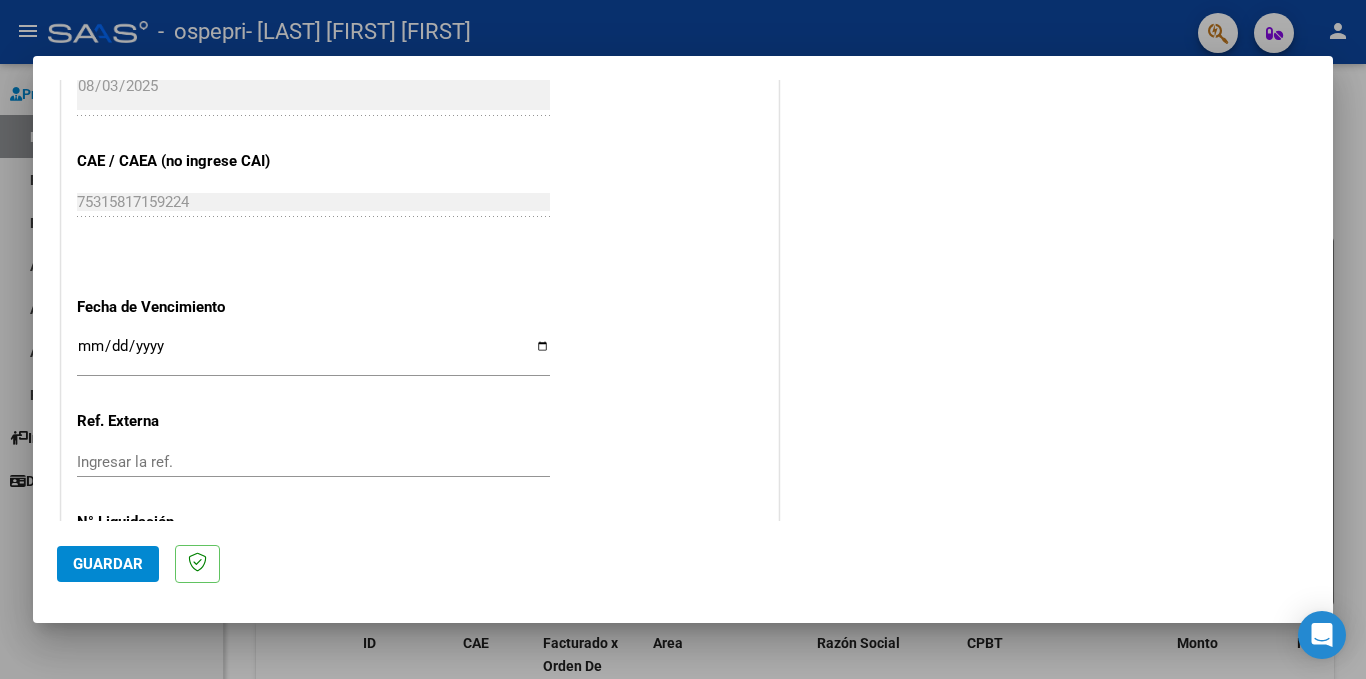 scroll, scrollTop: 1200, scrollLeft: 0, axis: vertical 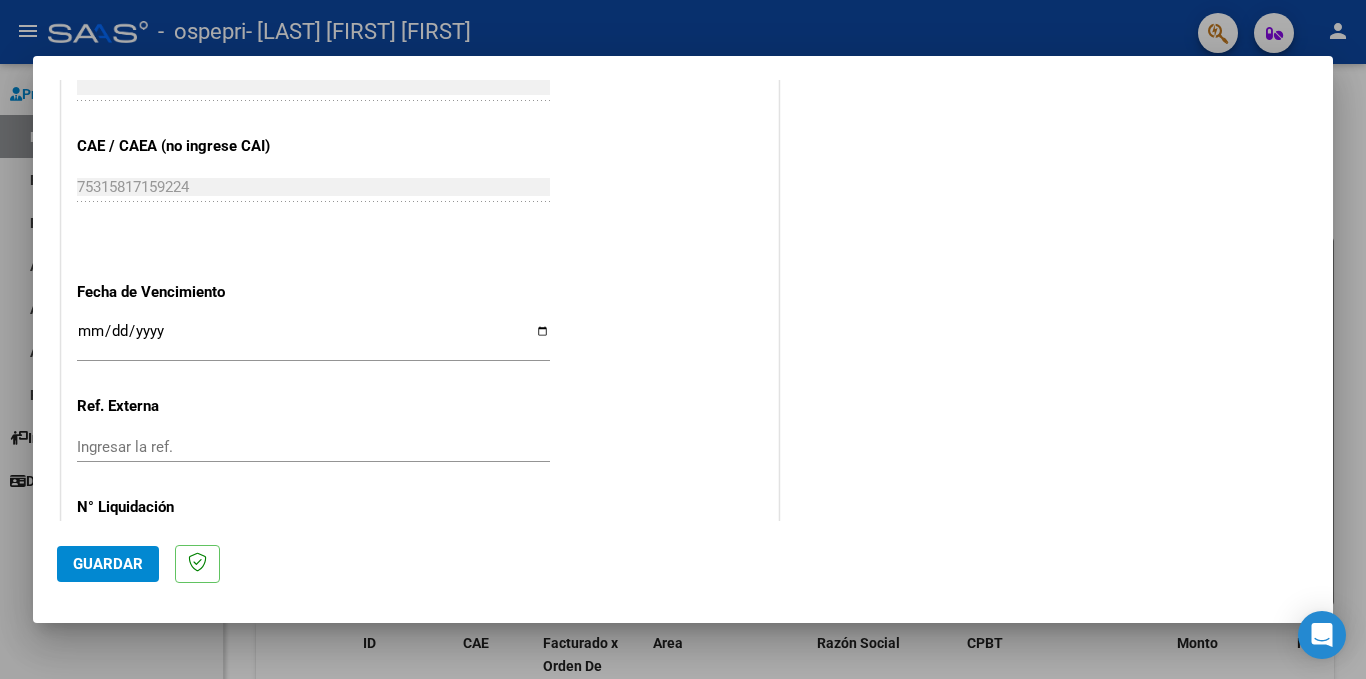 click on "Ingresar la fecha" at bounding box center (313, 339) 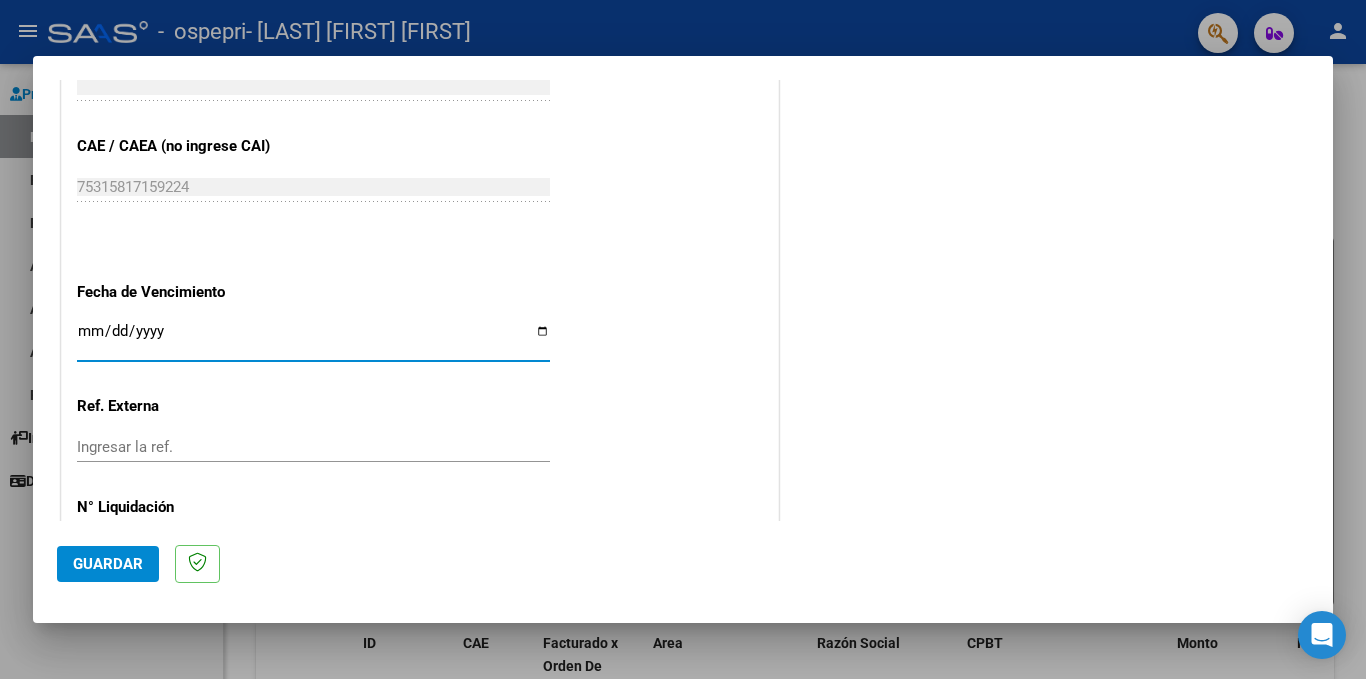 click on "Ingresar la fecha" at bounding box center (313, 339) 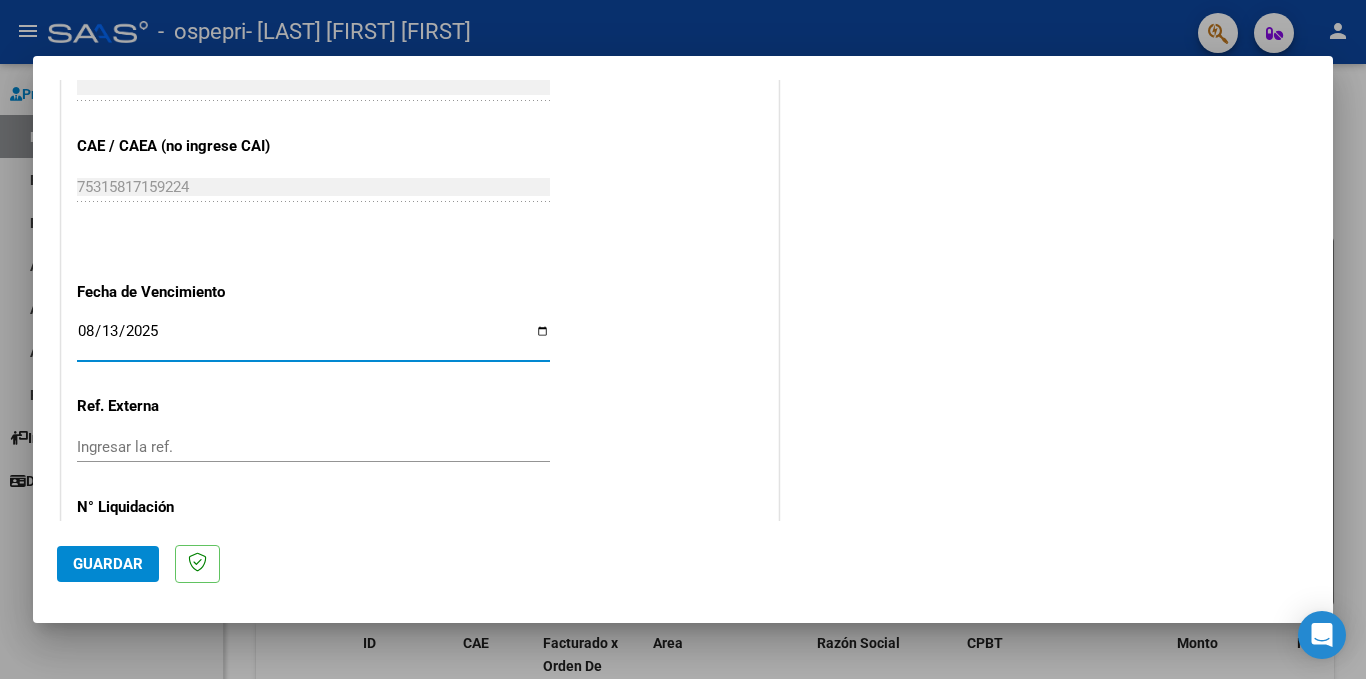 type on "2025-08-13" 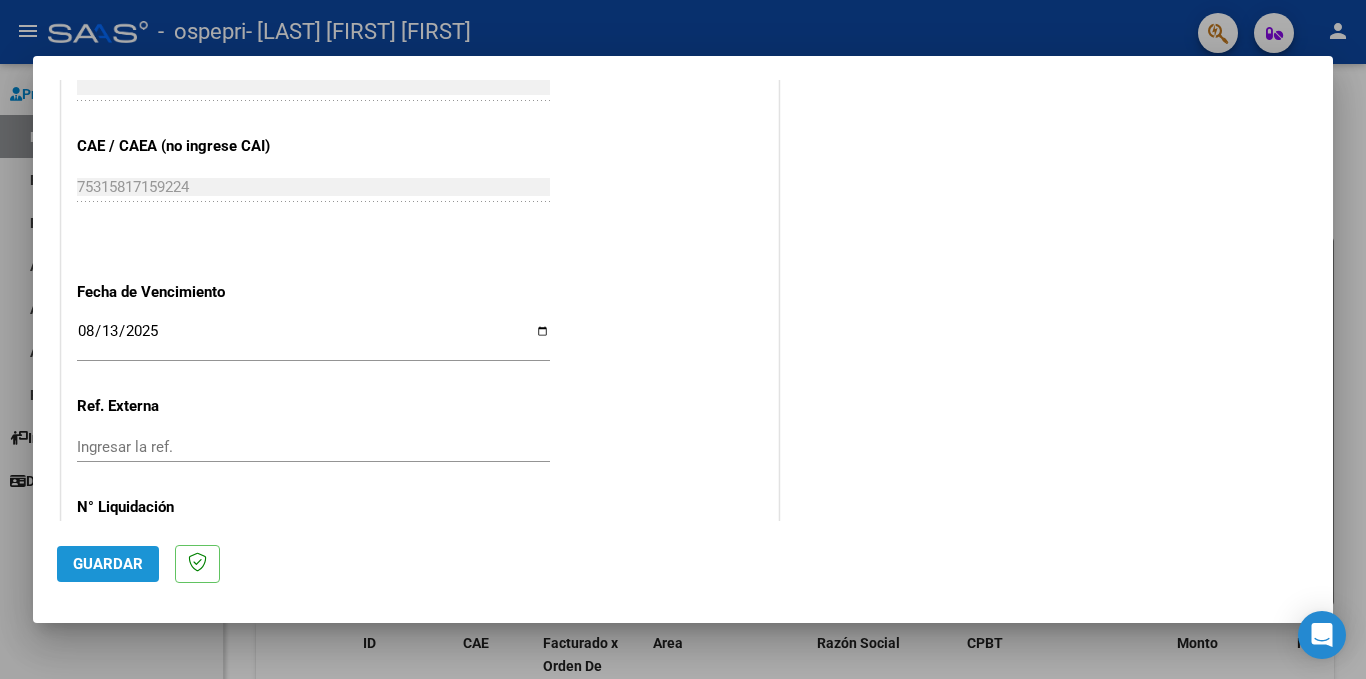 click on "Guardar" 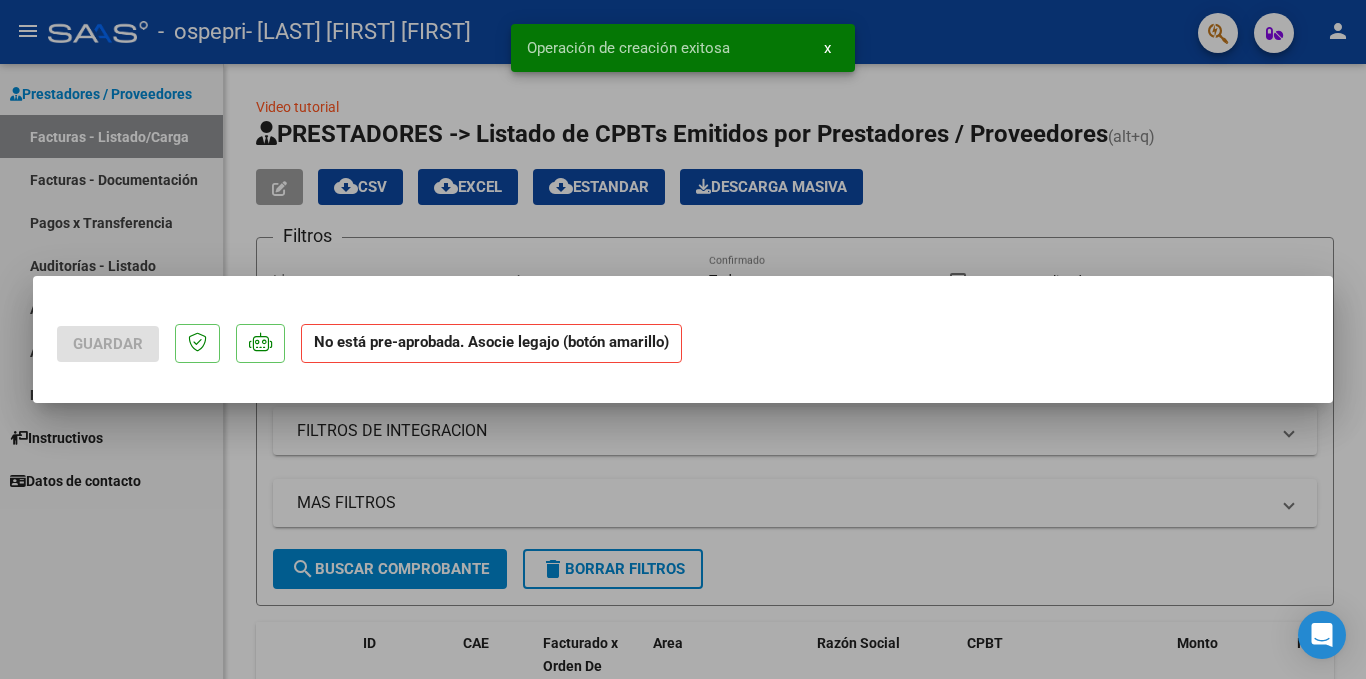 scroll, scrollTop: 0, scrollLeft: 0, axis: both 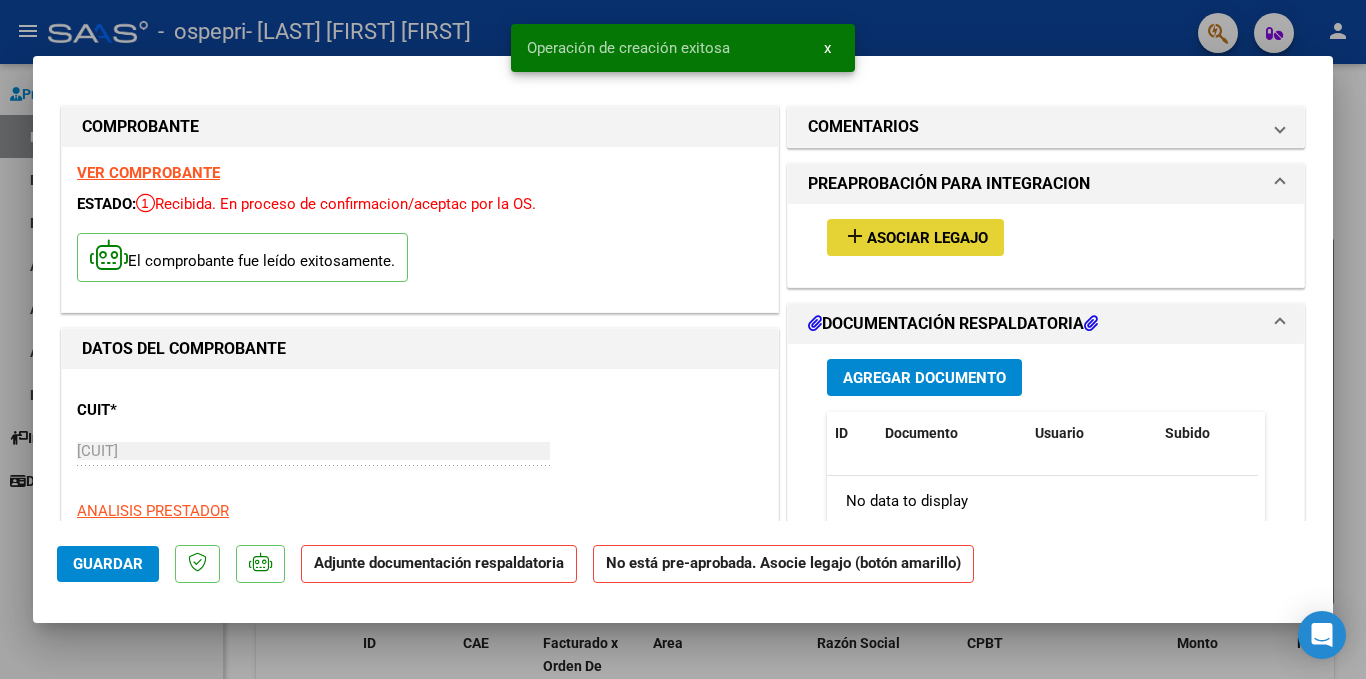click on "Asociar Legajo" at bounding box center (927, 238) 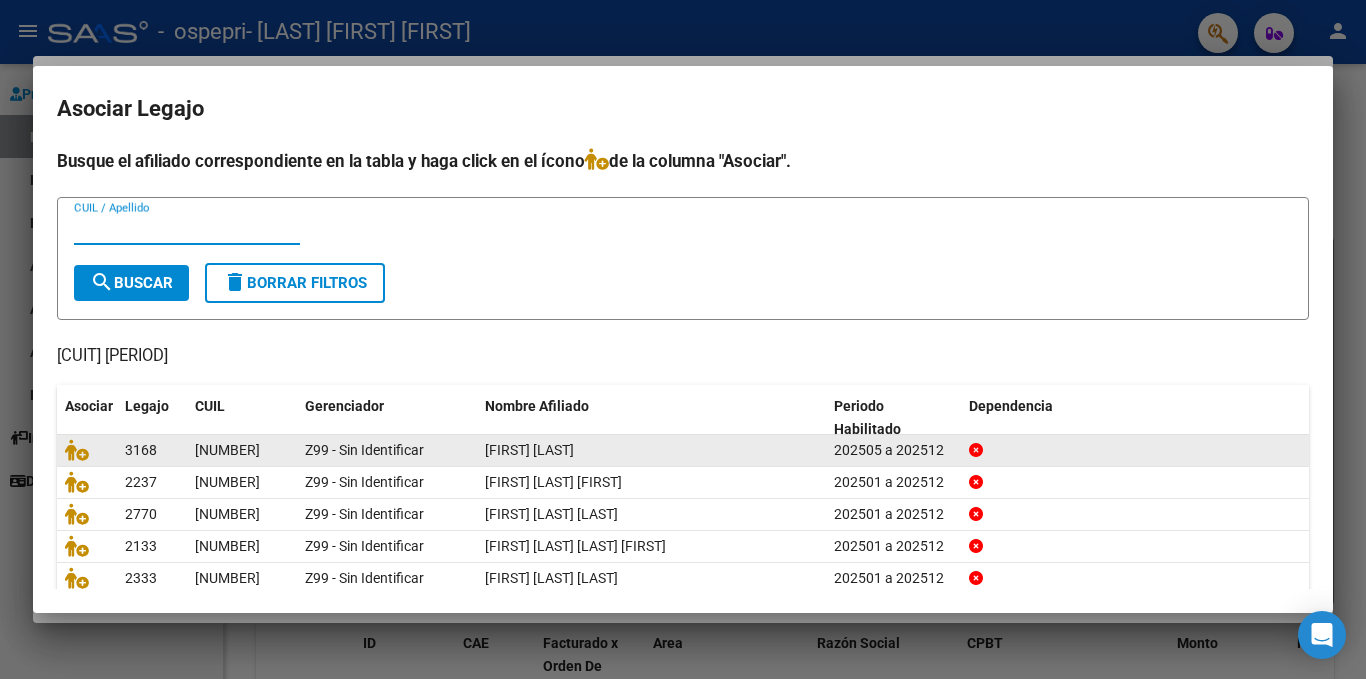 scroll, scrollTop: 85, scrollLeft: 0, axis: vertical 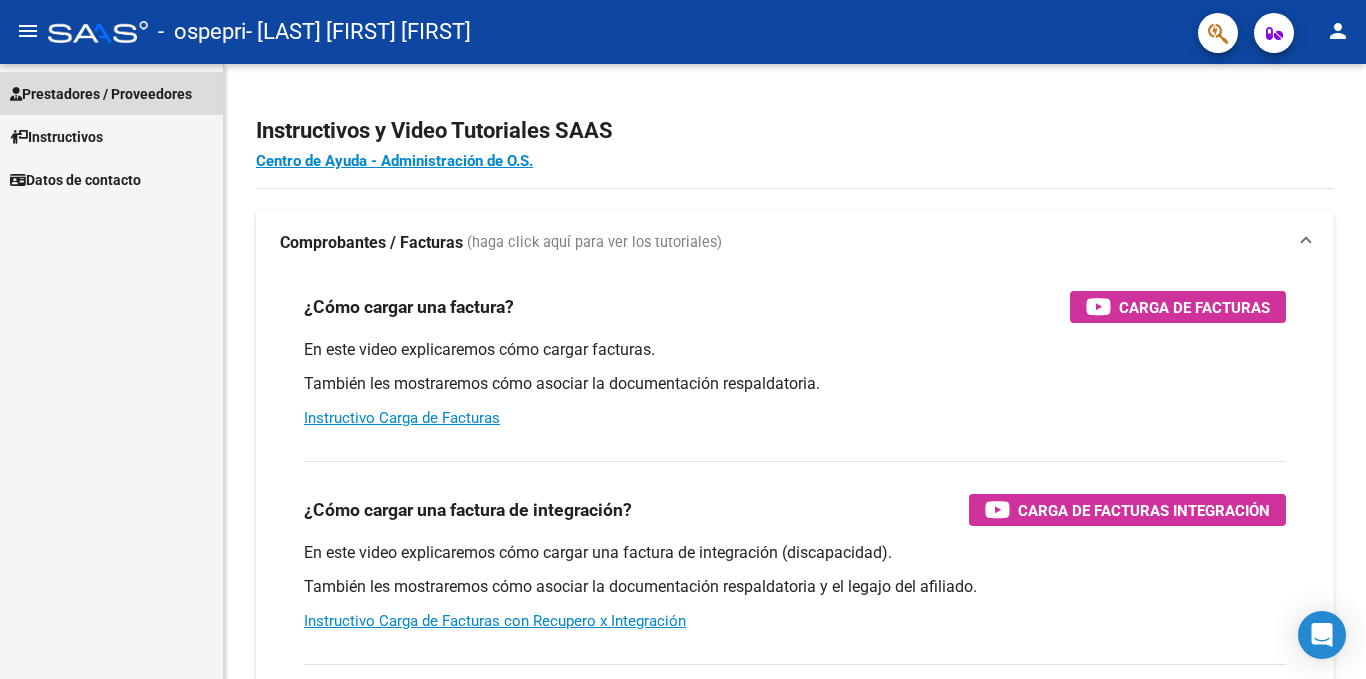 click on "Prestadores / Proveedores" at bounding box center (101, 94) 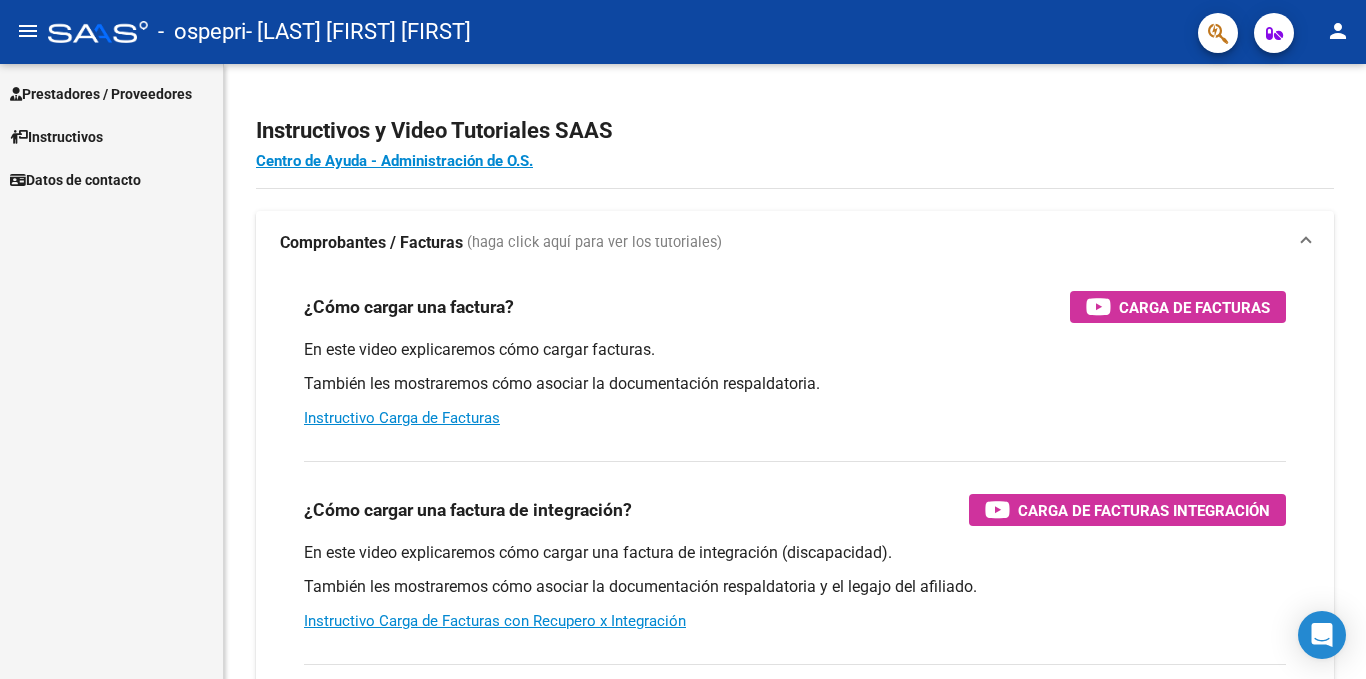 click on "Prestadores / Proveedores" at bounding box center [101, 94] 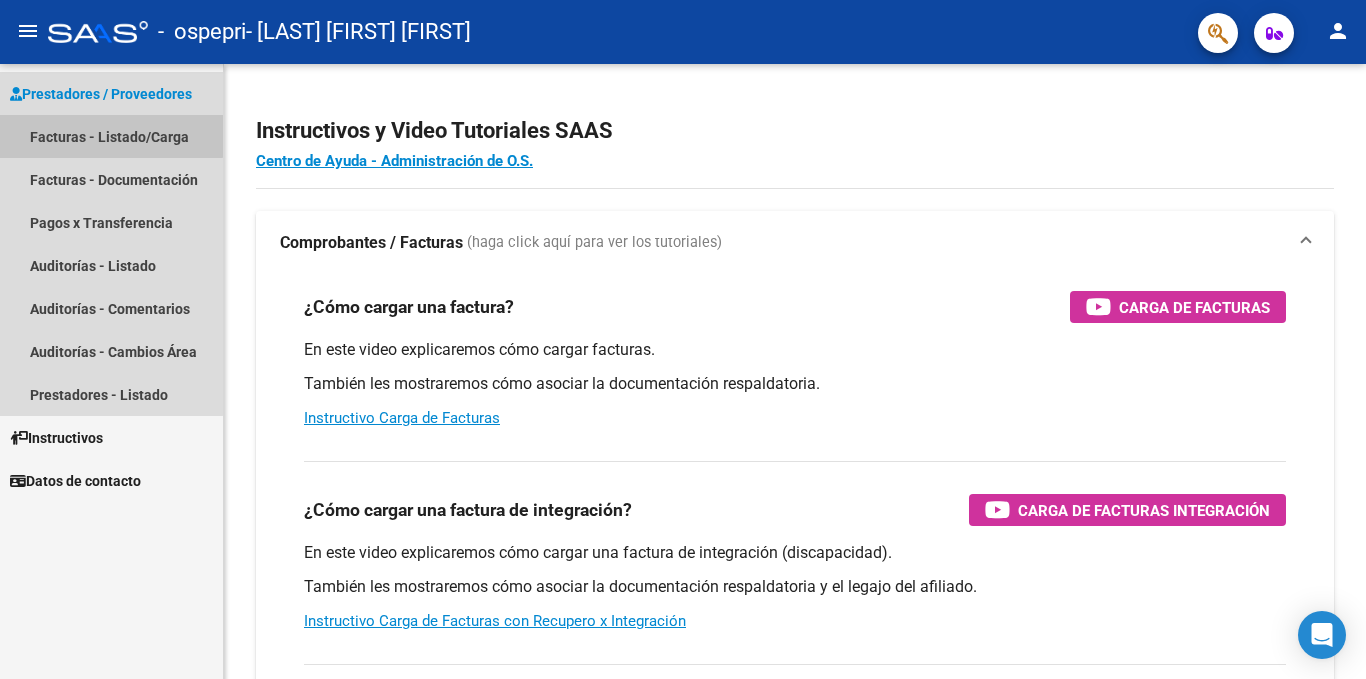click on "Facturas - Listado/Carga" at bounding box center [111, 136] 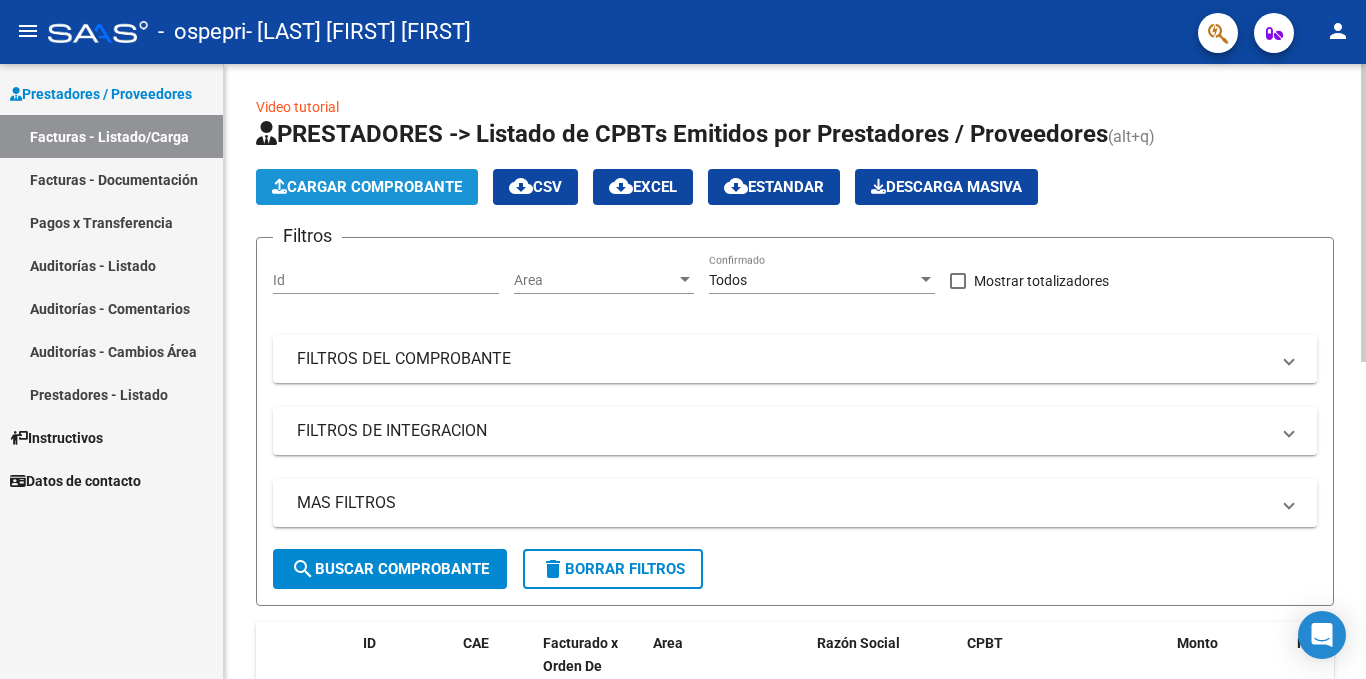 click on "Cargar Comprobante" 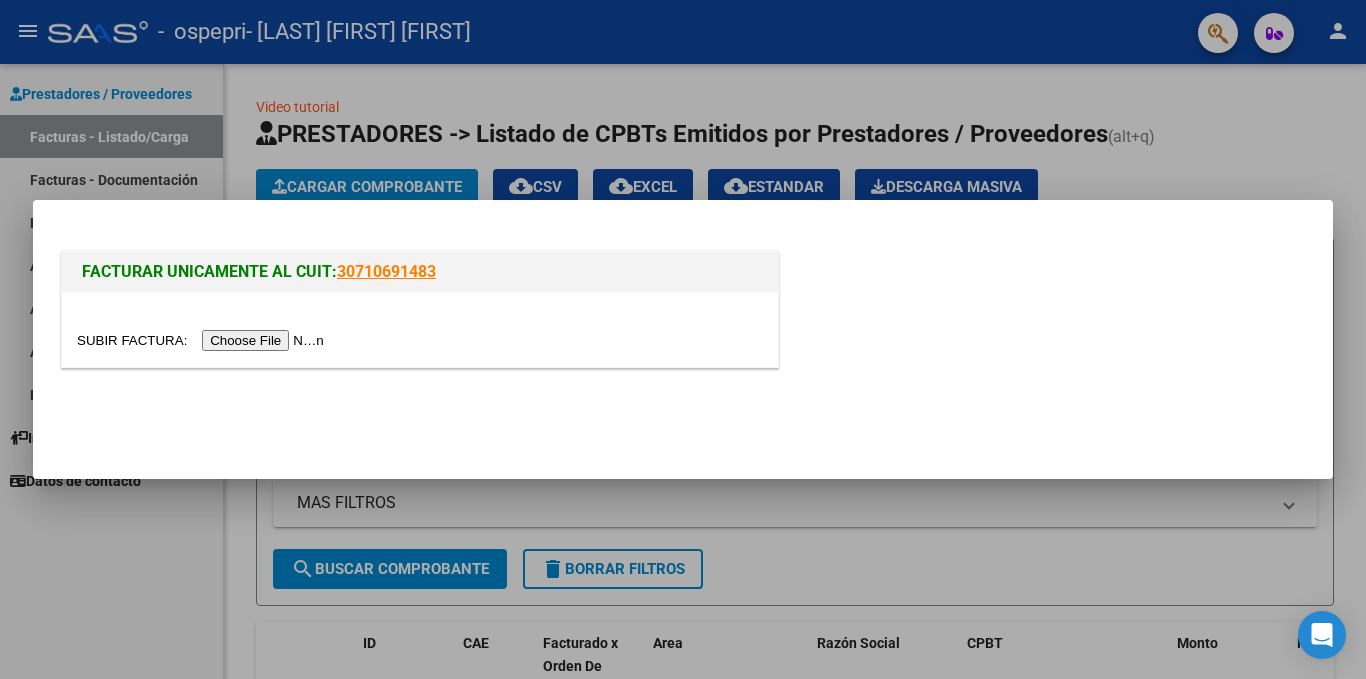 click at bounding box center (203, 340) 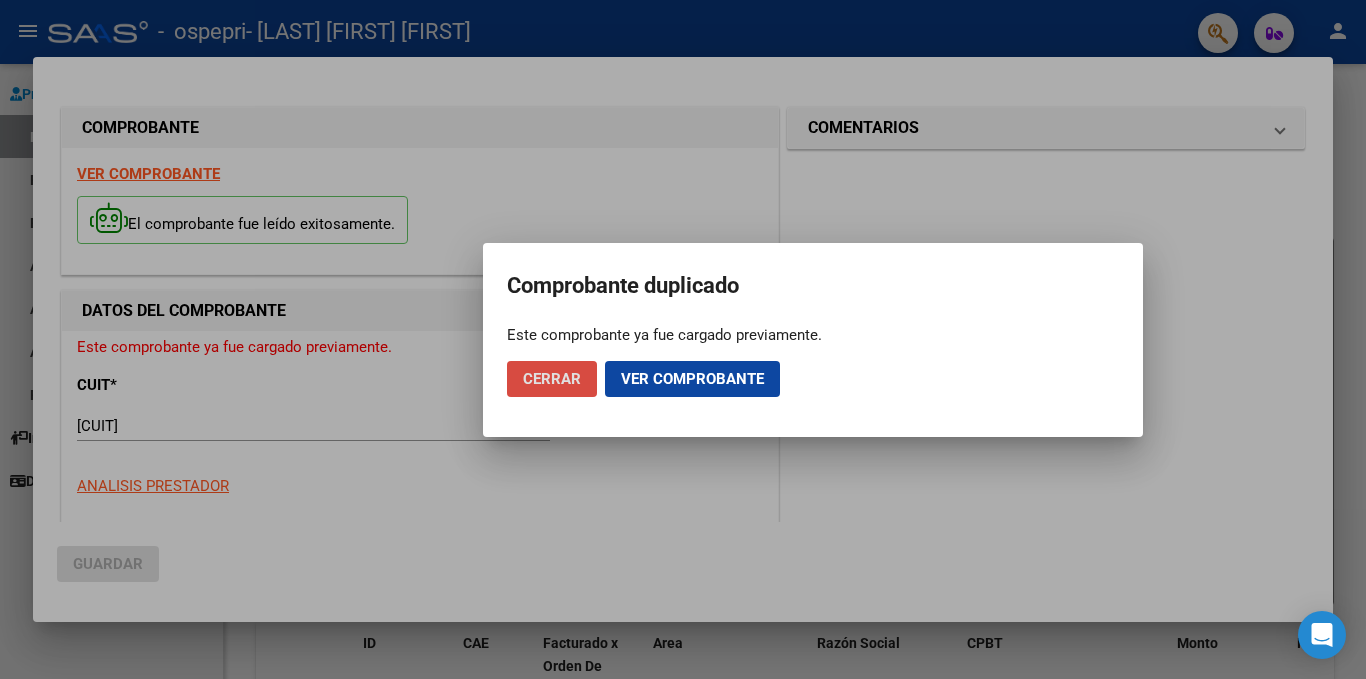 click on "Cerrar" 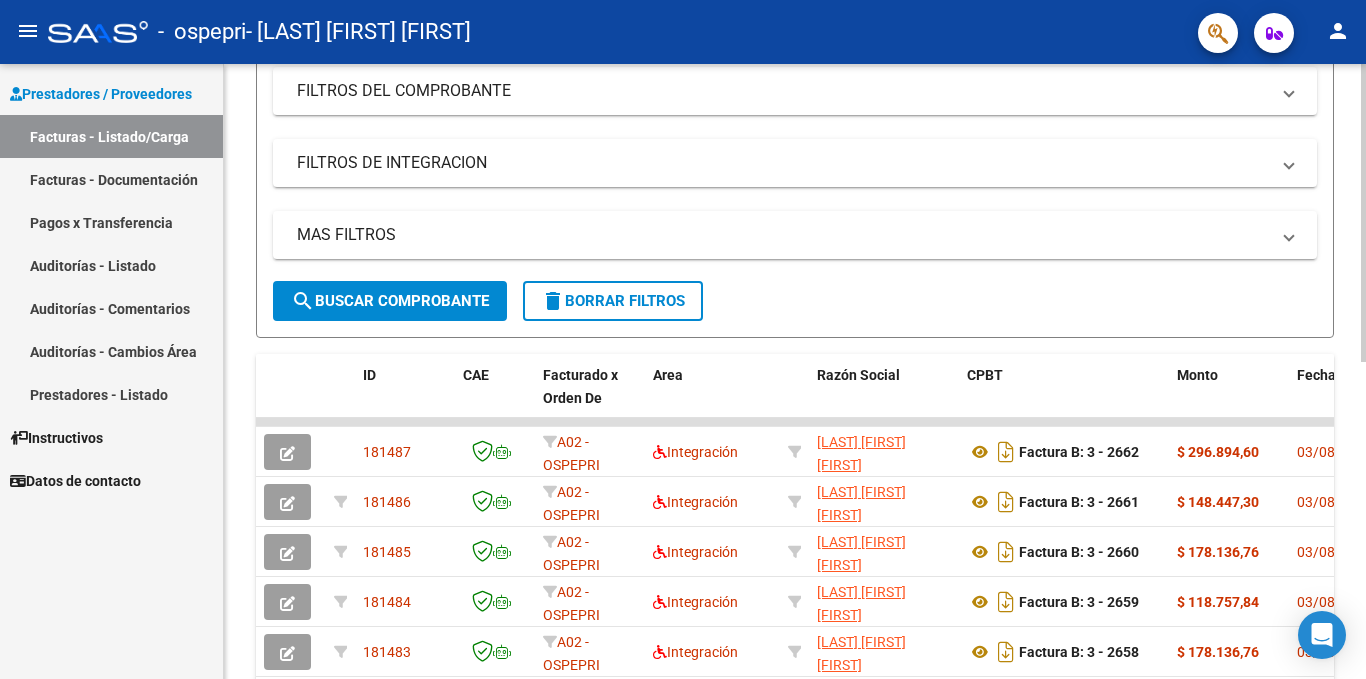 scroll, scrollTop: 300, scrollLeft: 0, axis: vertical 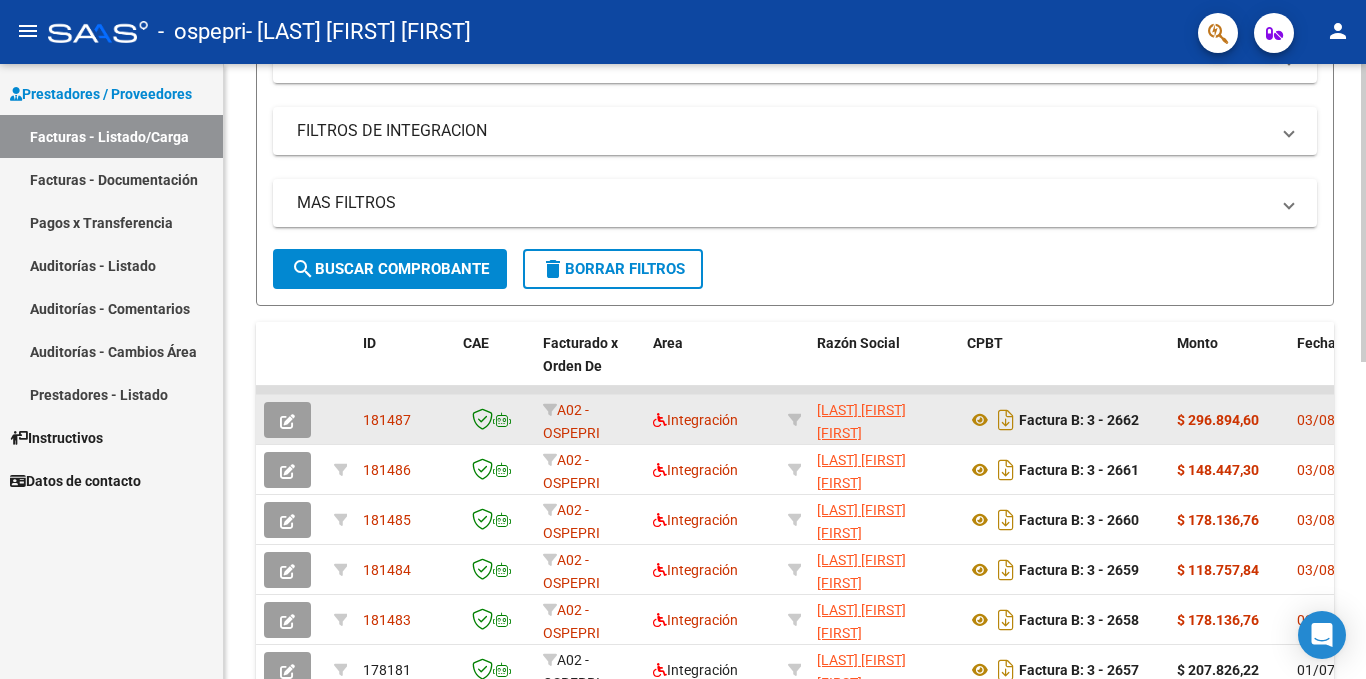 click 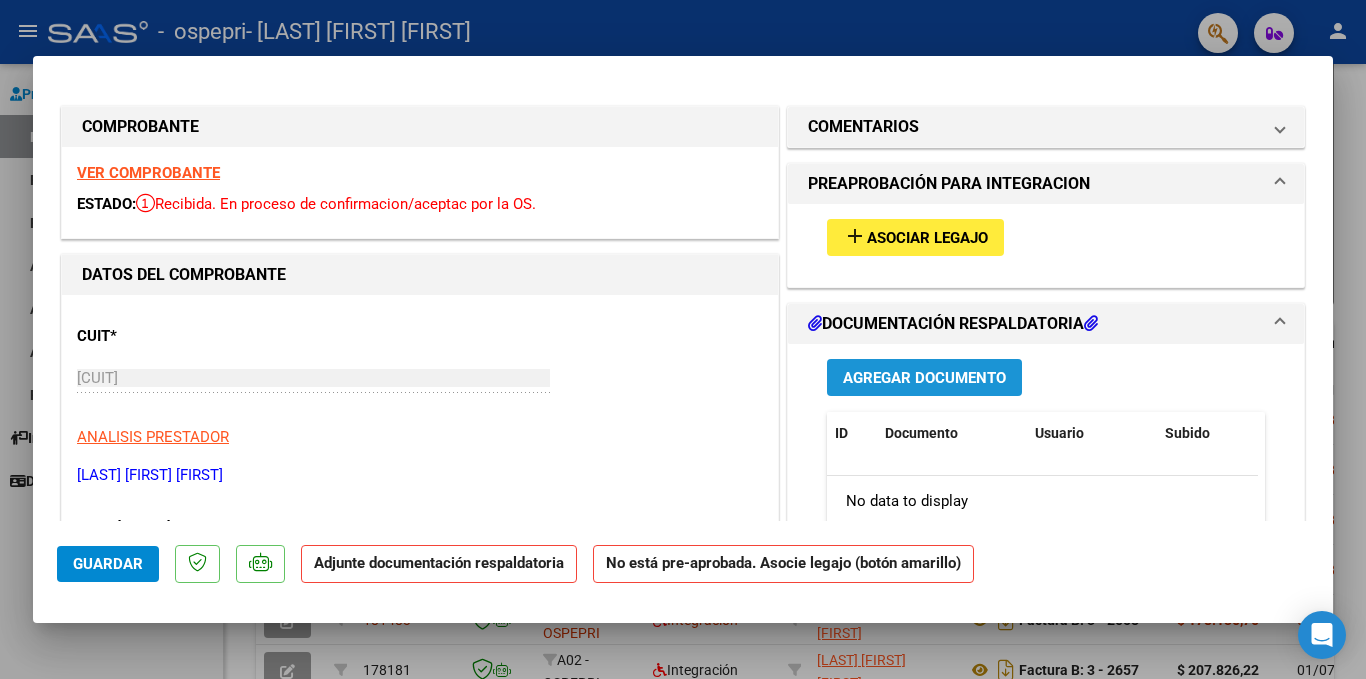 click on "Agregar Documento" at bounding box center [924, 378] 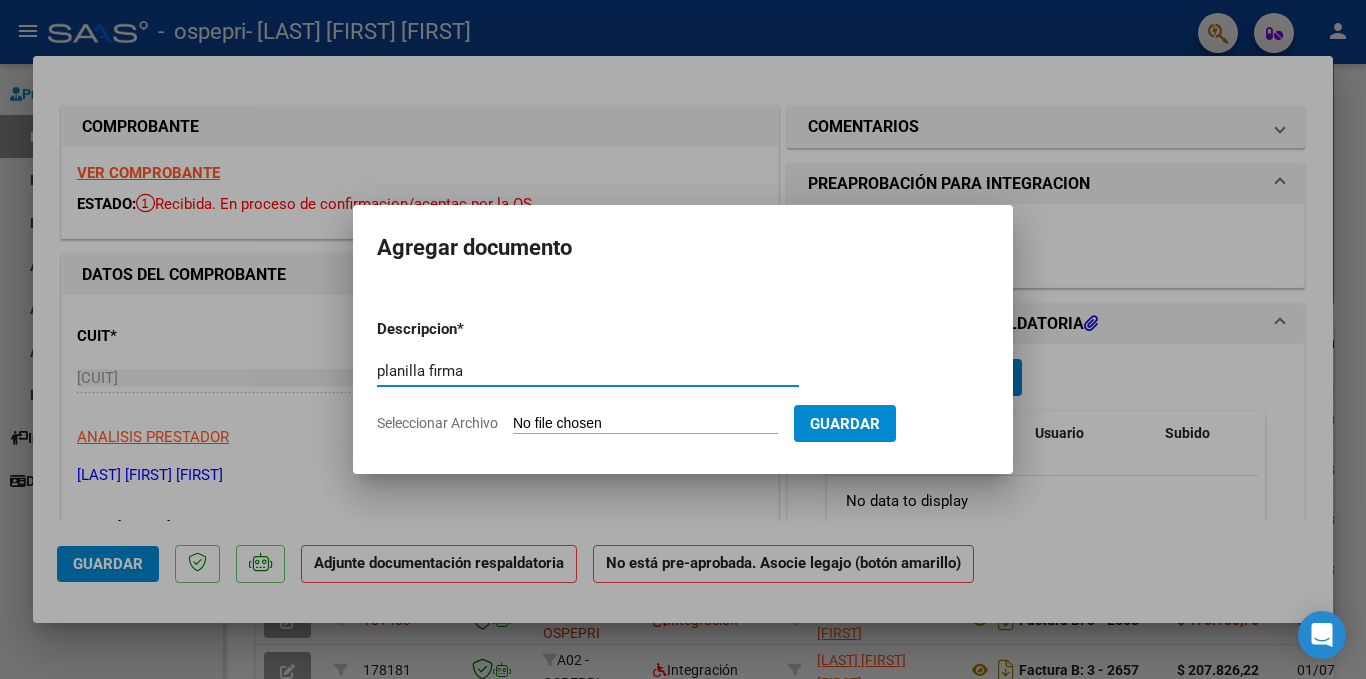 type on "planilla firma" 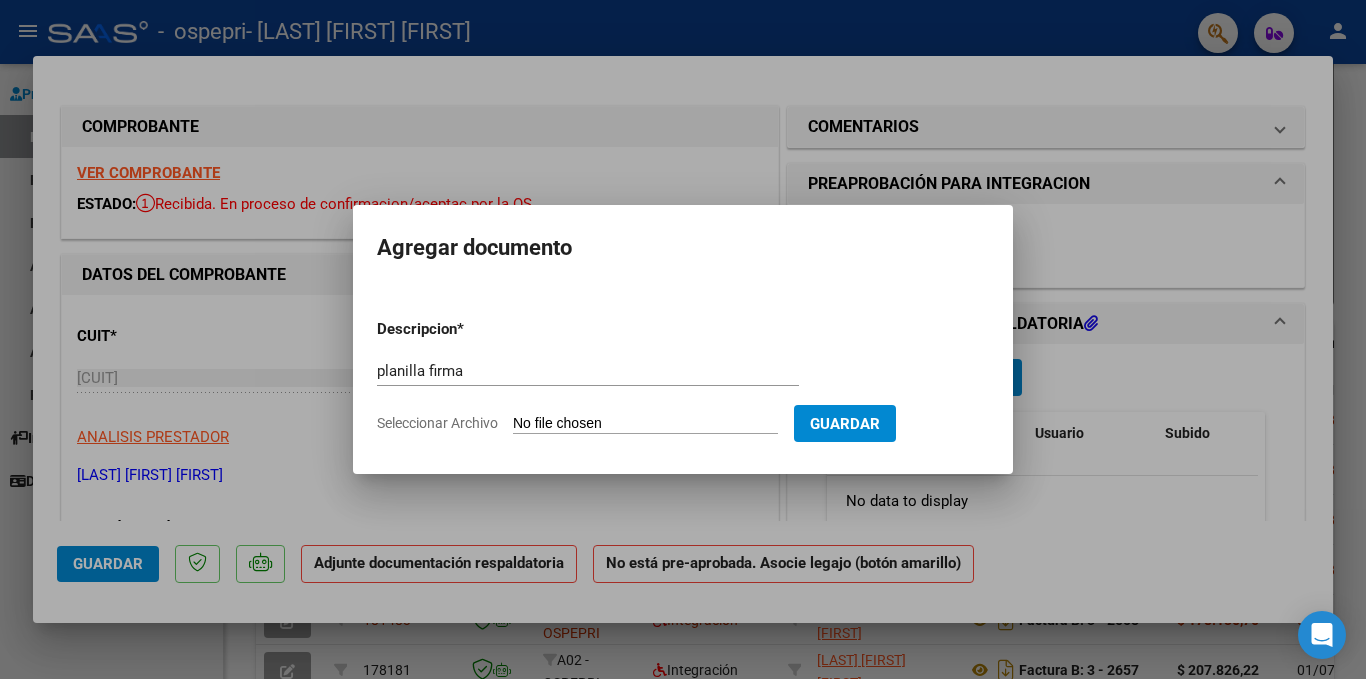 click on "Seleccionar Archivo" at bounding box center [645, 424] 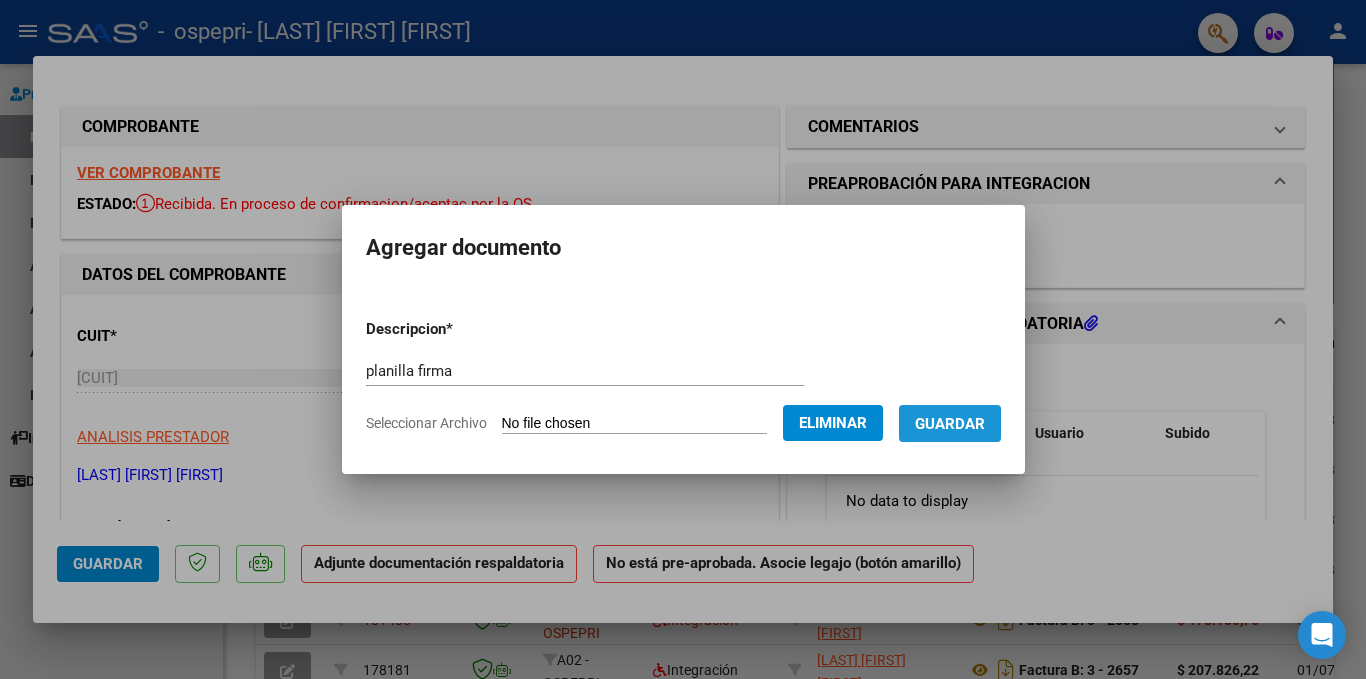 click on "Guardar" at bounding box center (950, 424) 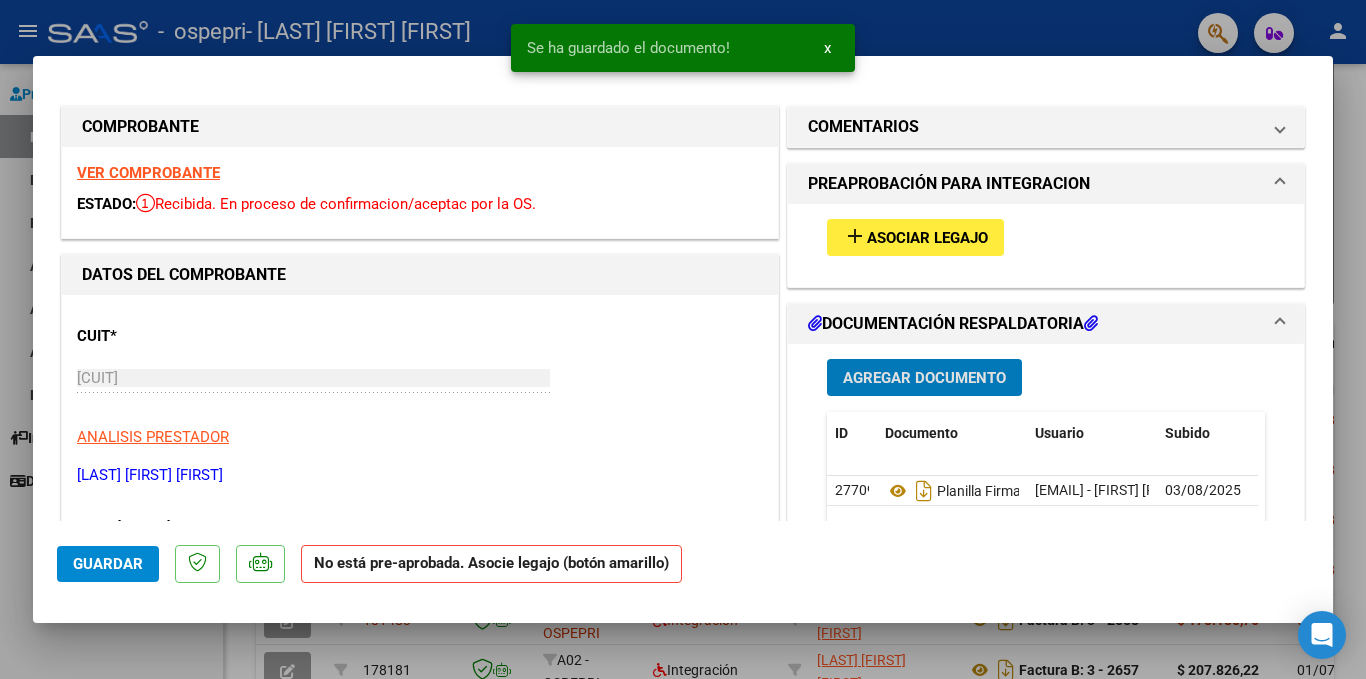 click on "Agregar Documento" at bounding box center [924, 378] 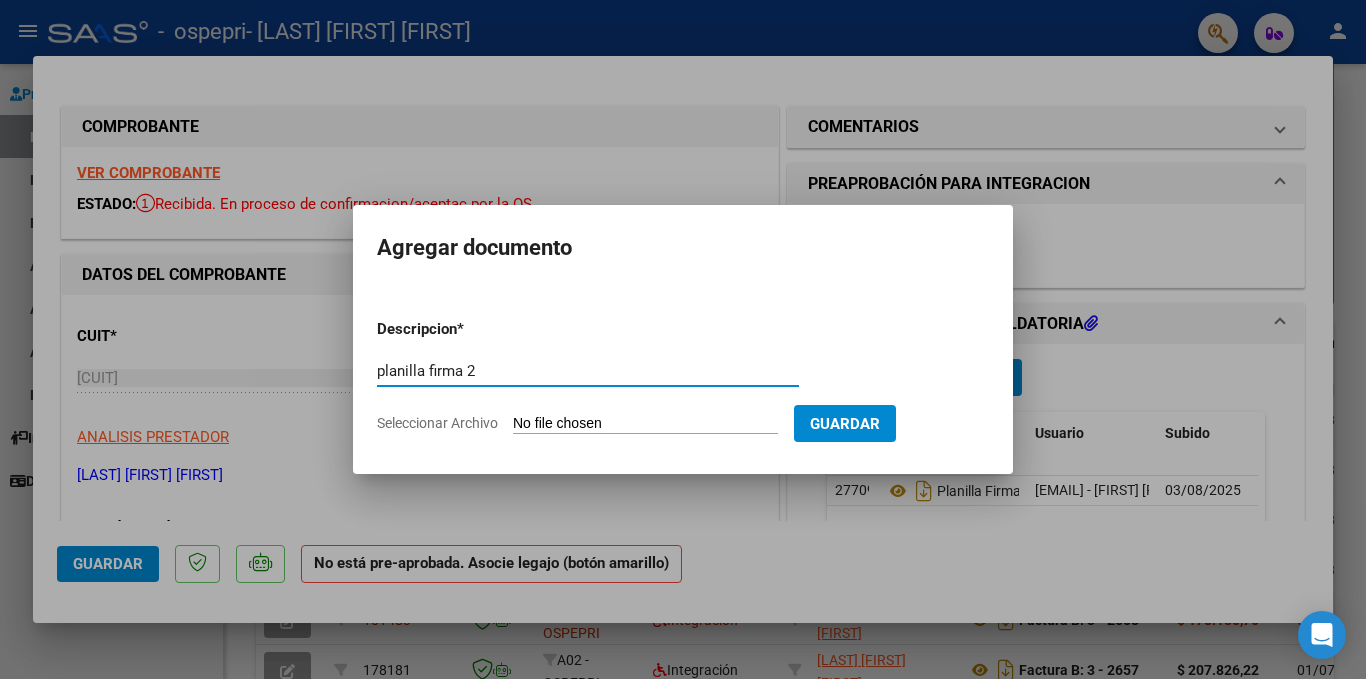 type on "planilla firma 2" 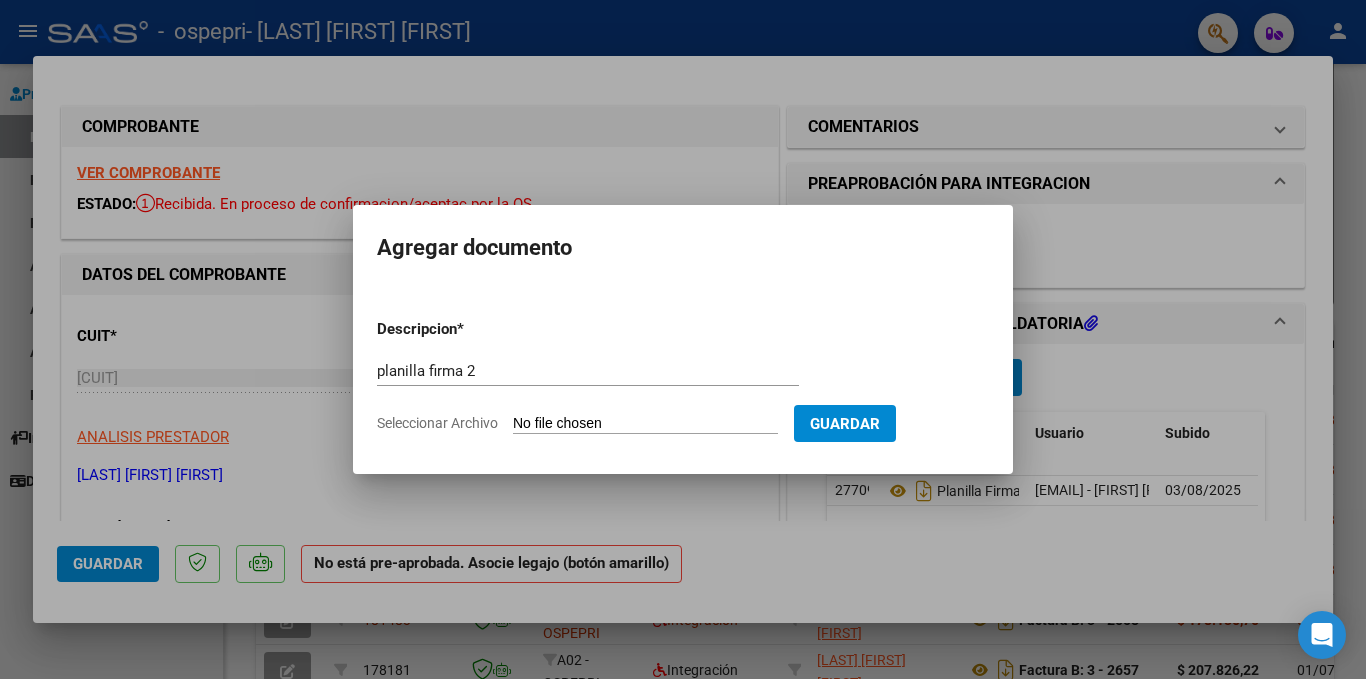 click on "Seleccionar Archivo" at bounding box center (645, 424) 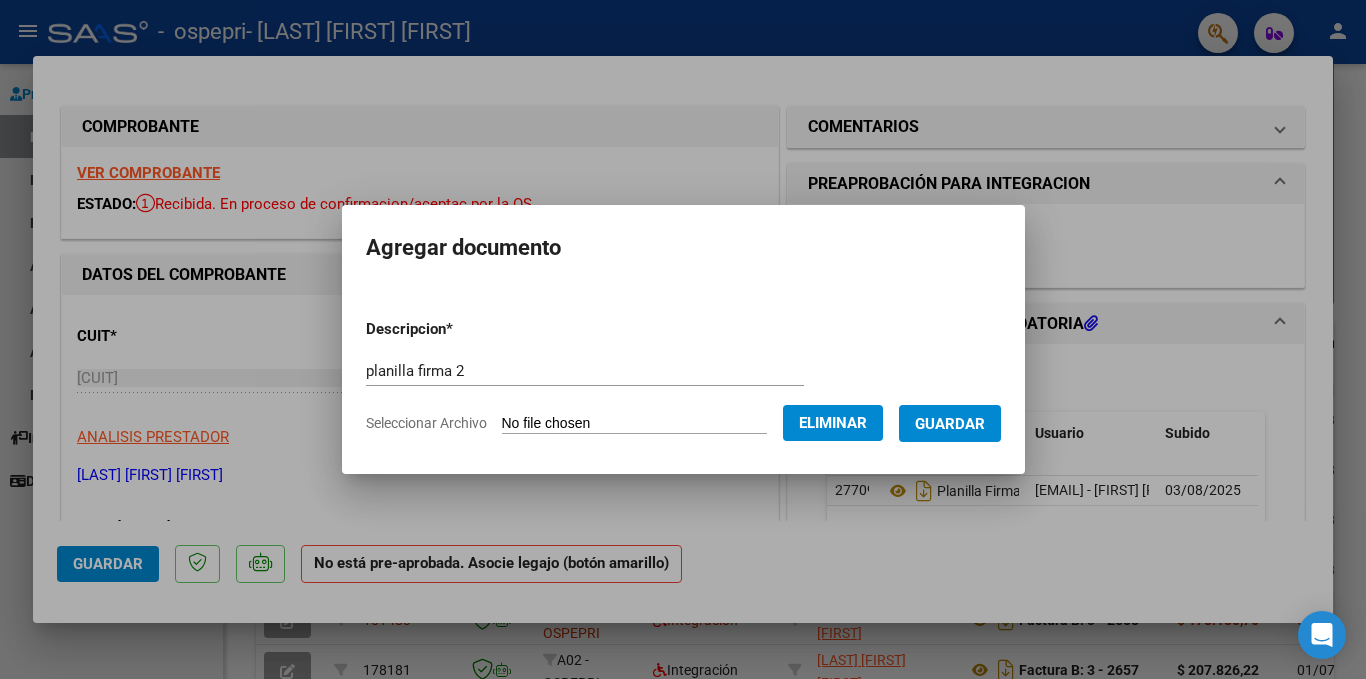 click on "Guardar" at bounding box center (950, 424) 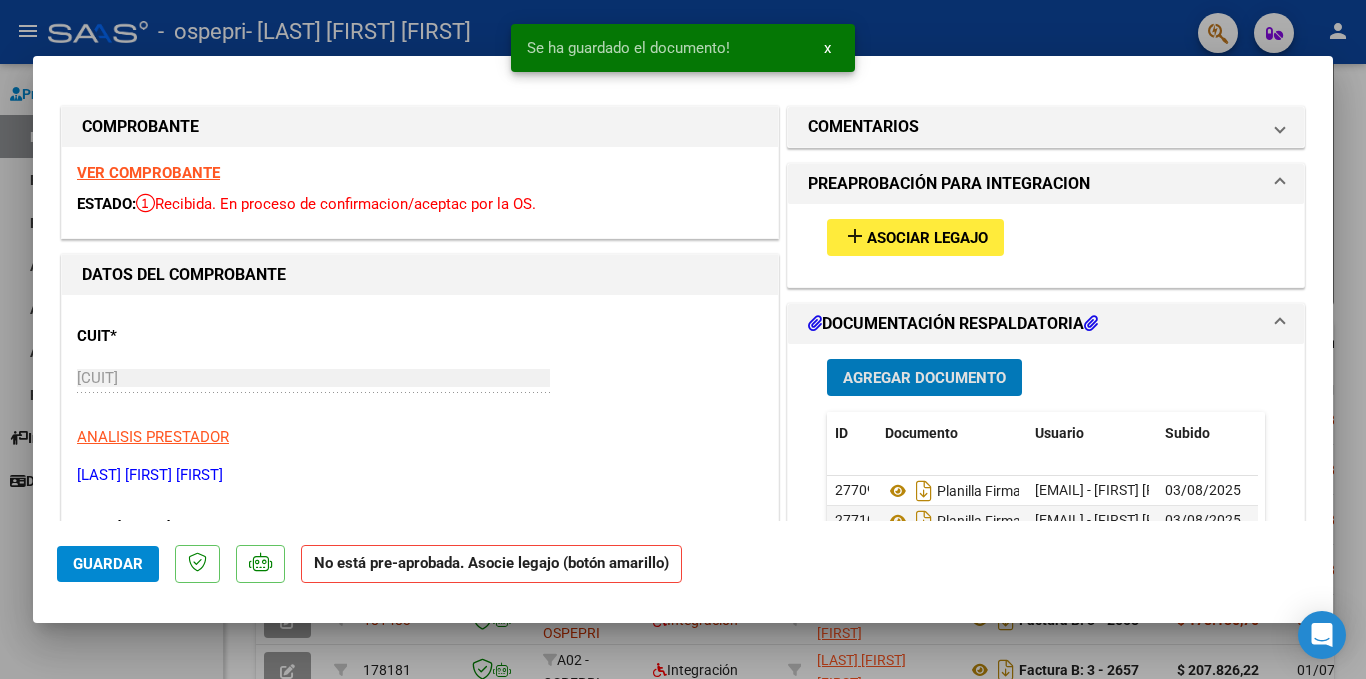 click on "Agregar Documento" at bounding box center [924, 378] 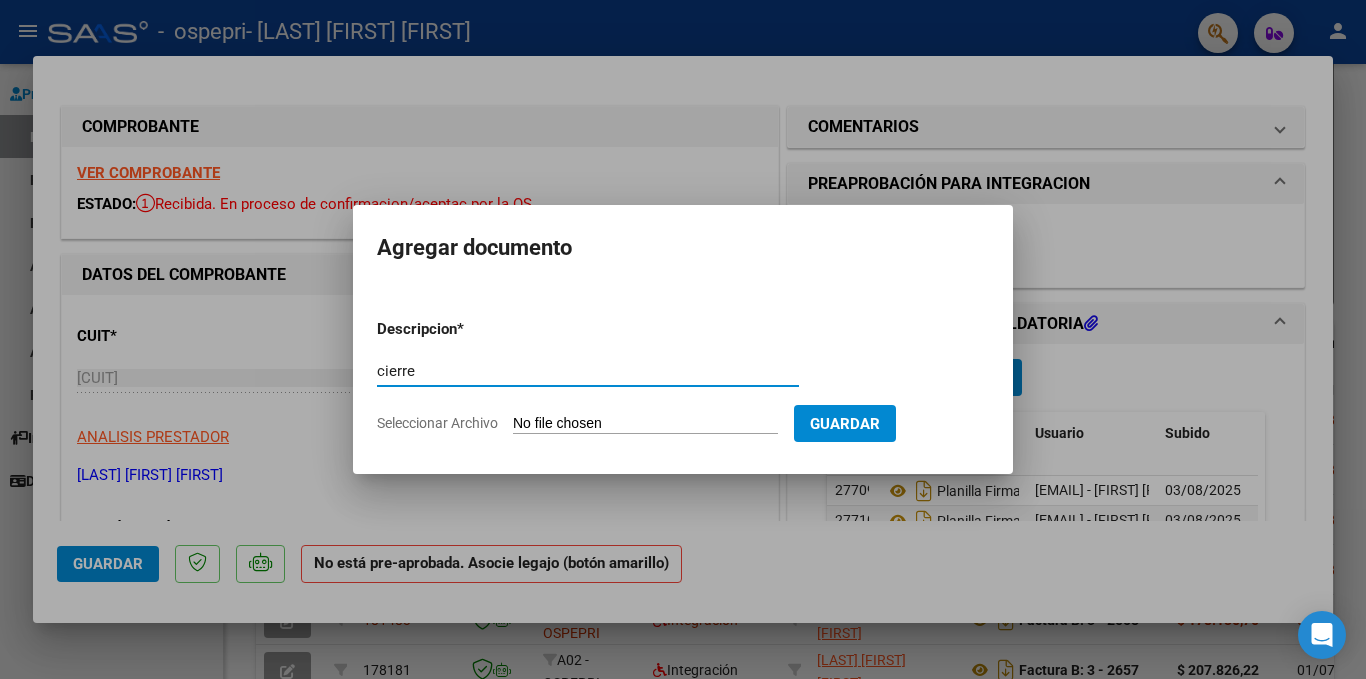 type on "cierre" 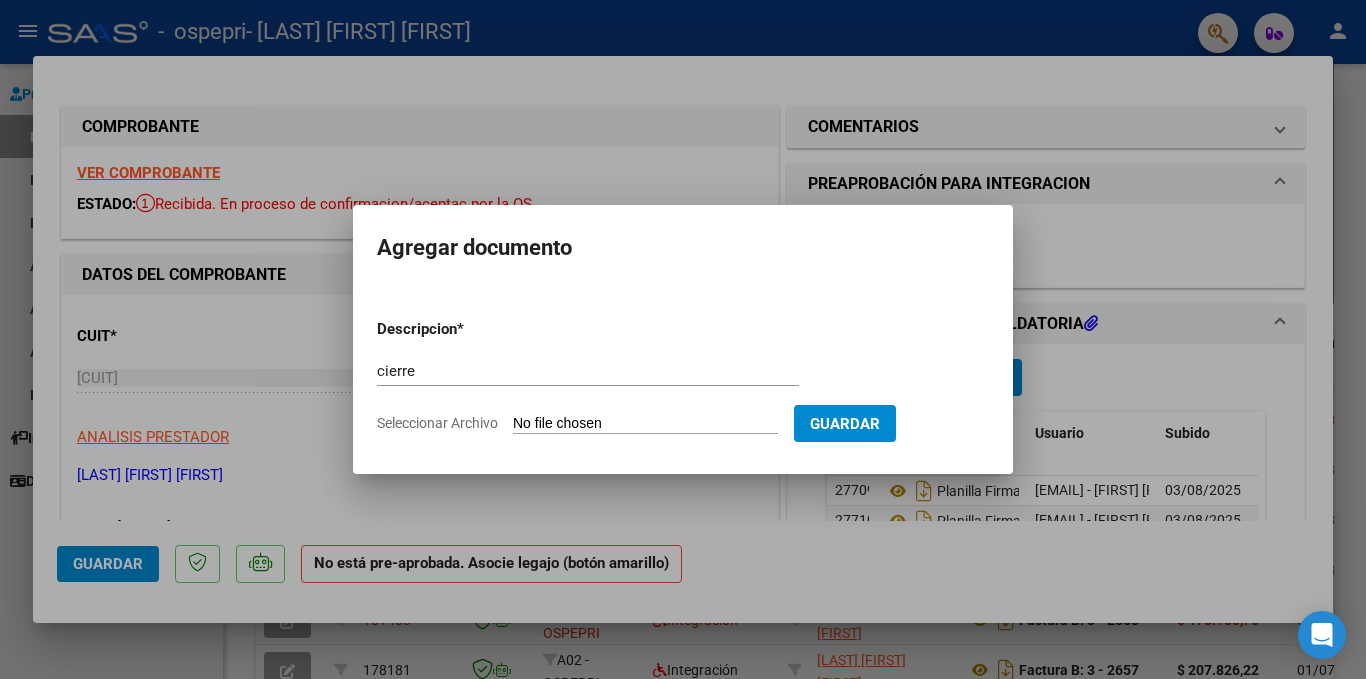 type on "C:\fakepath\apfmimpresionpreliq (7).pdf" 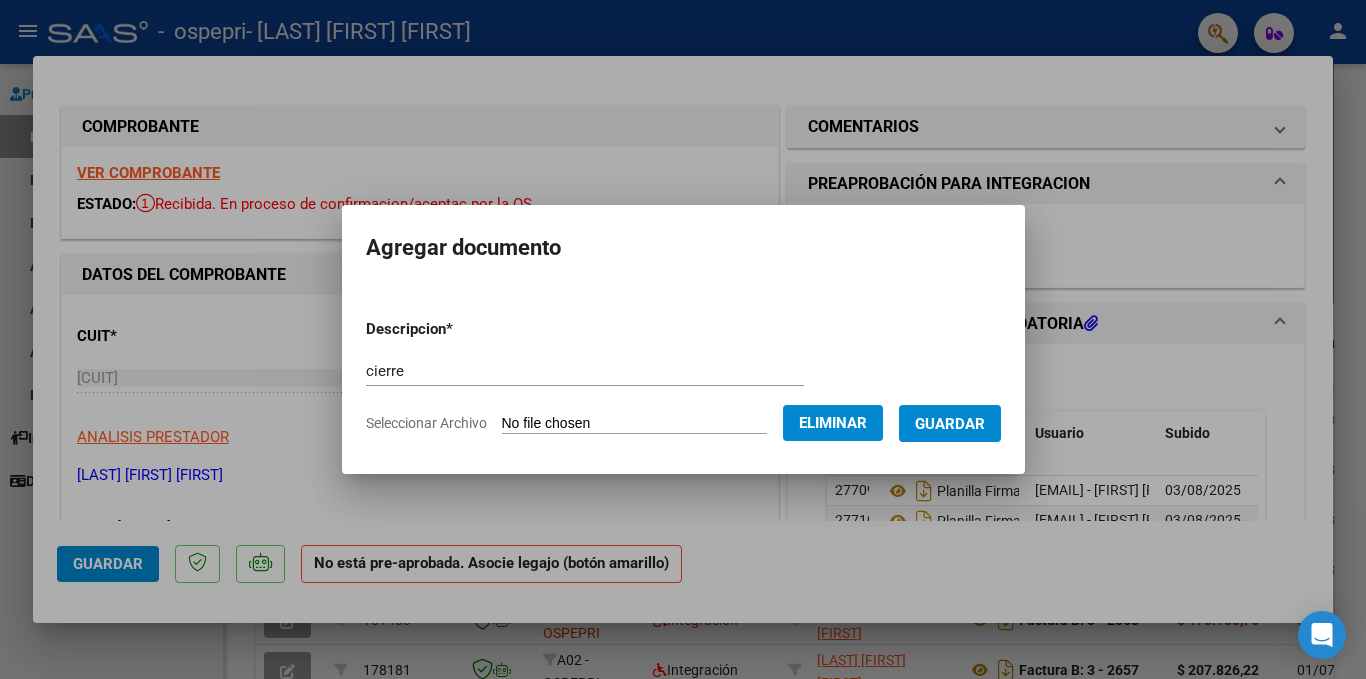 click on "Guardar" at bounding box center (950, 424) 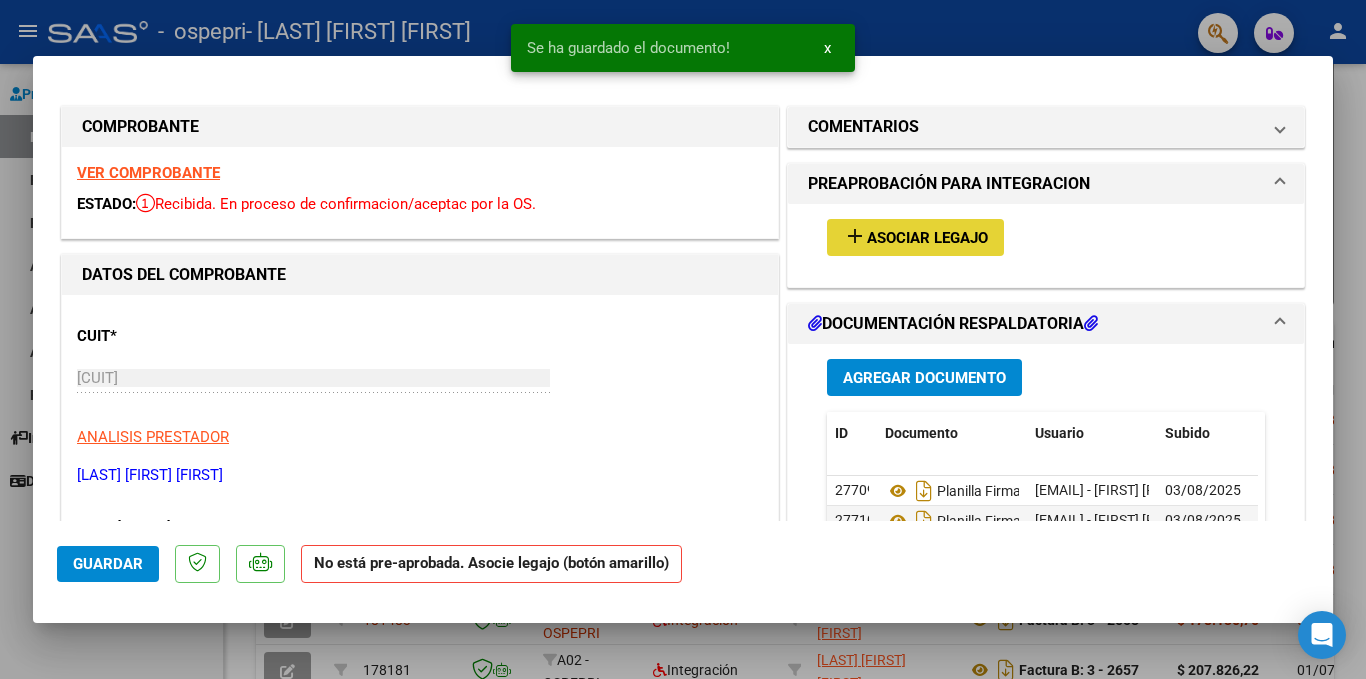 click on "Asociar Legajo" at bounding box center [927, 238] 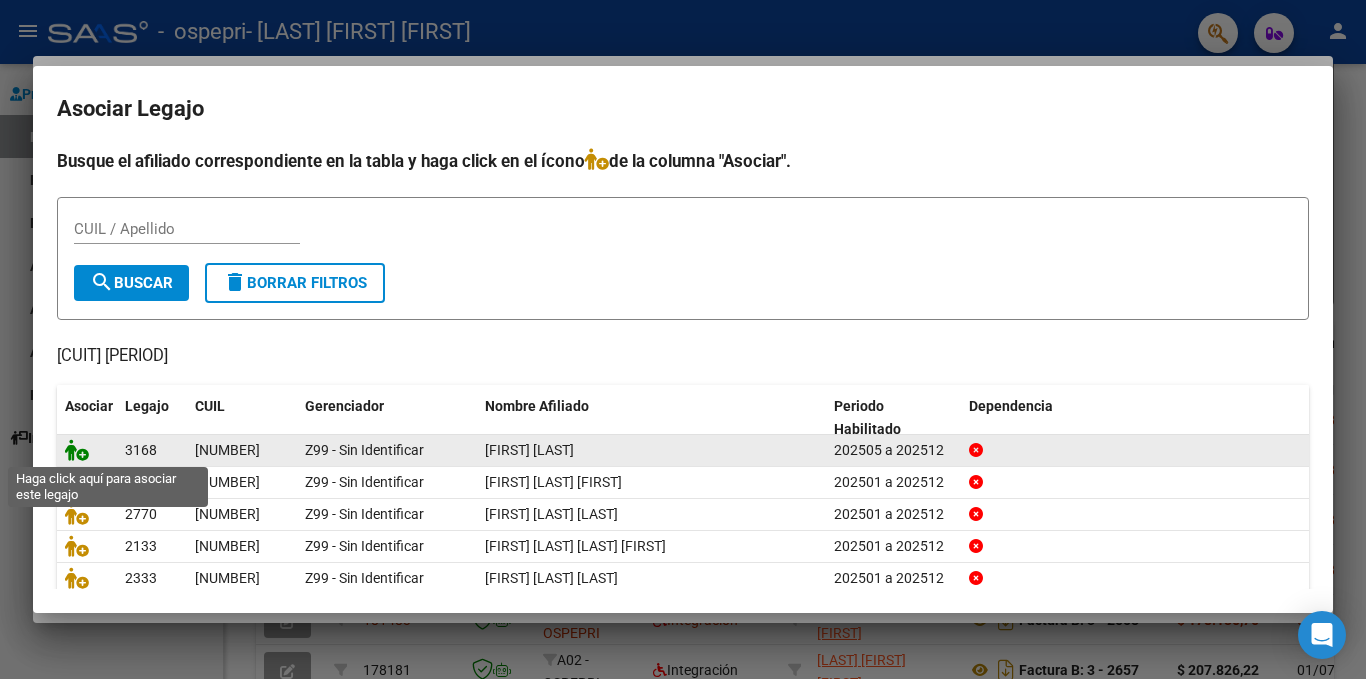 click 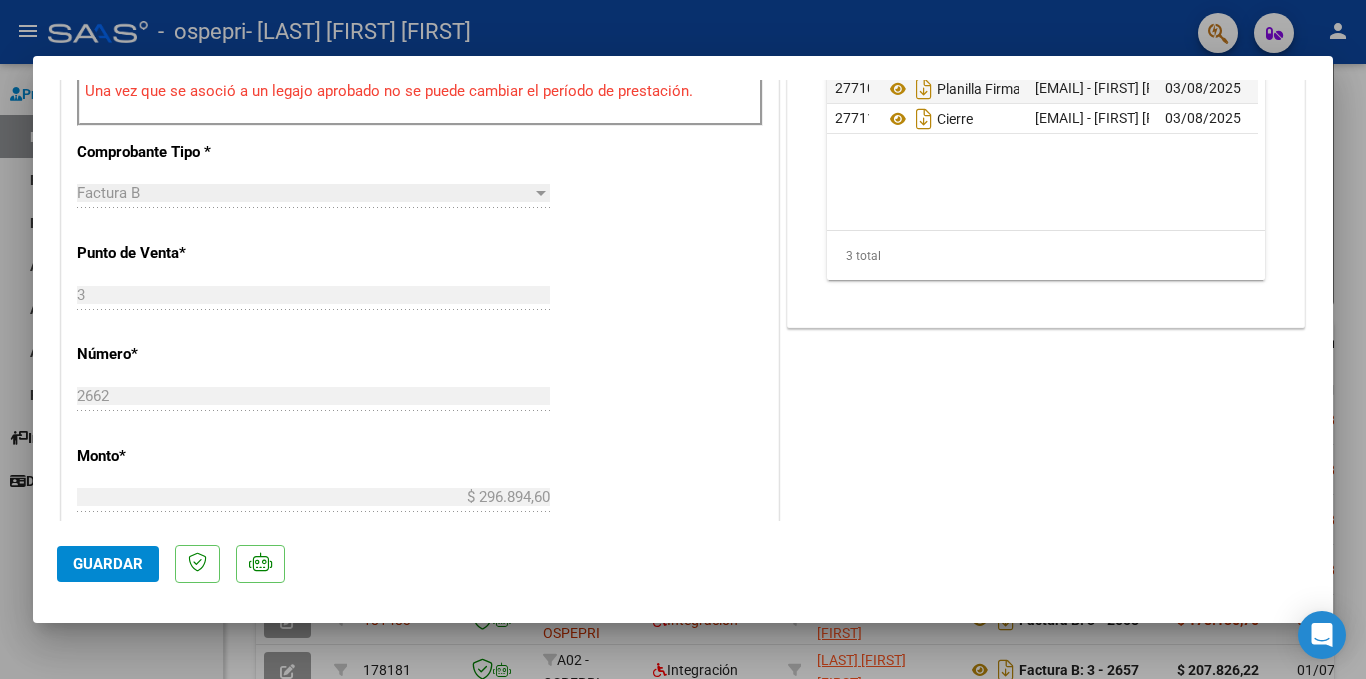 scroll, scrollTop: 700, scrollLeft: 0, axis: vertical 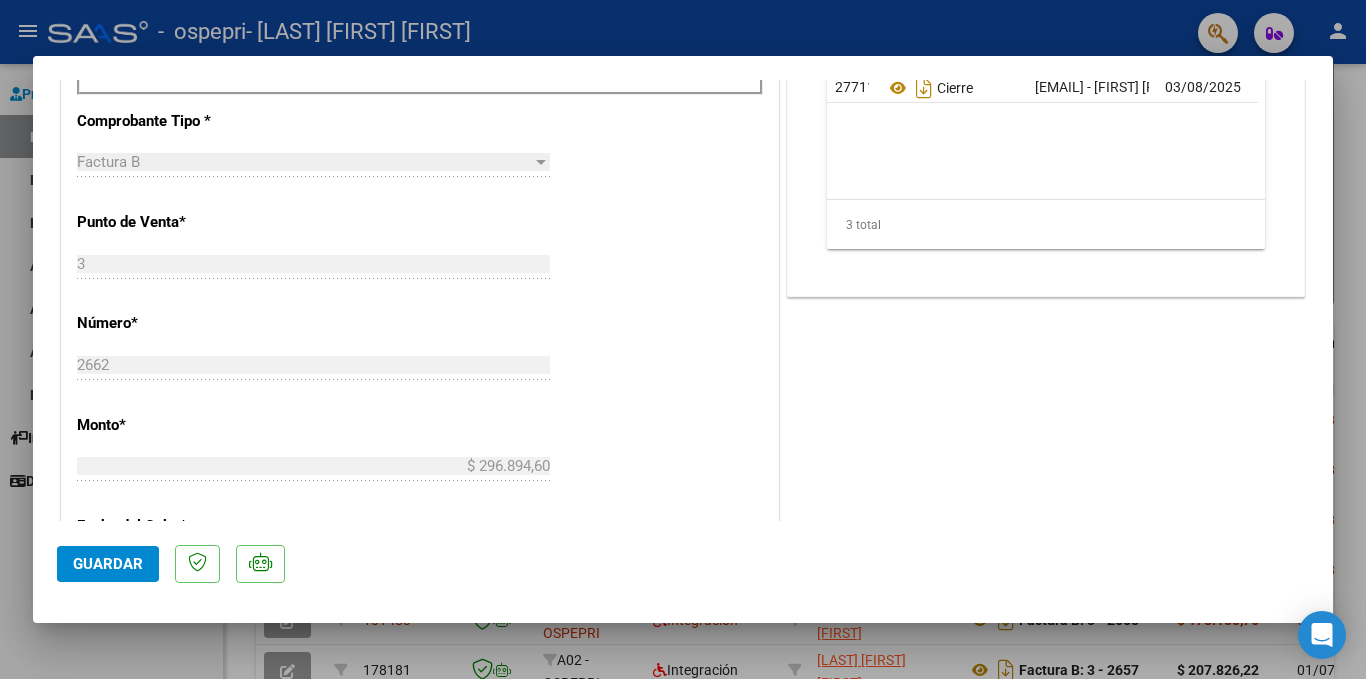 click on "Guardar" 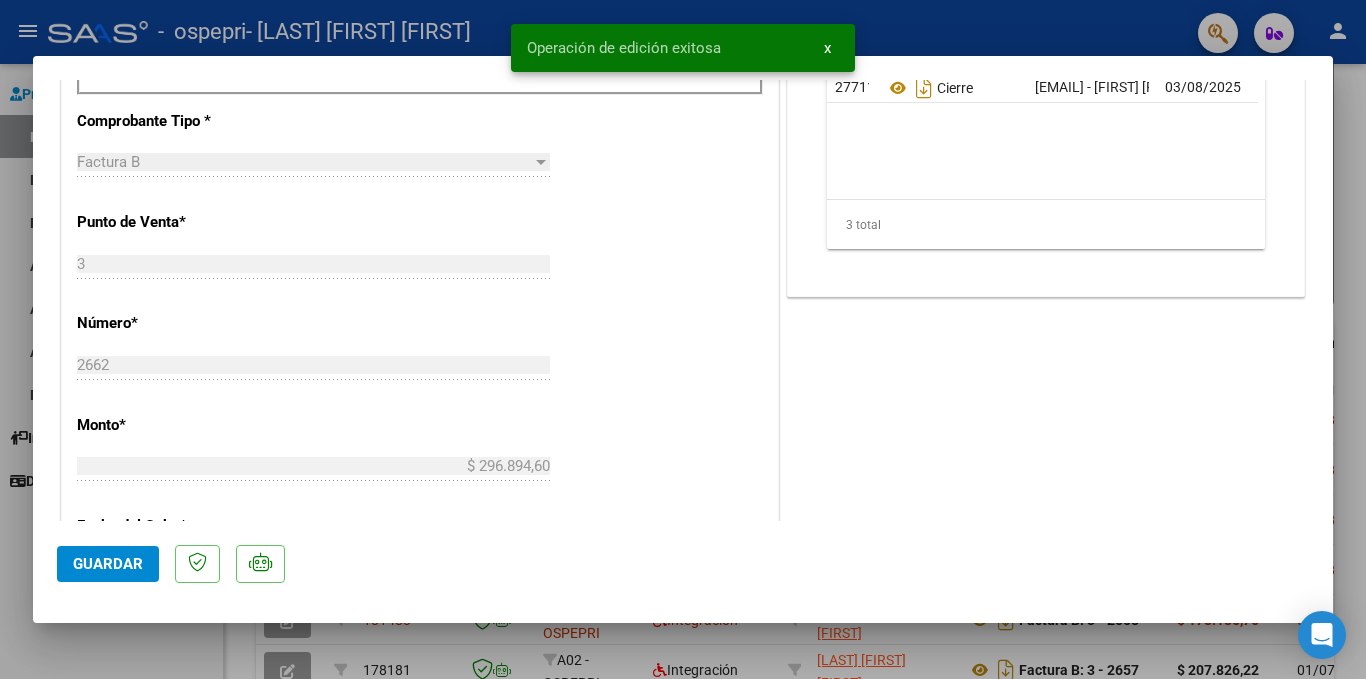 click on "x" at bounding box center (827, 48) 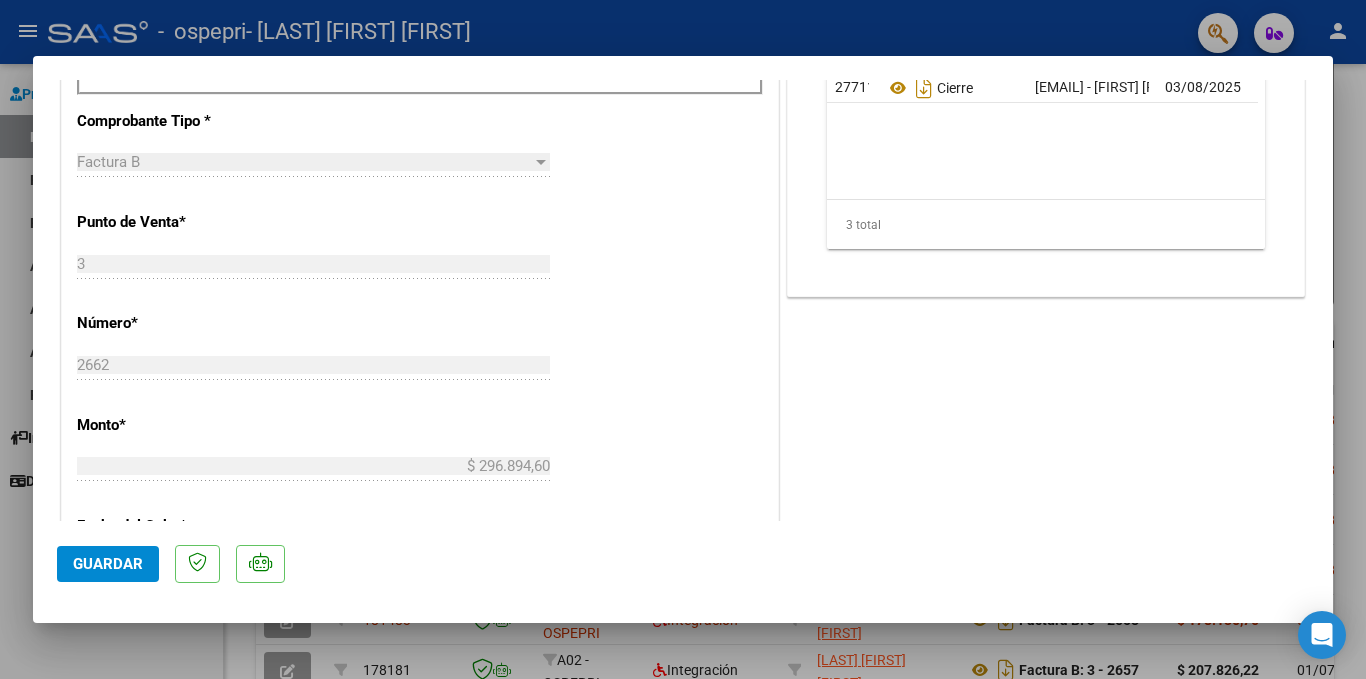 click at bounding box center (683, 339) 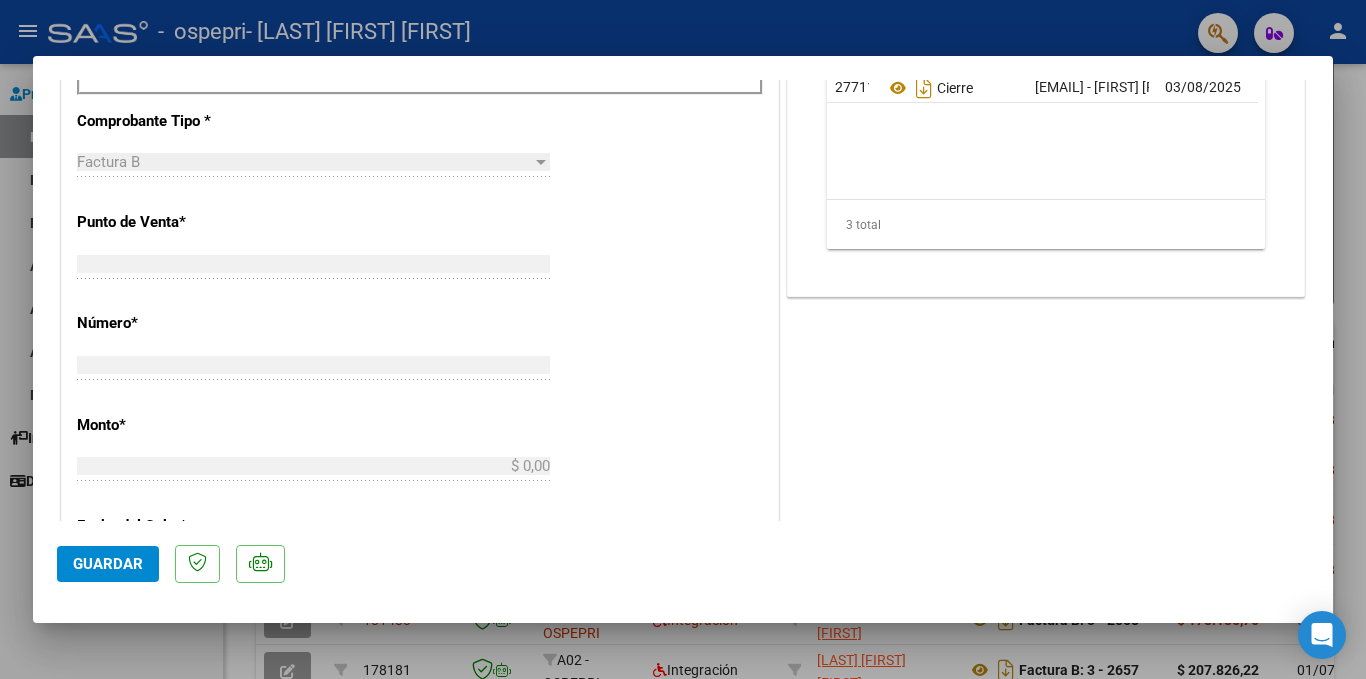 scroll, scrollTop: 0, scrollLeft: 0, axis: both 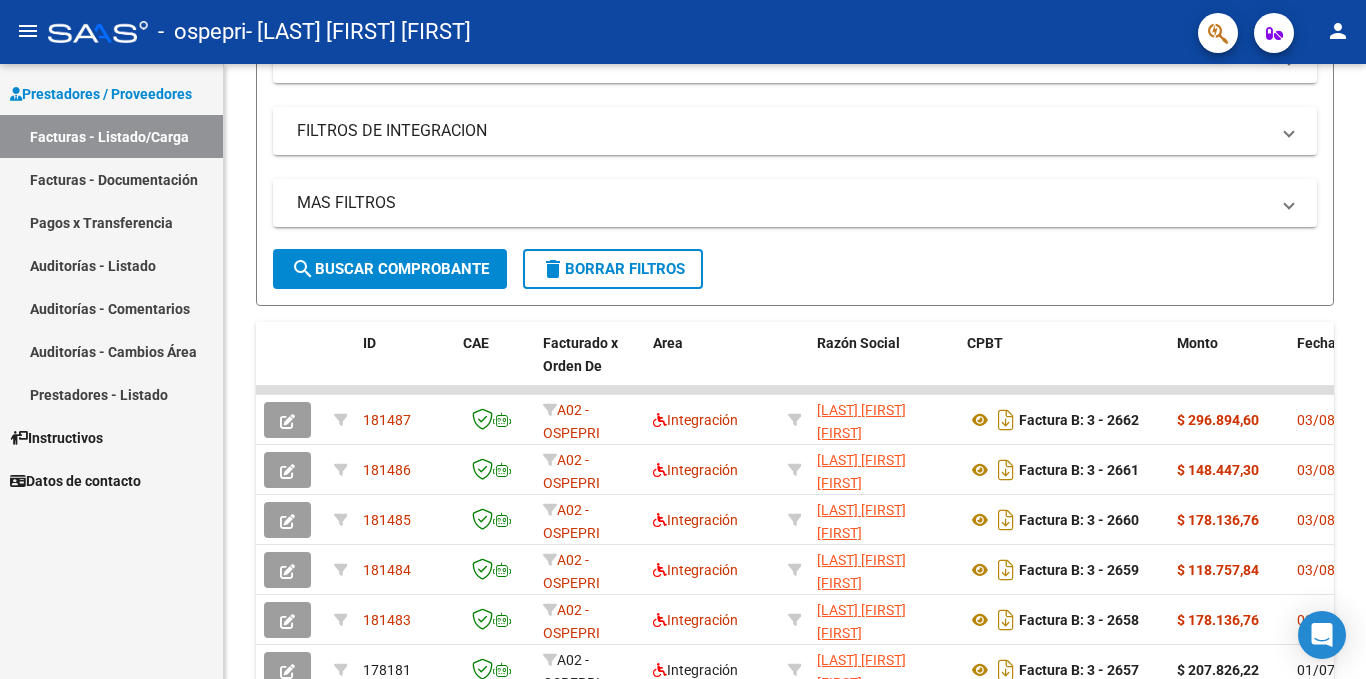 click on "Facturas - Listado/Carga" at bounding box center [111, 136] 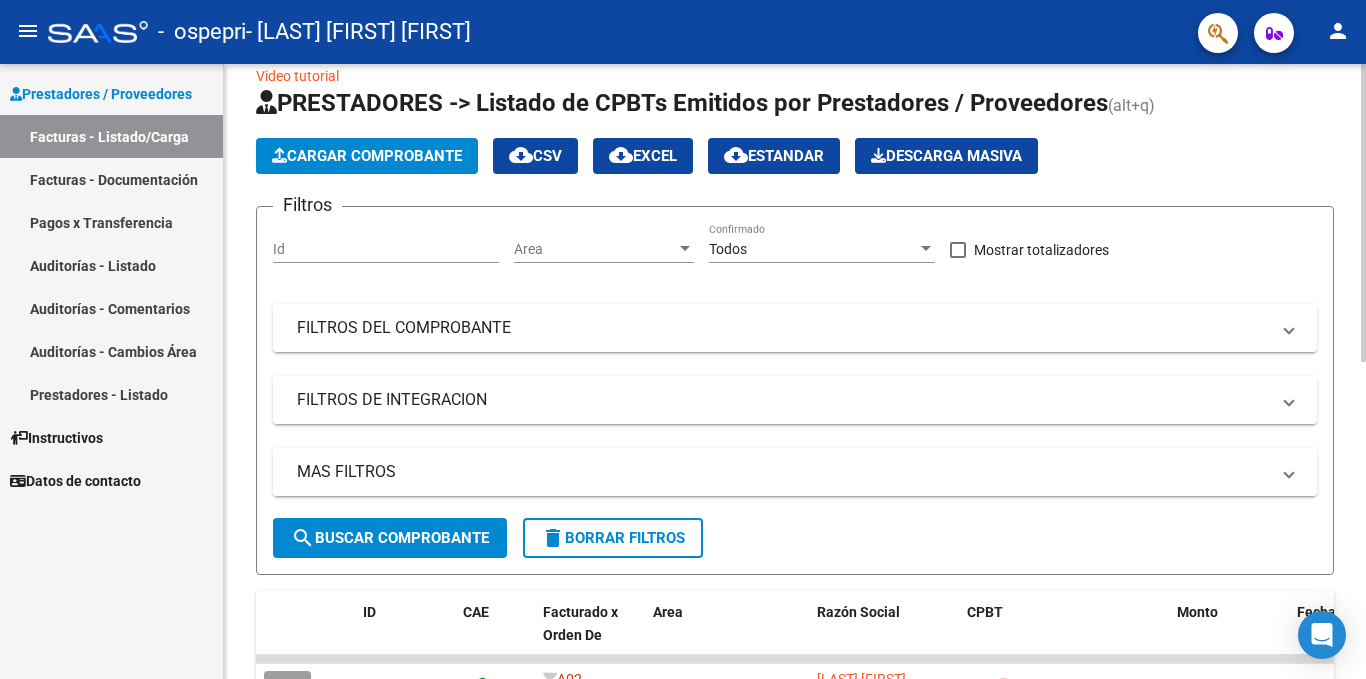 scroll, scrollTop: 0, scrollLeft: 0, axis: both 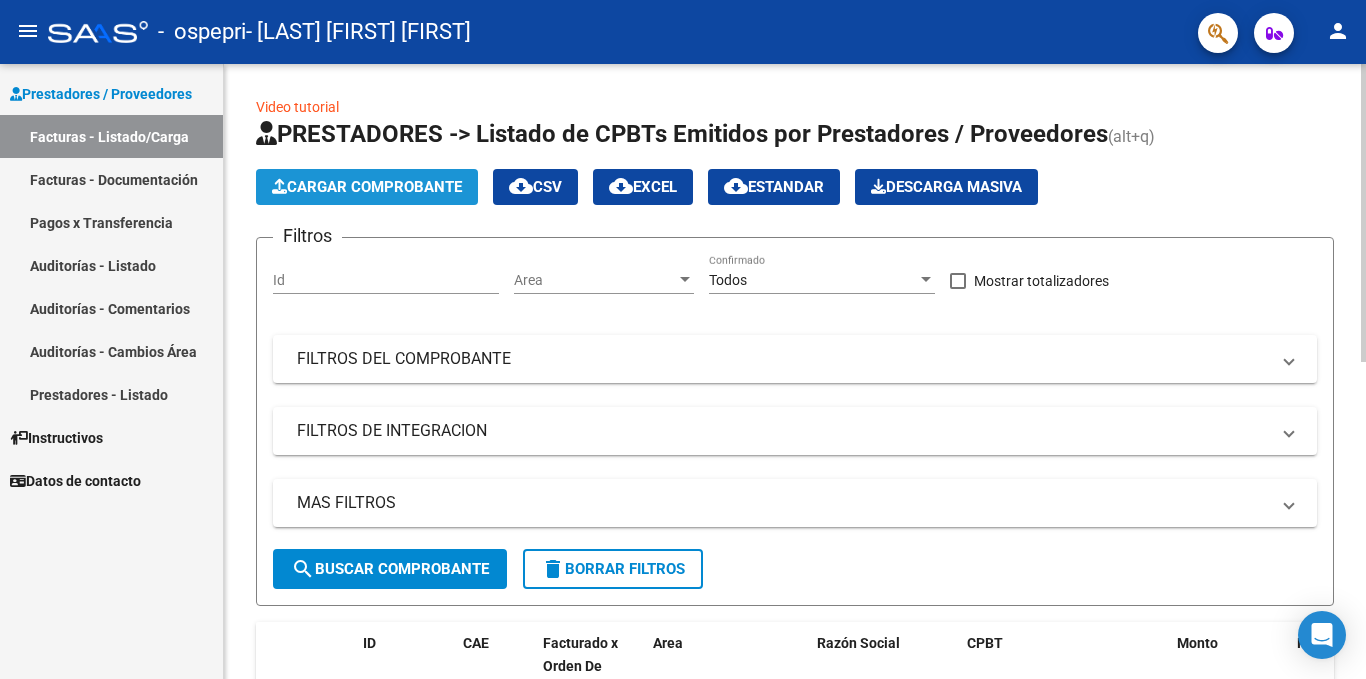 click on "Cargar Comprobante" 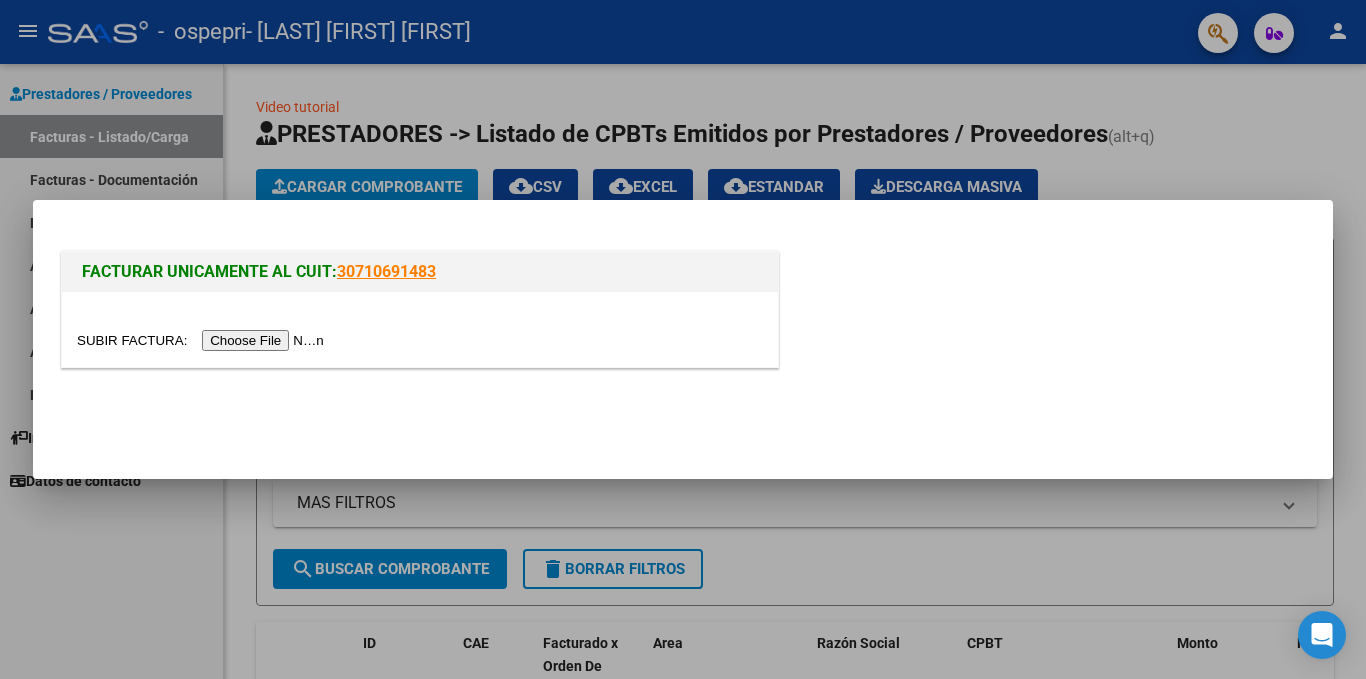 click at bounding box center (203, 340) 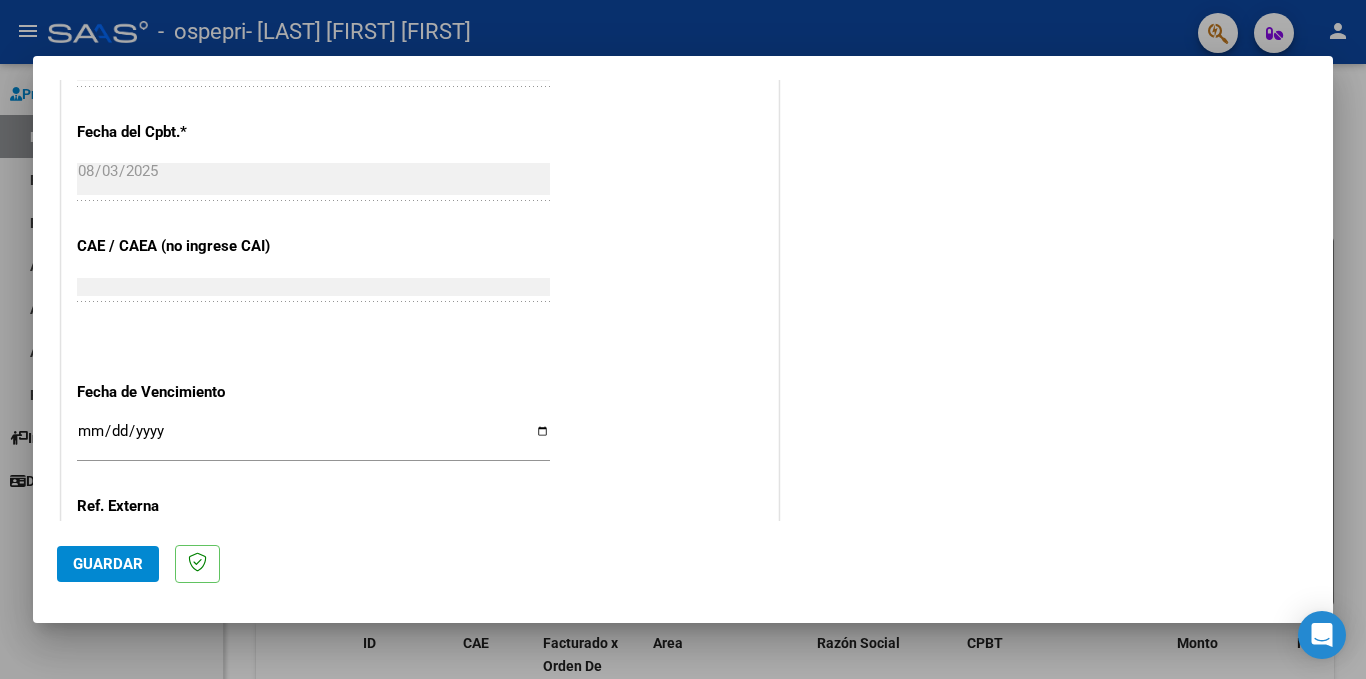 scroll, scrollTop: 1200, scrollLeft: 0, axis: vertical 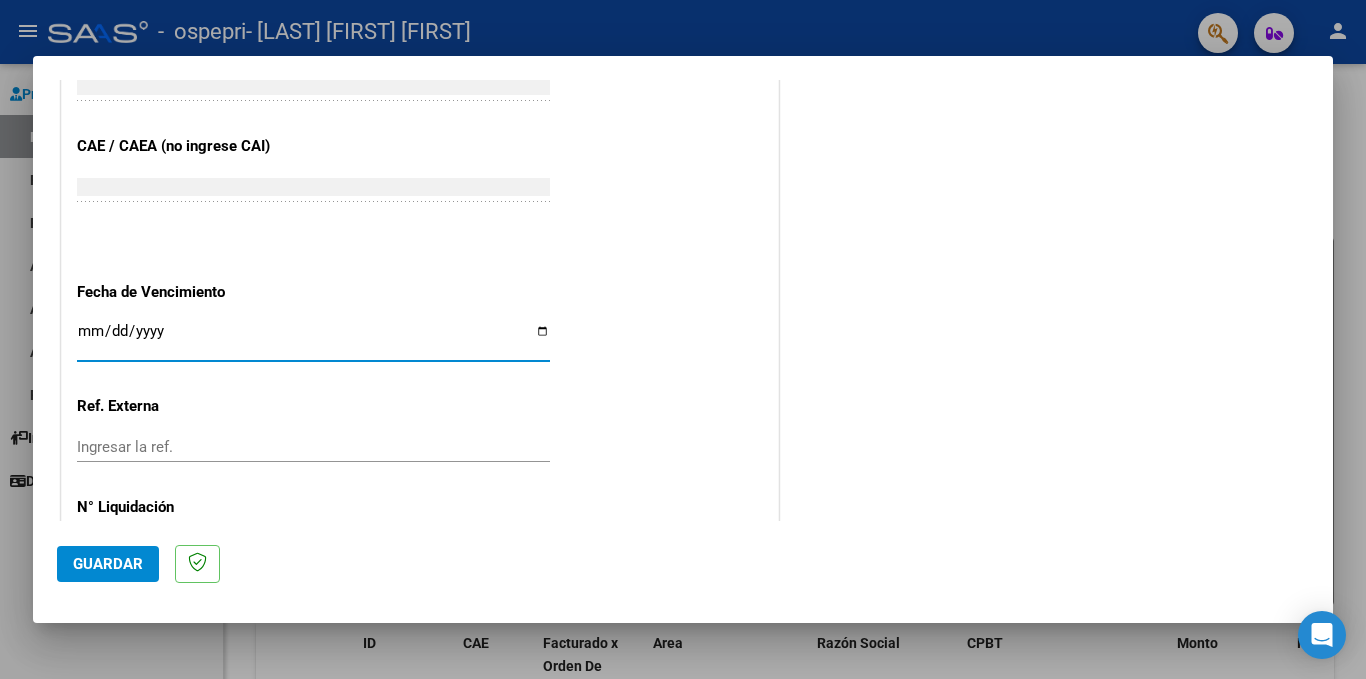 click on "Ingresar la fecha" at bounding box center (313, 339) 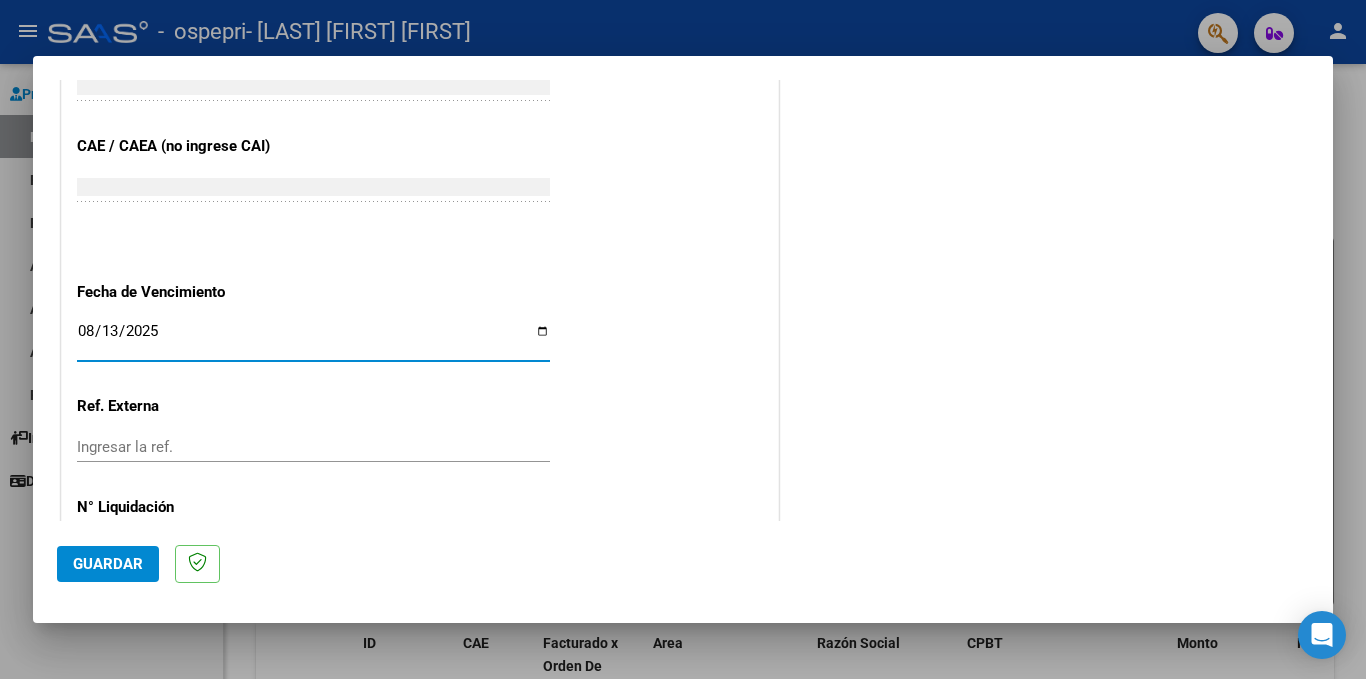 type on "2025-08-13" 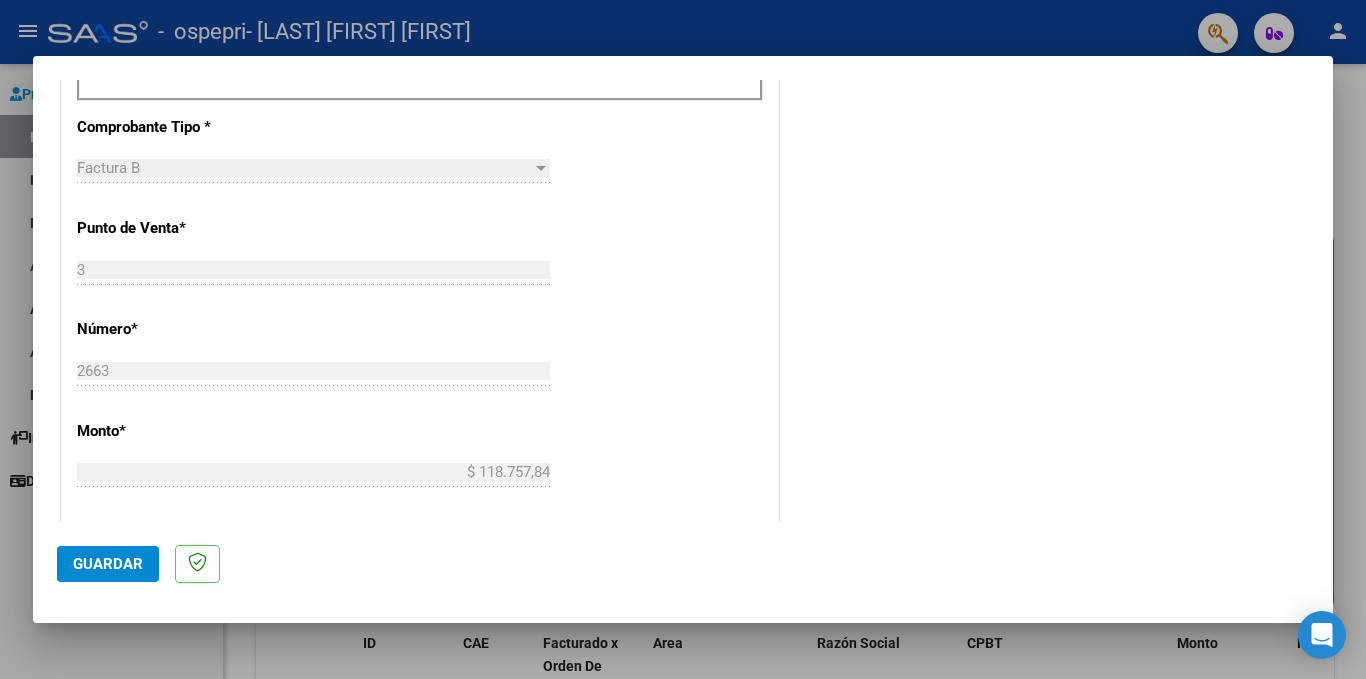 scroll, scrollTop: 500, scrollLeft: 0, axis: vertical 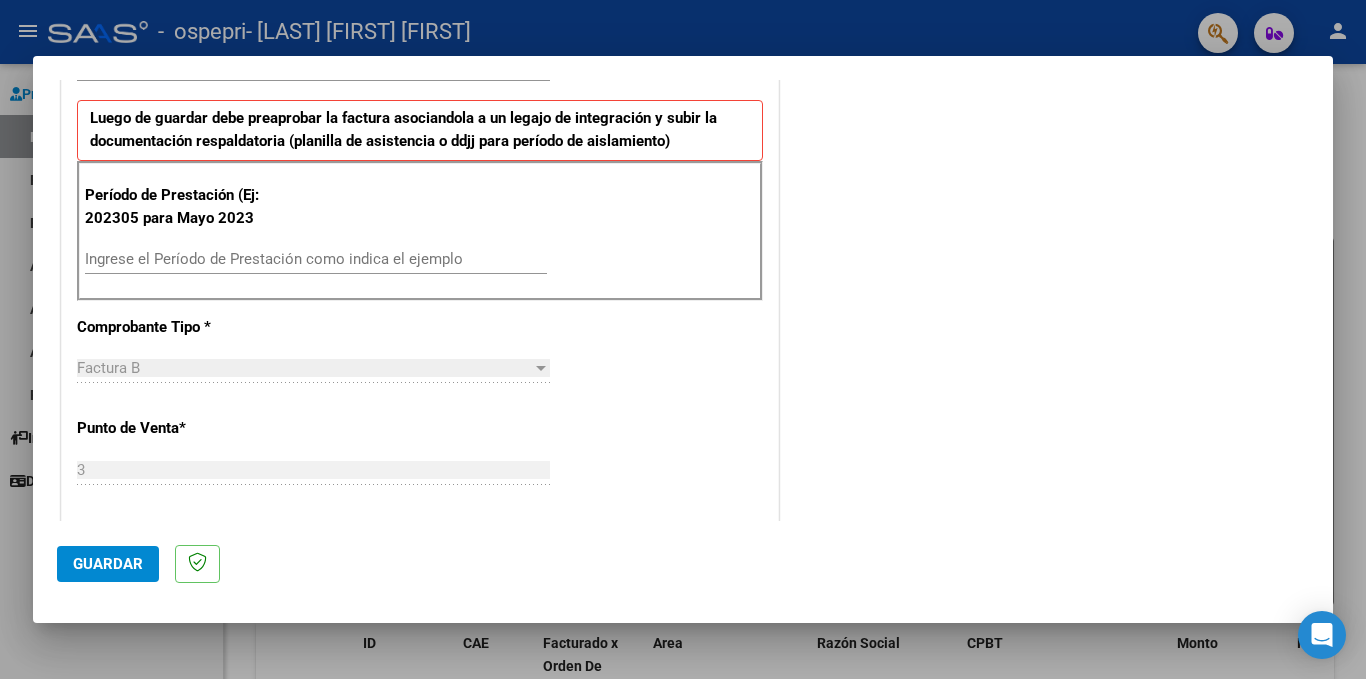 click on "Ingrese el Período de Prestación como indica el ejemplo" at bounding box center [316, 259] 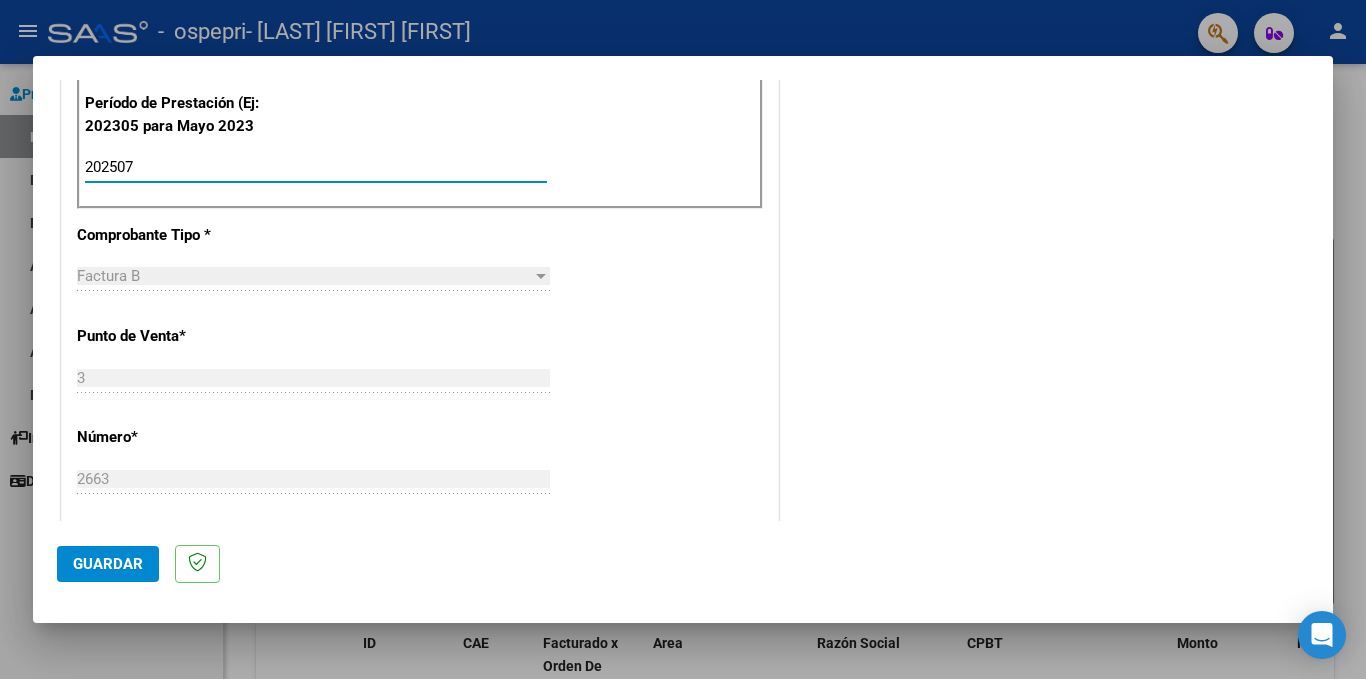 scroll, scrollTop: 700, scrollLeft: 0, axis: vertical 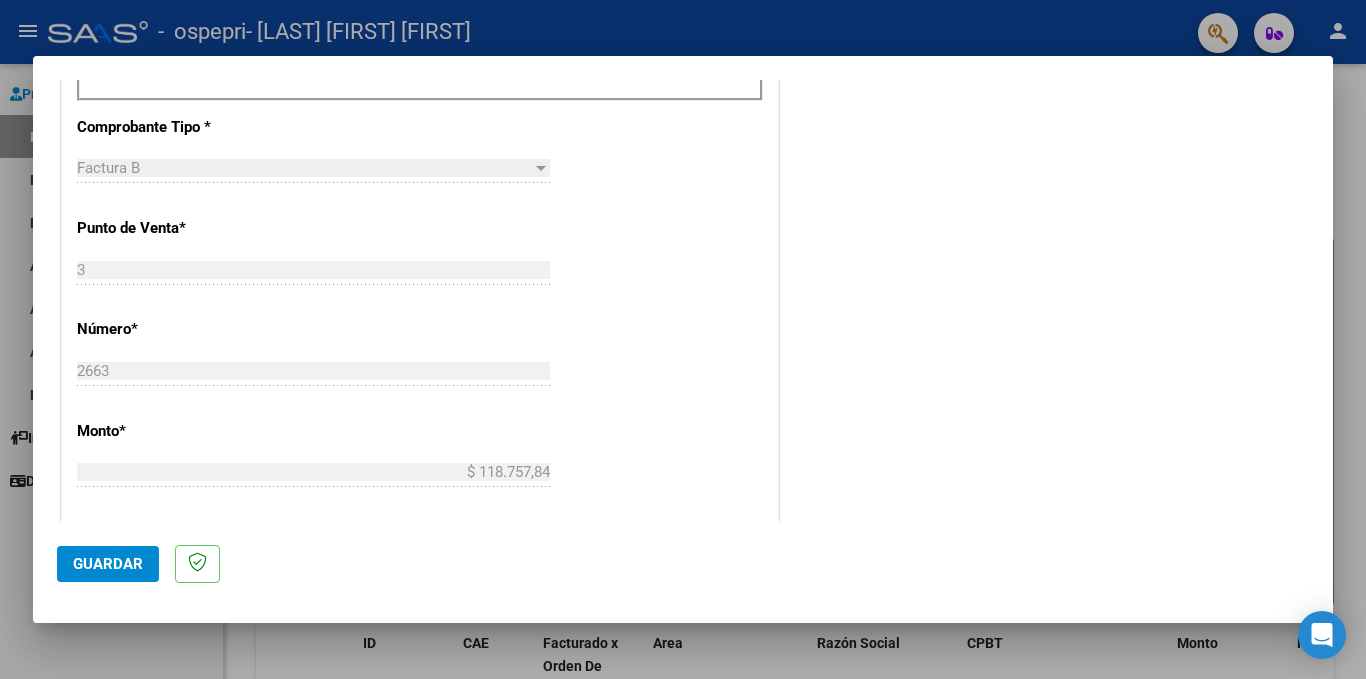 type on "202507" 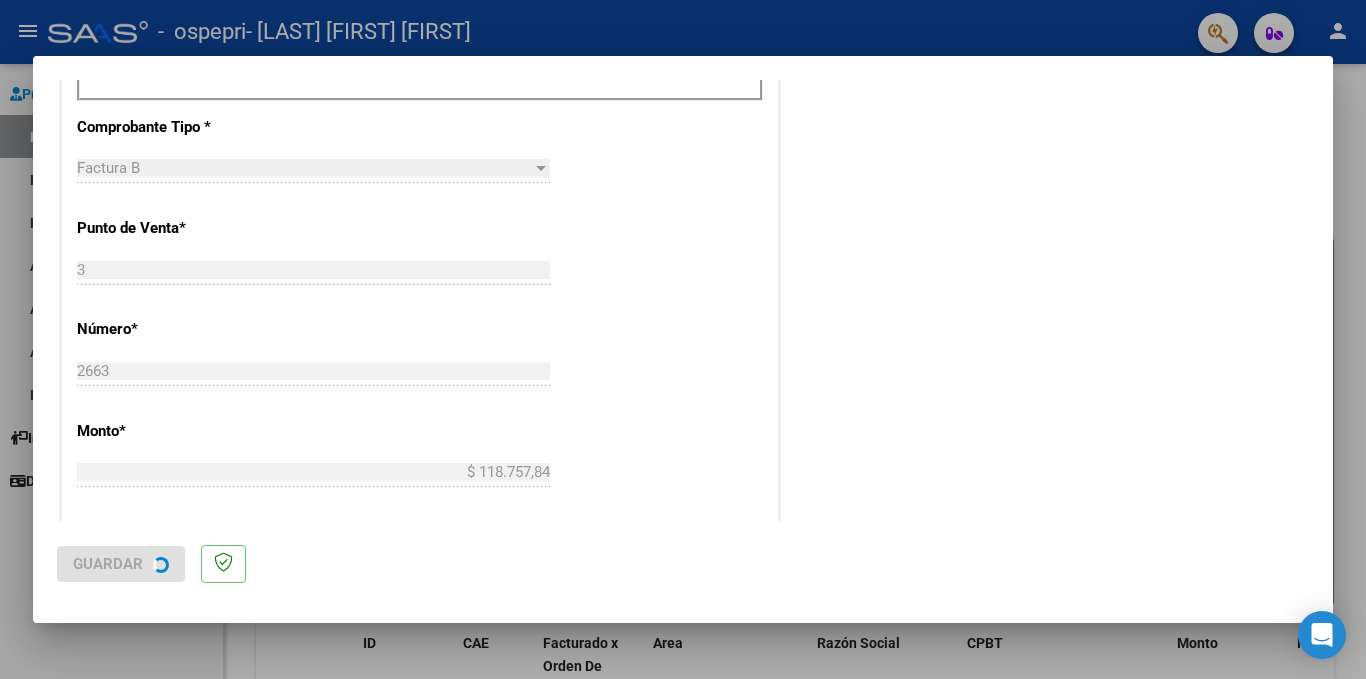 scroll, scrollTop: 0, scrollLeft: 0, axis: both 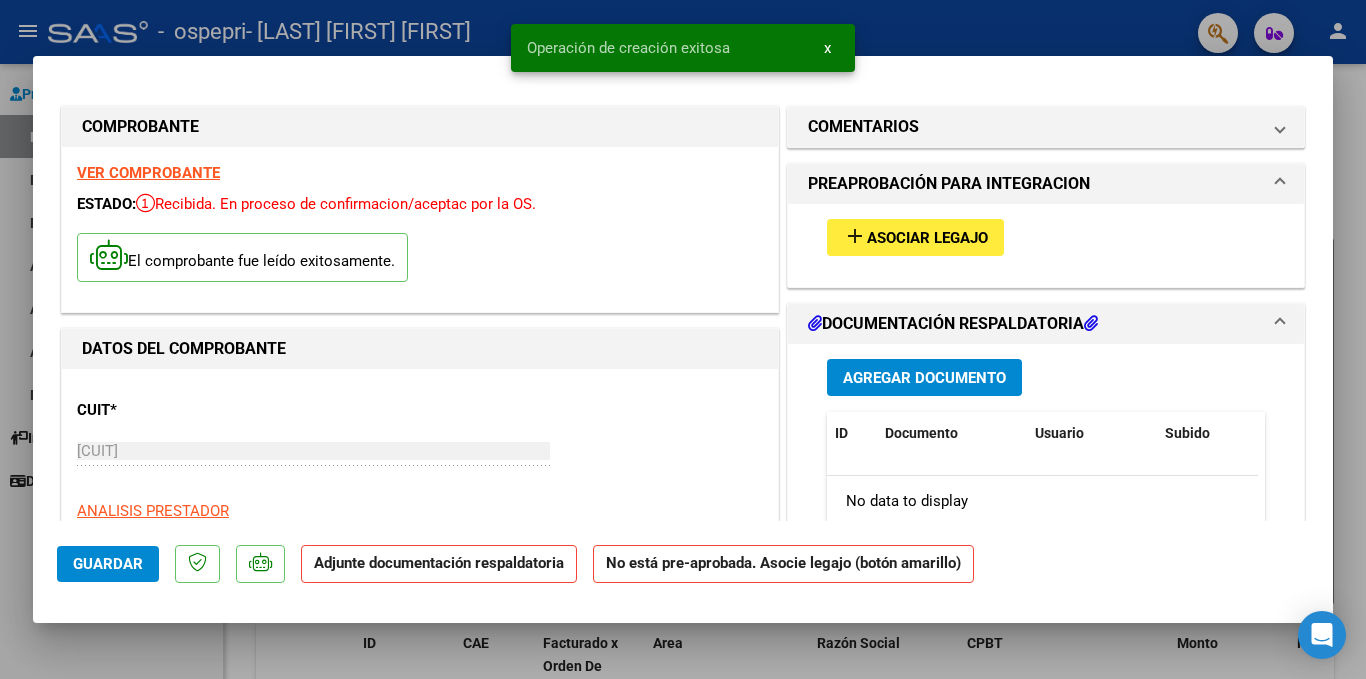 click on "Asociar Legajo" at bounding box center [927, 238] 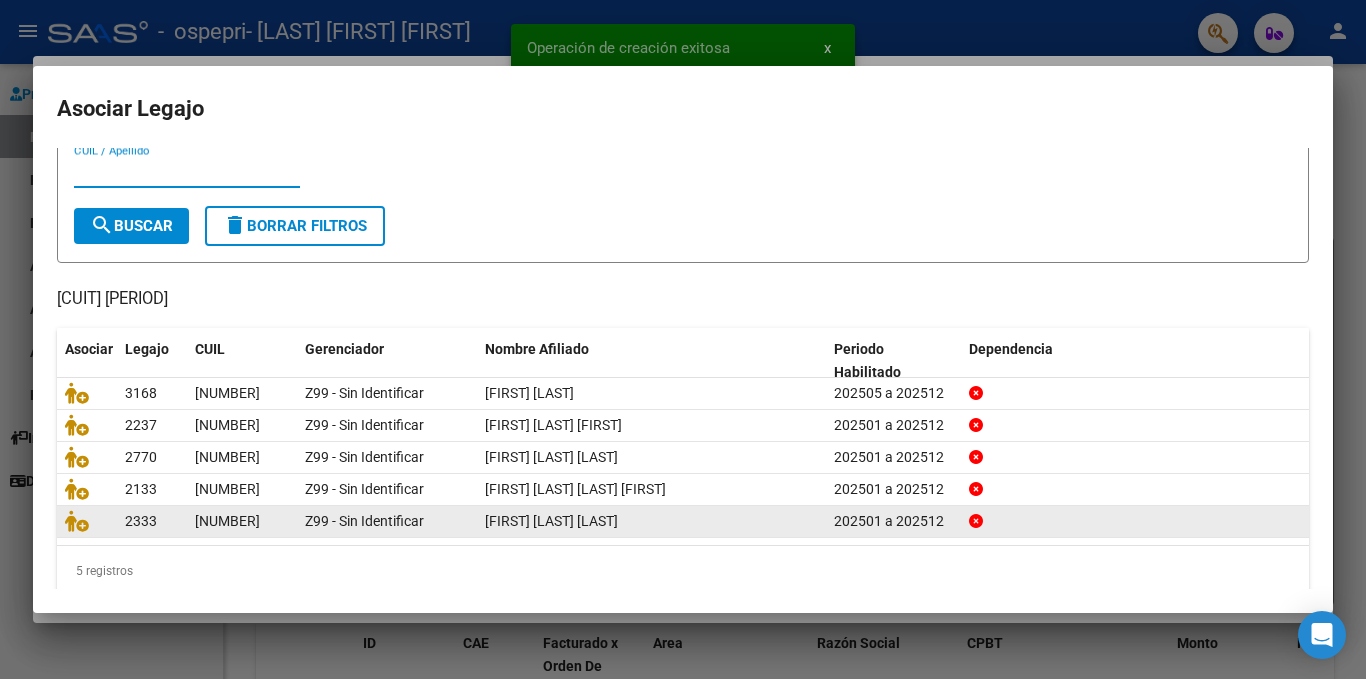 scroll, scrollTop: 85, scrollLeft: 0, axis: vertical 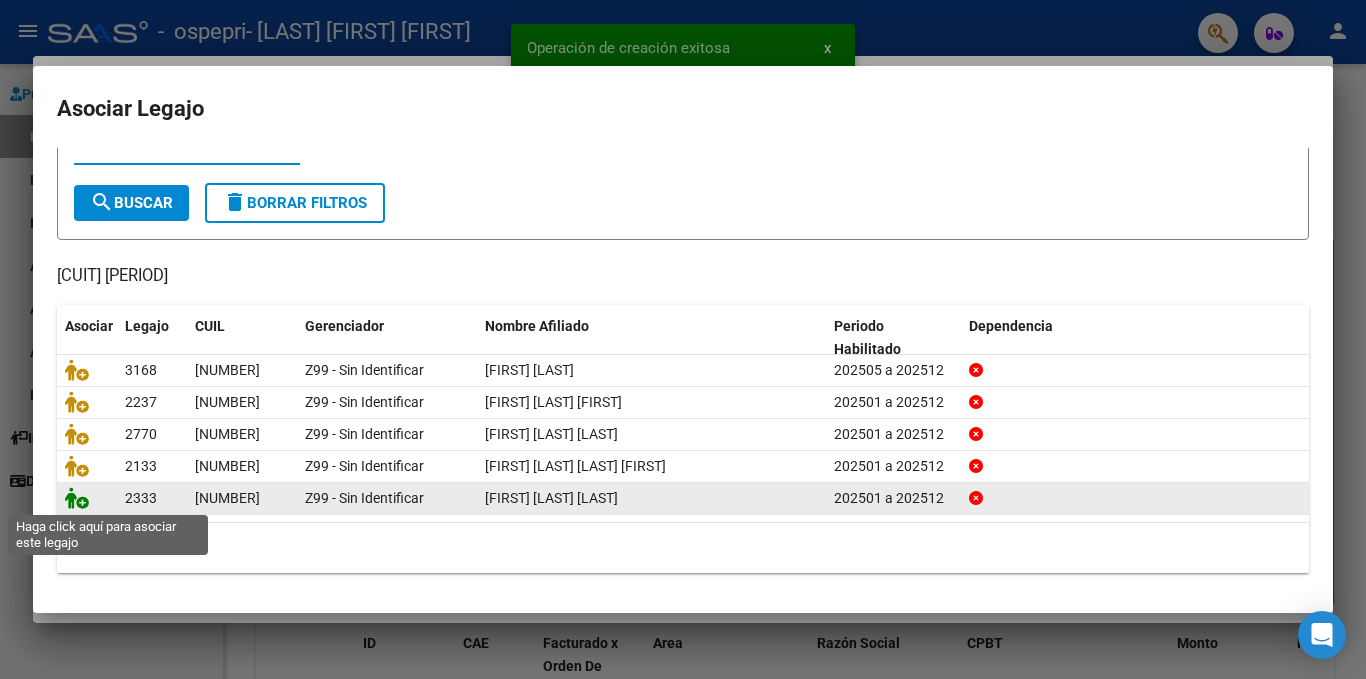 click 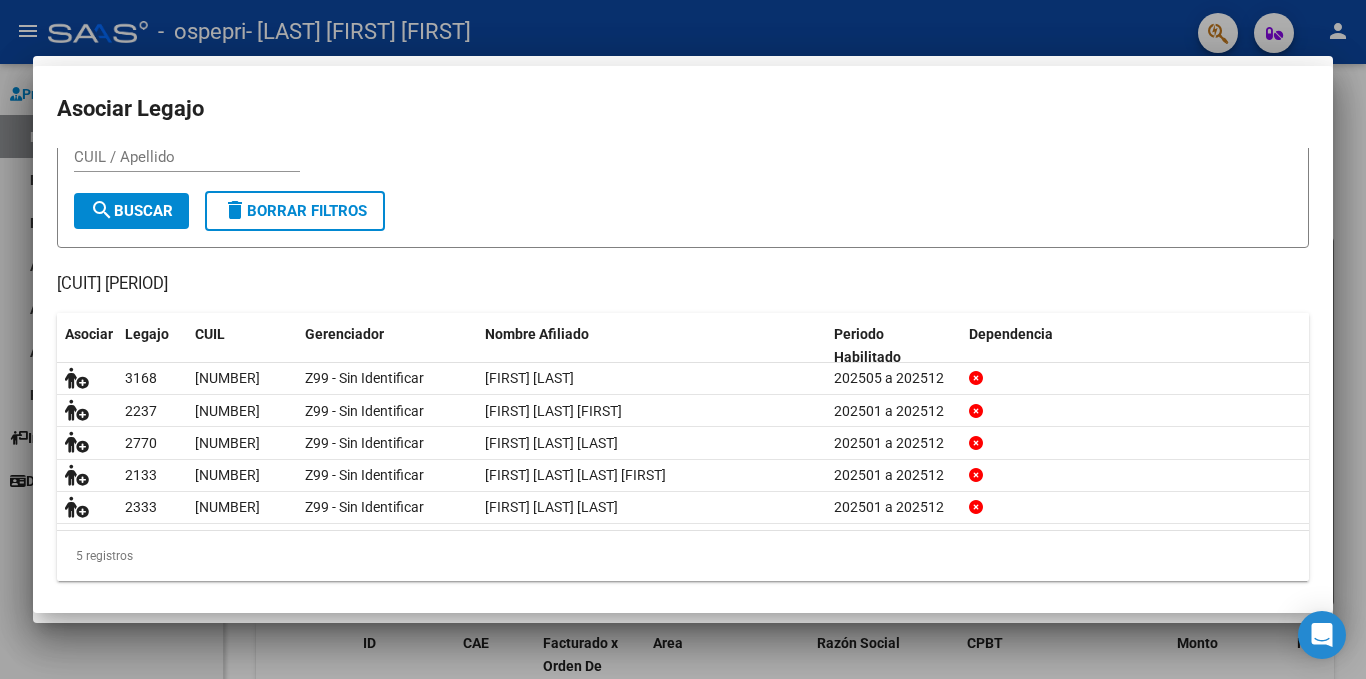 scroll, scrollTop: 0, scrollLeft: 0, axis: both 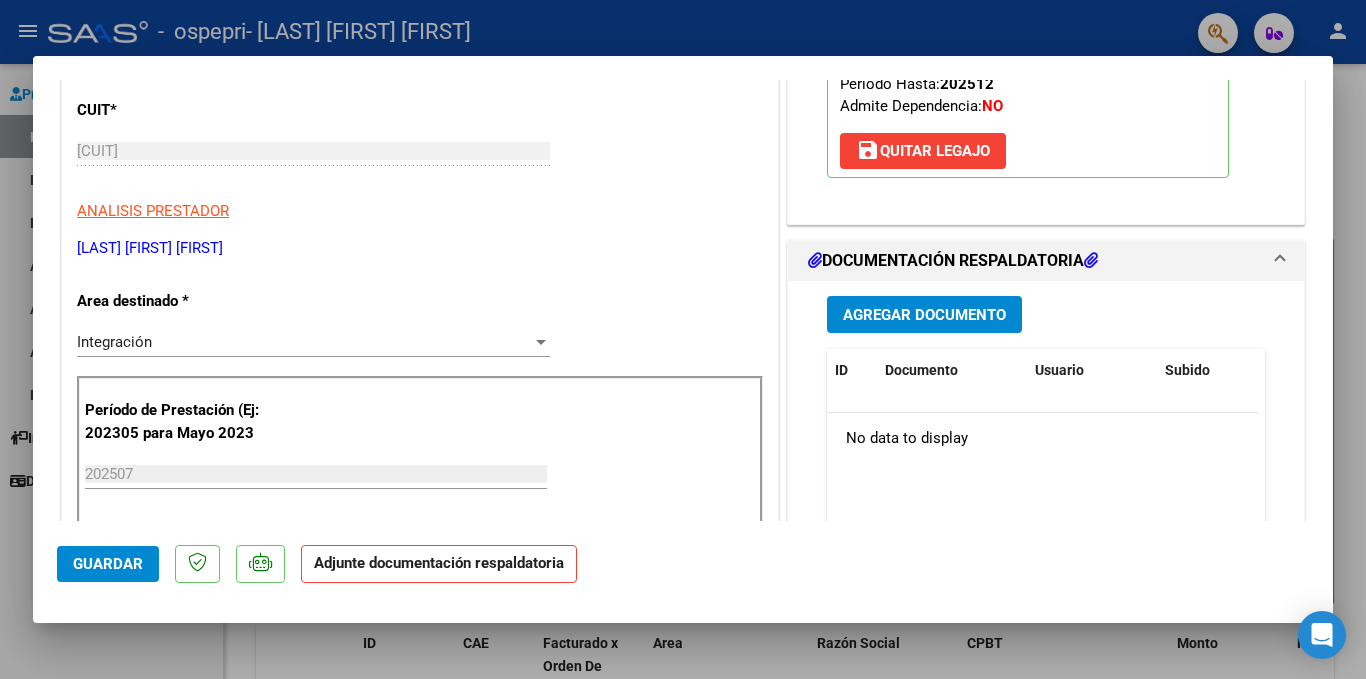 click on "Agregar Documento" at bounding box center [924, 314] 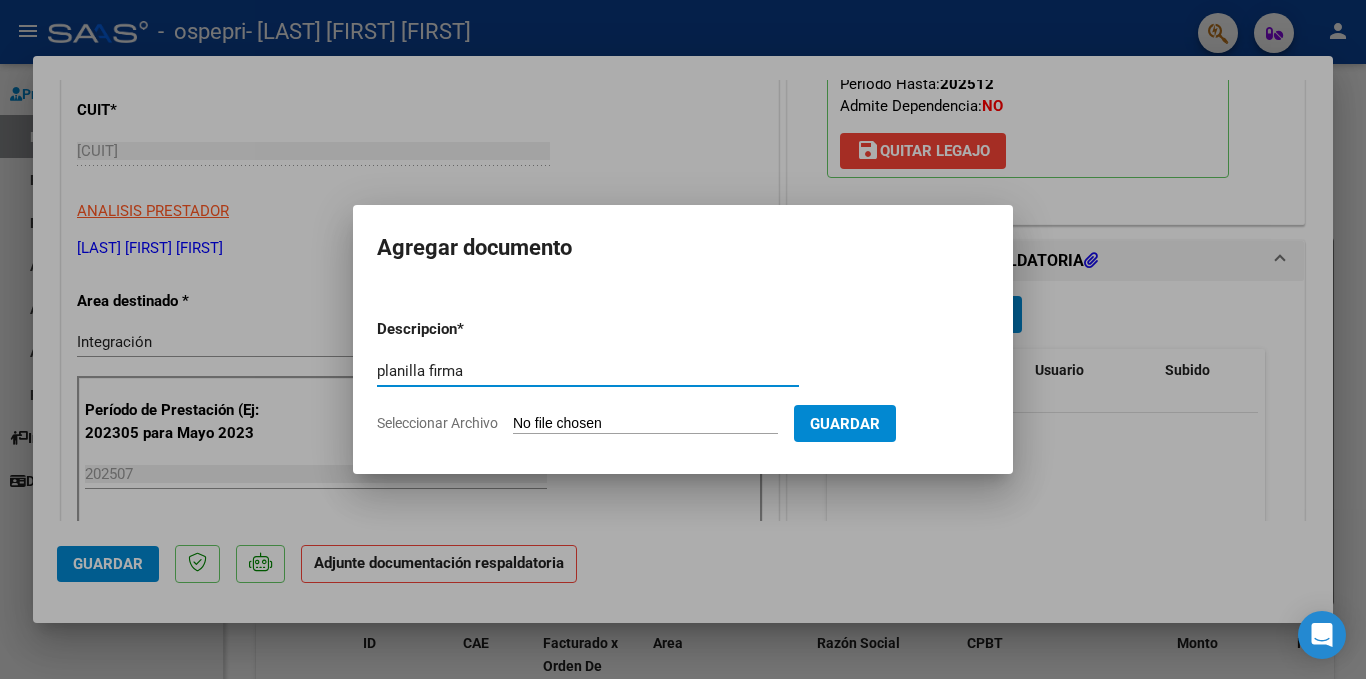 type on "planilla firma" 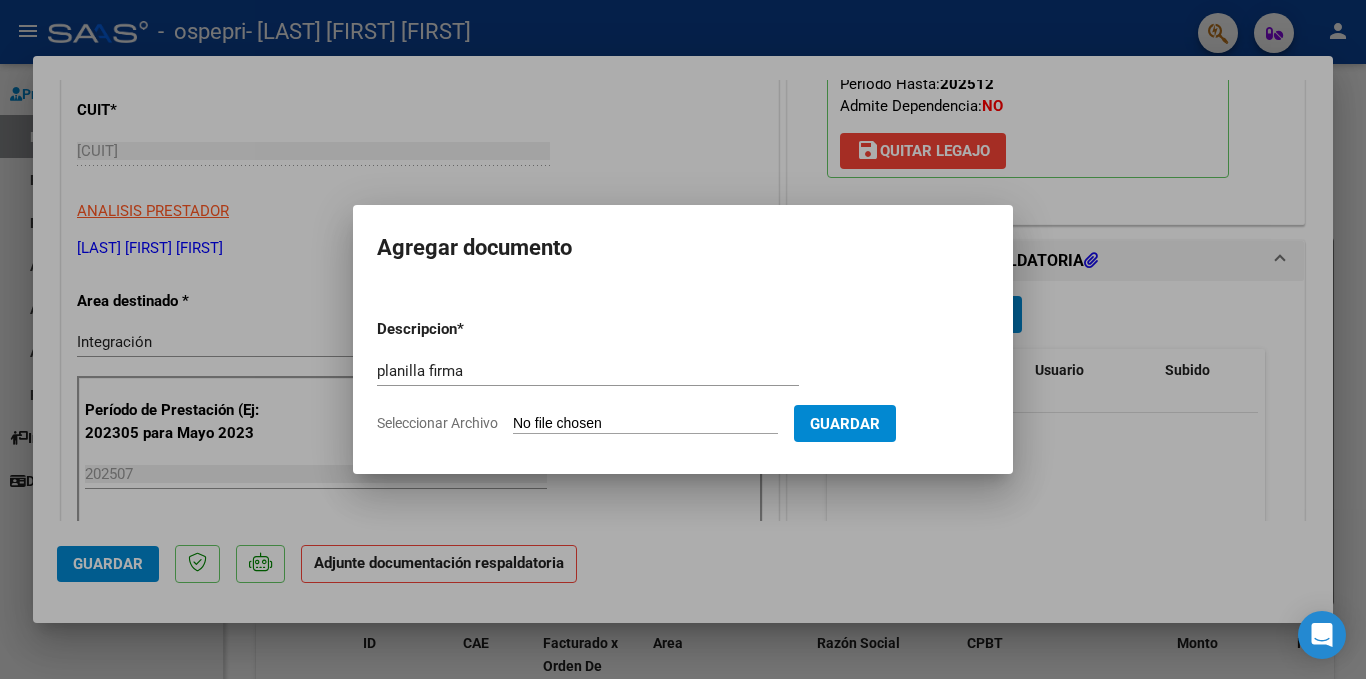 click on "Seleccionar Archivo" at bounding box center (645, 424) 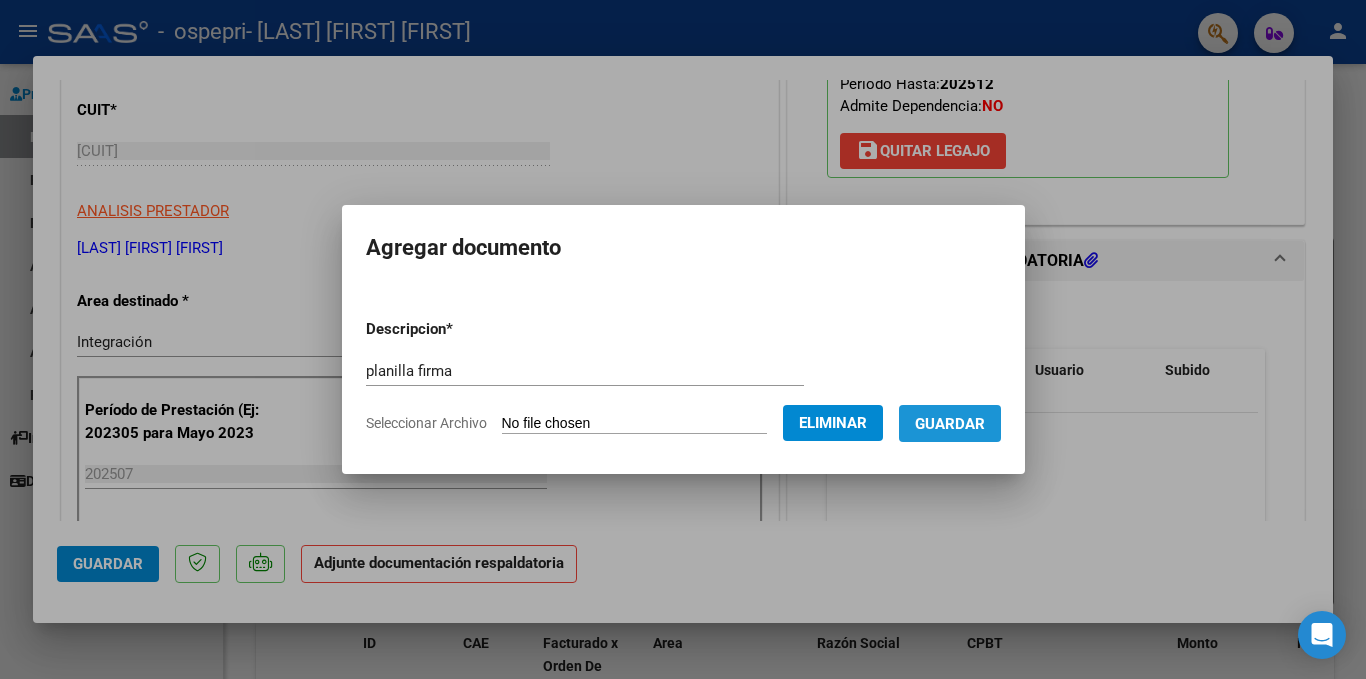 click on "Guardar" at bounding box center (950, 424) 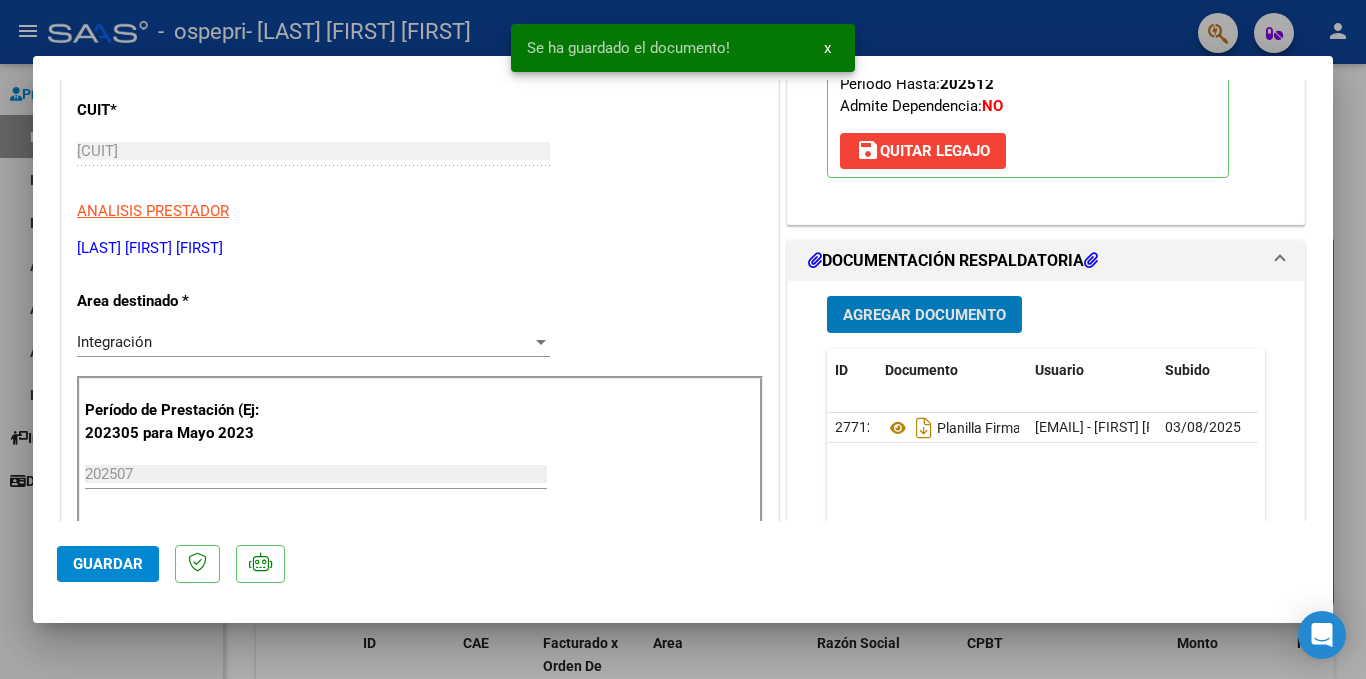 click on "Agregar Documento" at bounding box center [924, 315] 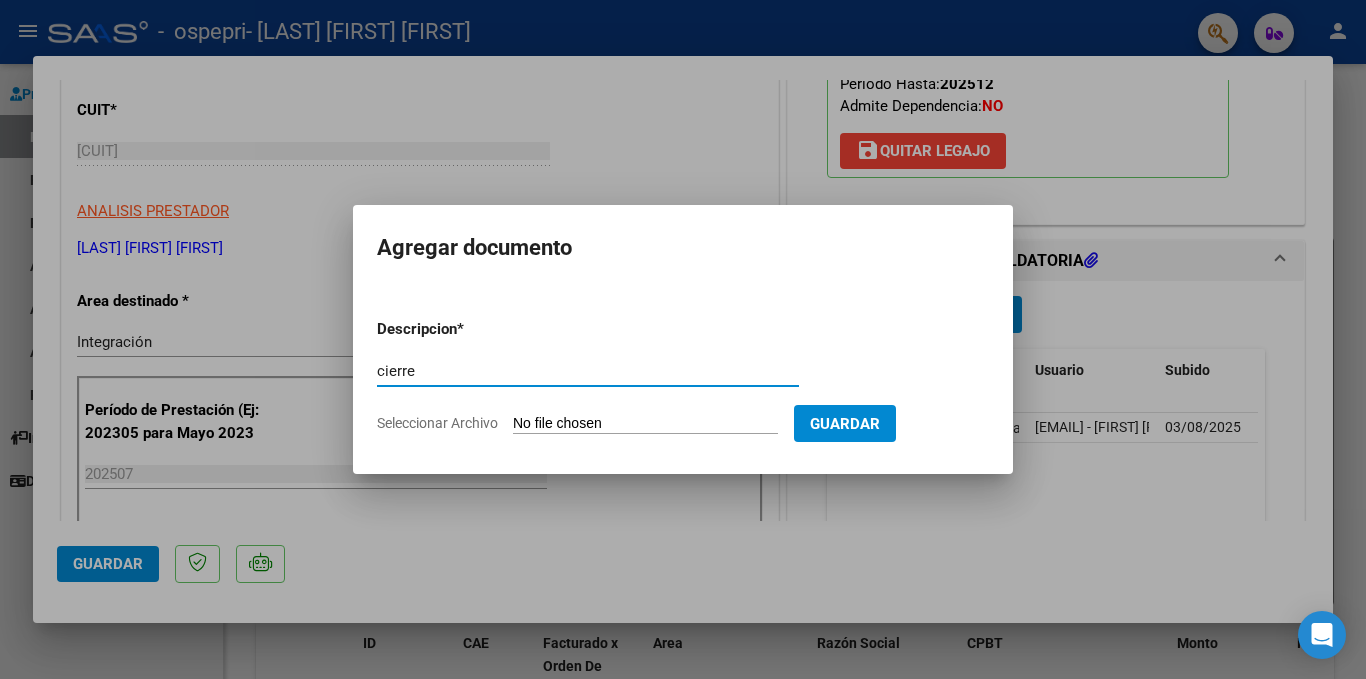 type on "cierre" 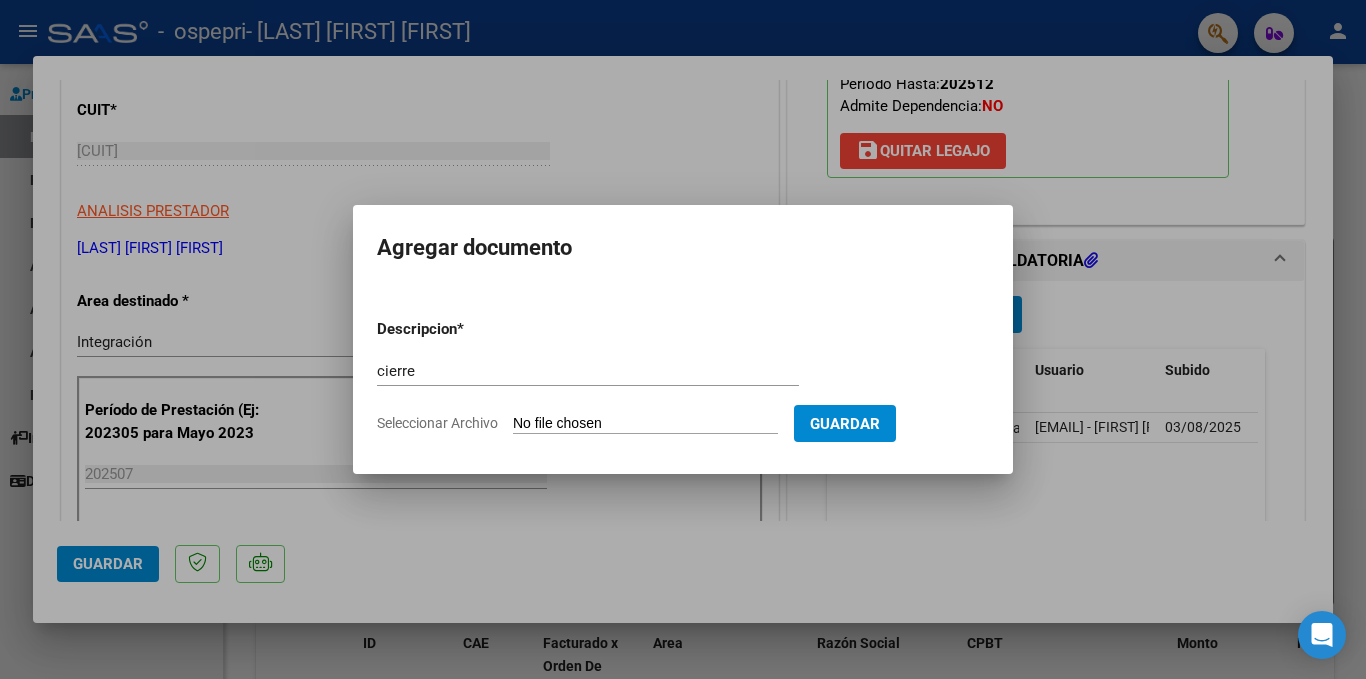 click on "Seleccionar Archivo" at bounding box center (645, 424) 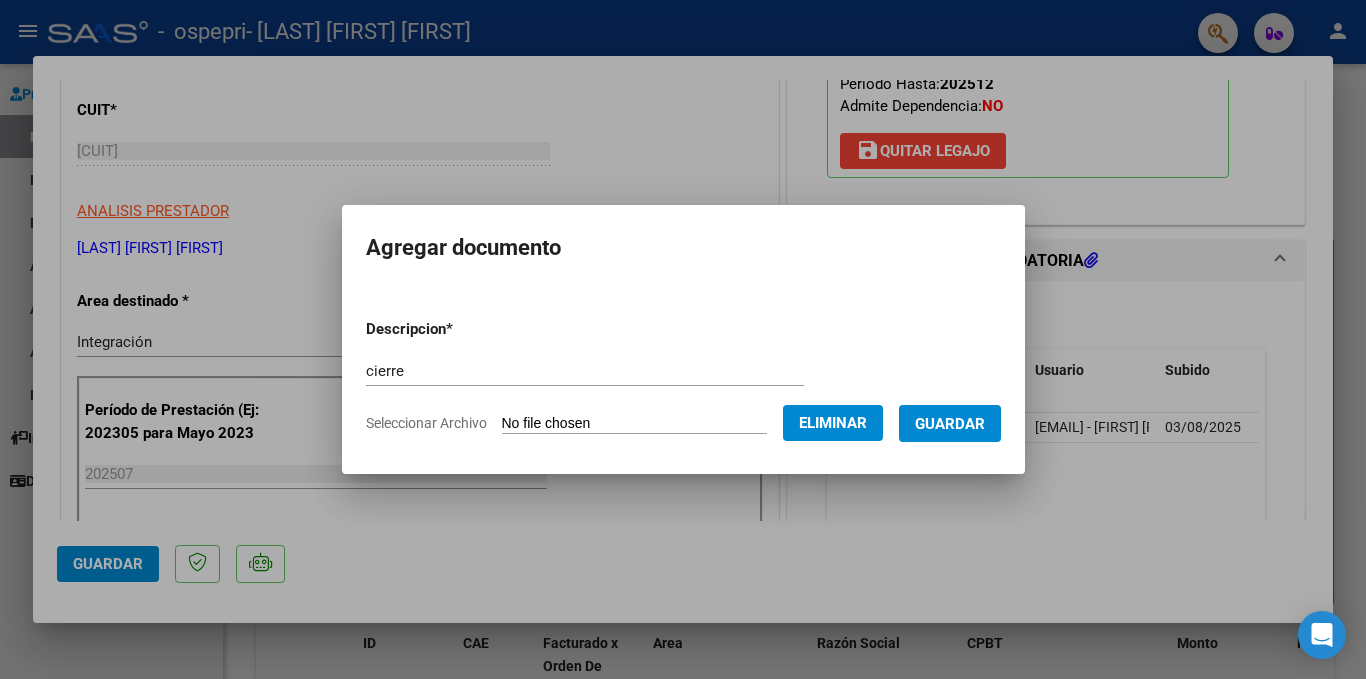 click on "Guardar" at bounding box center (950, 424) 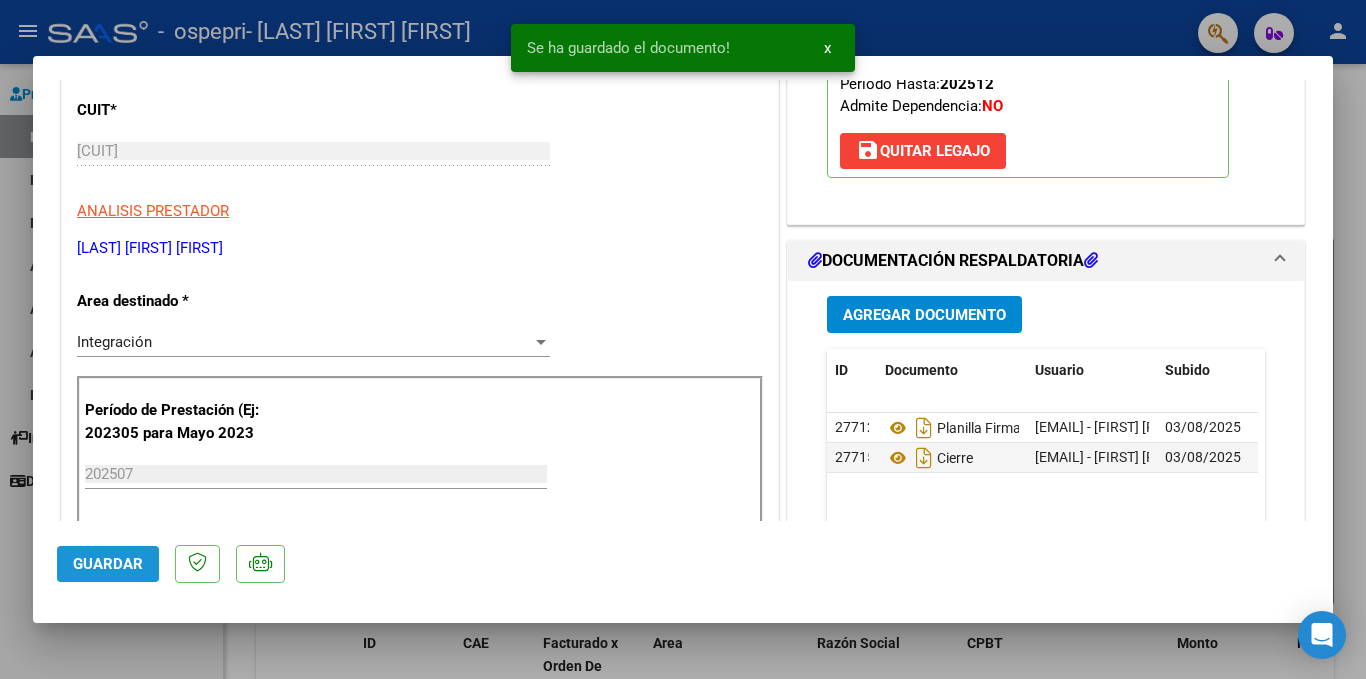 click on "Guardar" 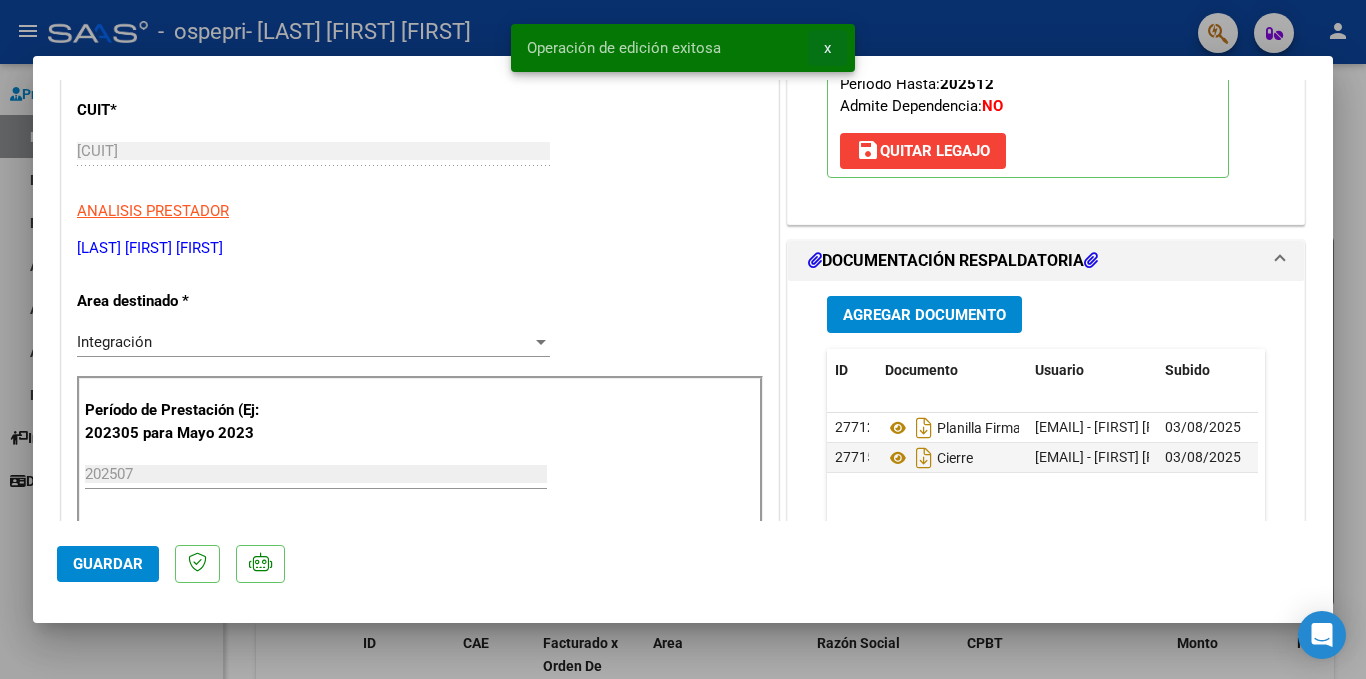 click on "x" at bounding box center (827, 48) 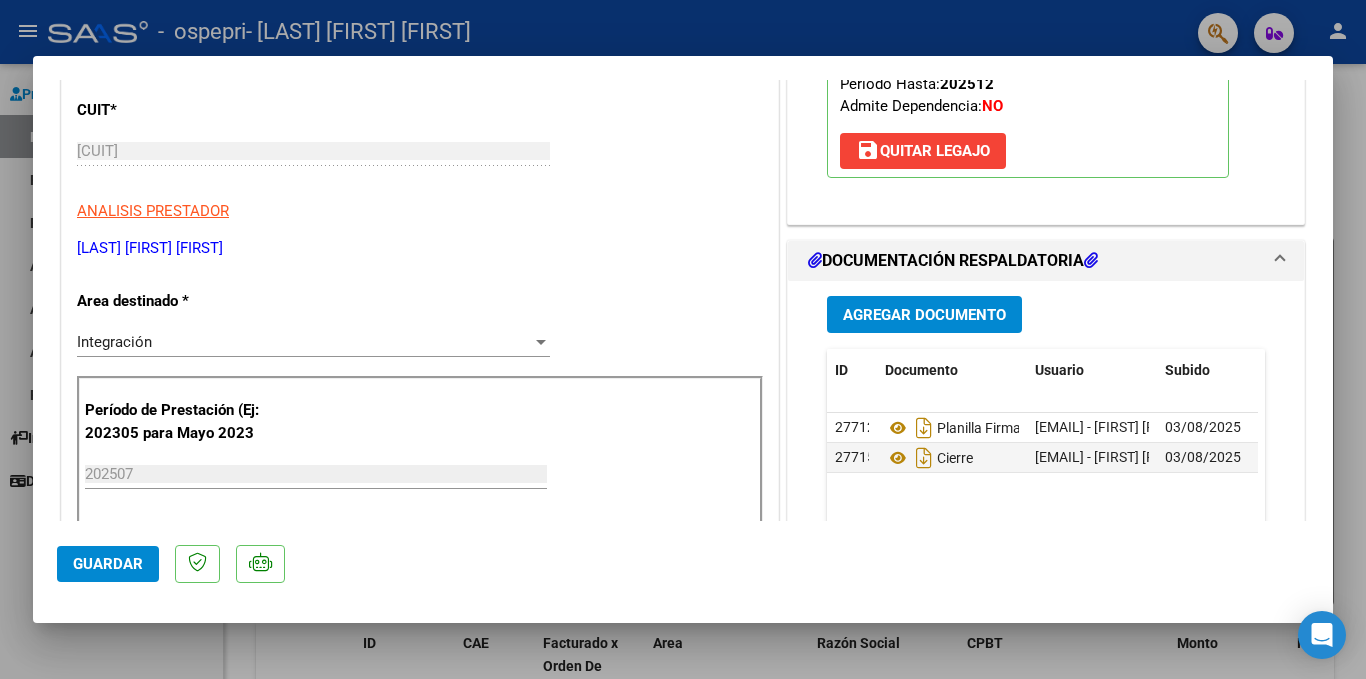 click at bounding box center [683, 339] 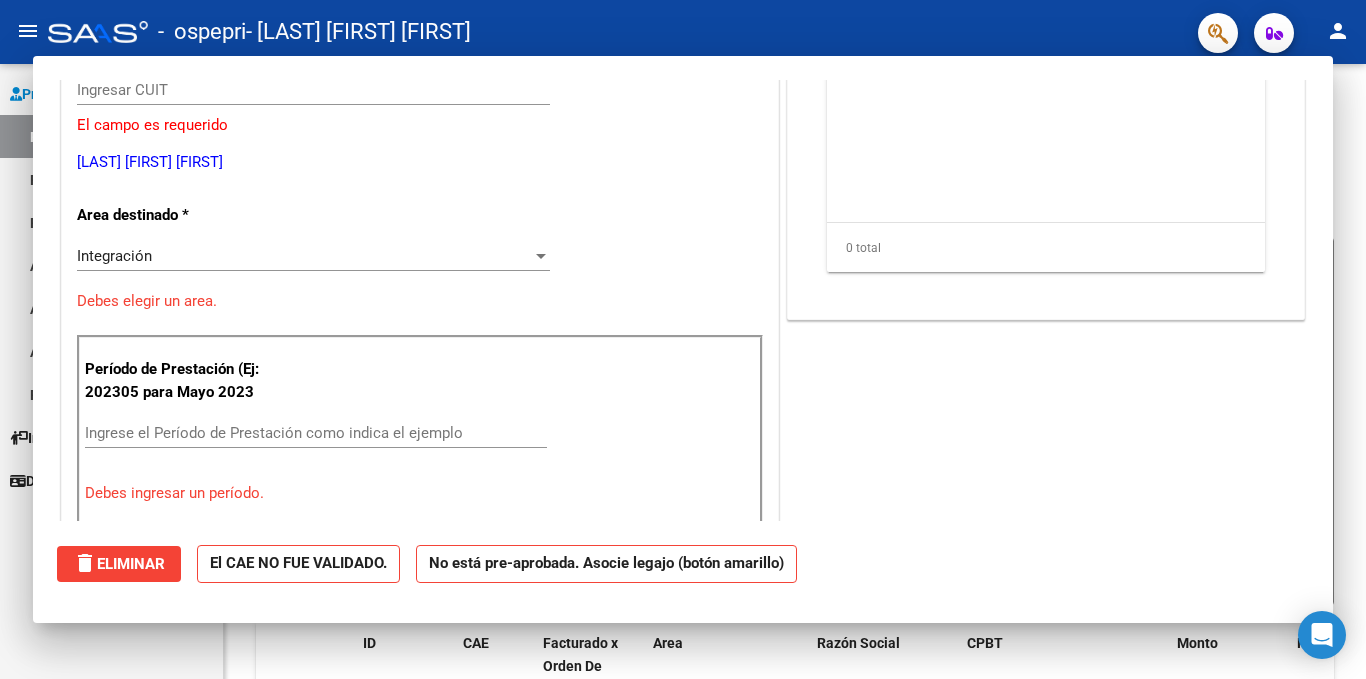 scroll, scrollTop: 239, scrollLeft: 0, axis: vertical 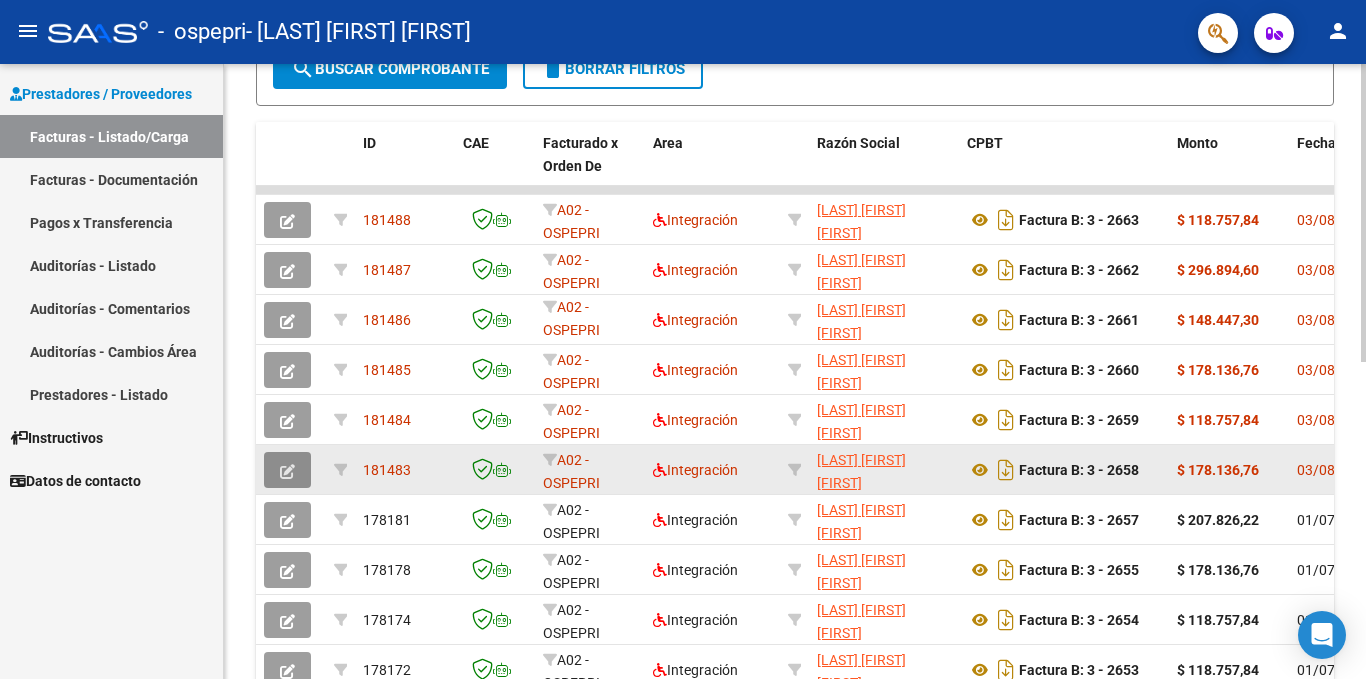 click 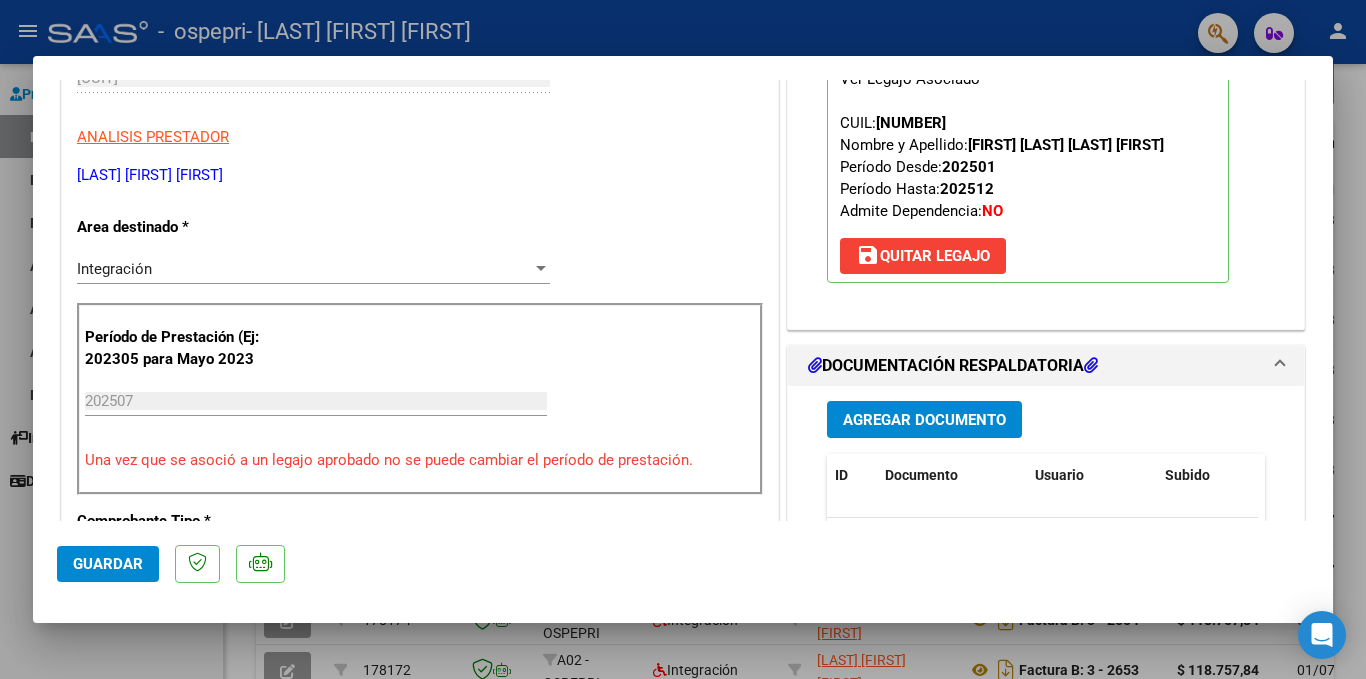 scroll, scrollTop: 400, scrollLeft: 0, axis: vertical 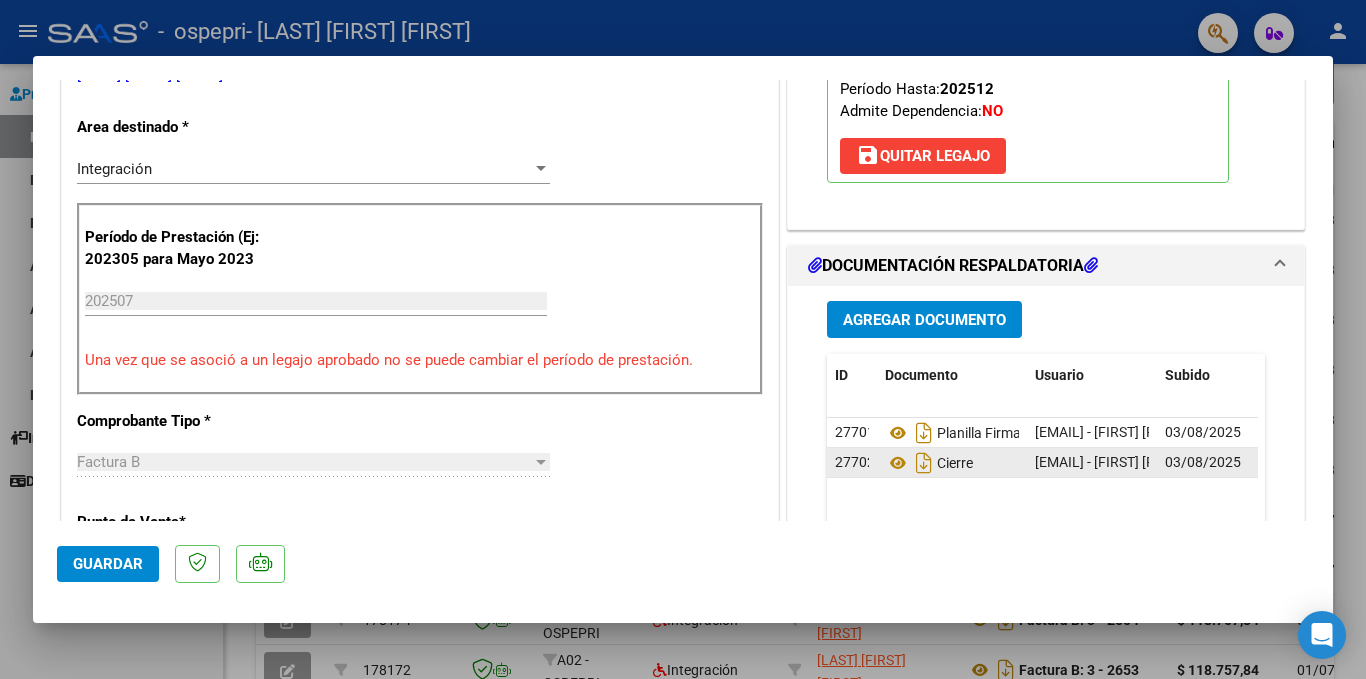drag, startPoint x: 909, startPoint y: 470, endPoint x: 864, endPoint y: 456, distance: 47.127487 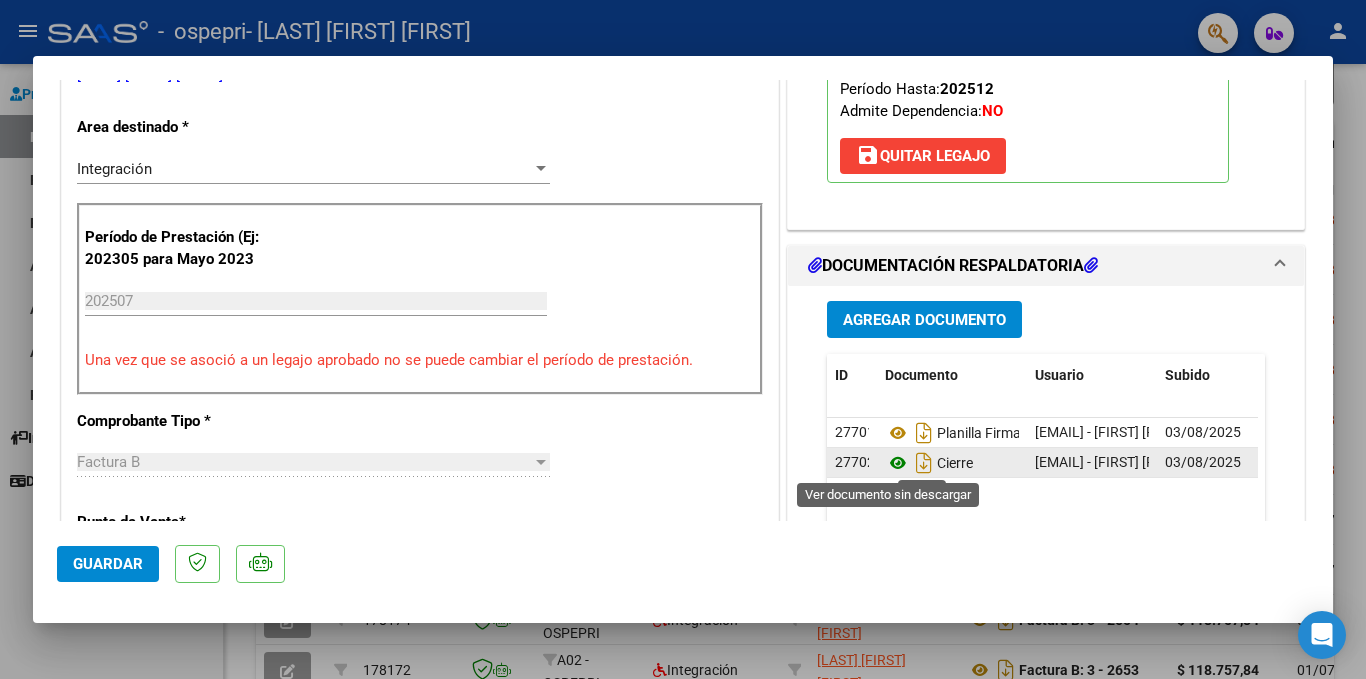 click 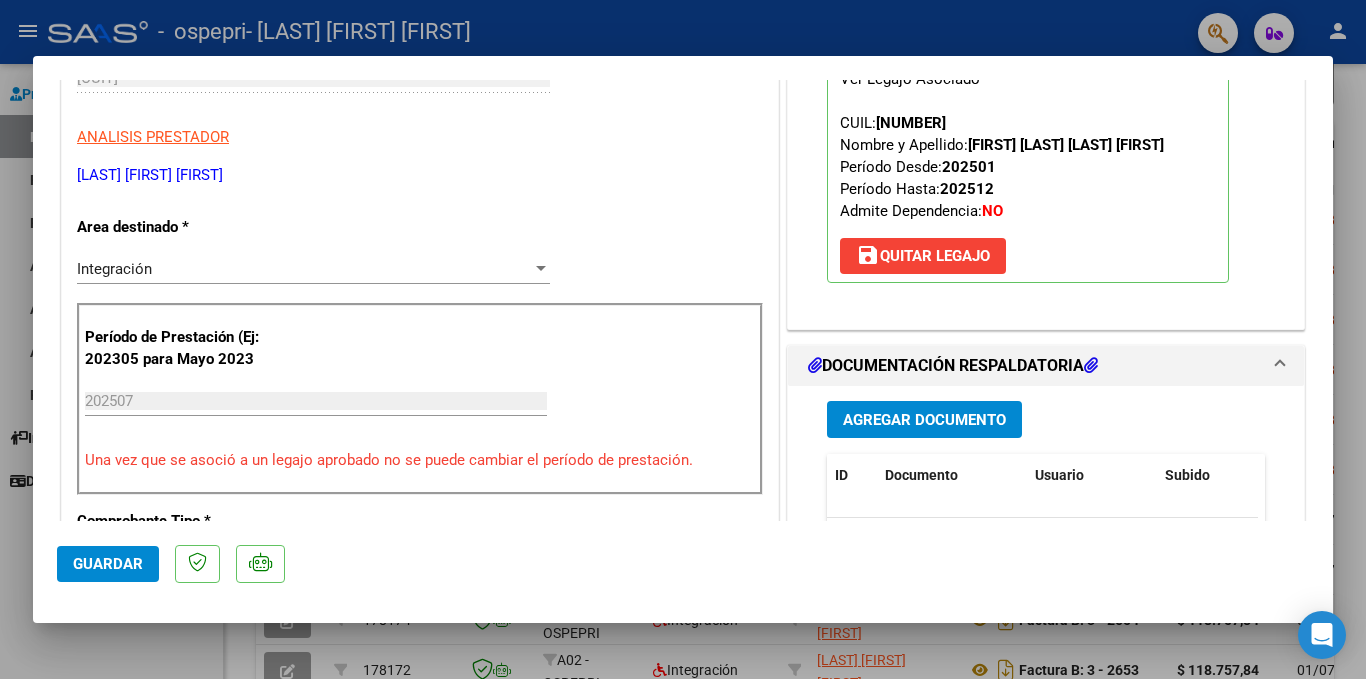 scroll, scrollTop: 400, scrollLeft: 0, axis: vertical 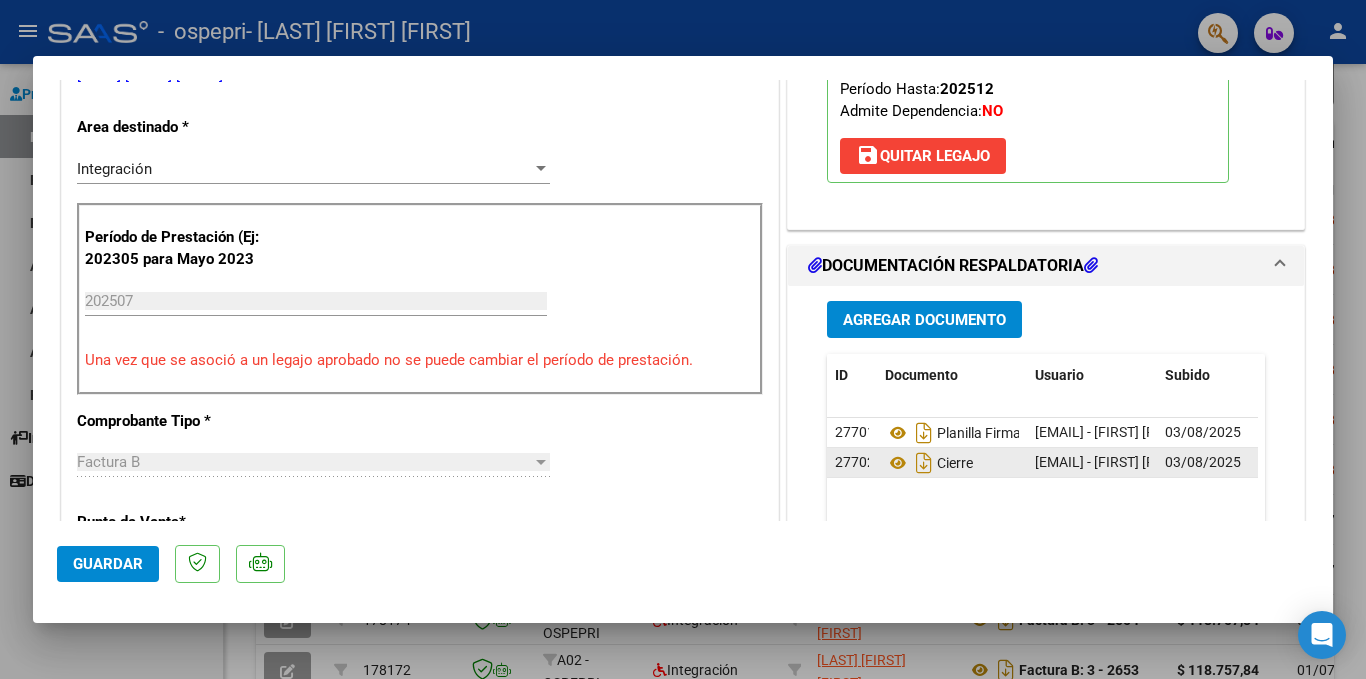 drag, startPoint x: 1077, startPoint y: 463, endPoint x: 1095, endPoint y: 453, distance: 20.59126 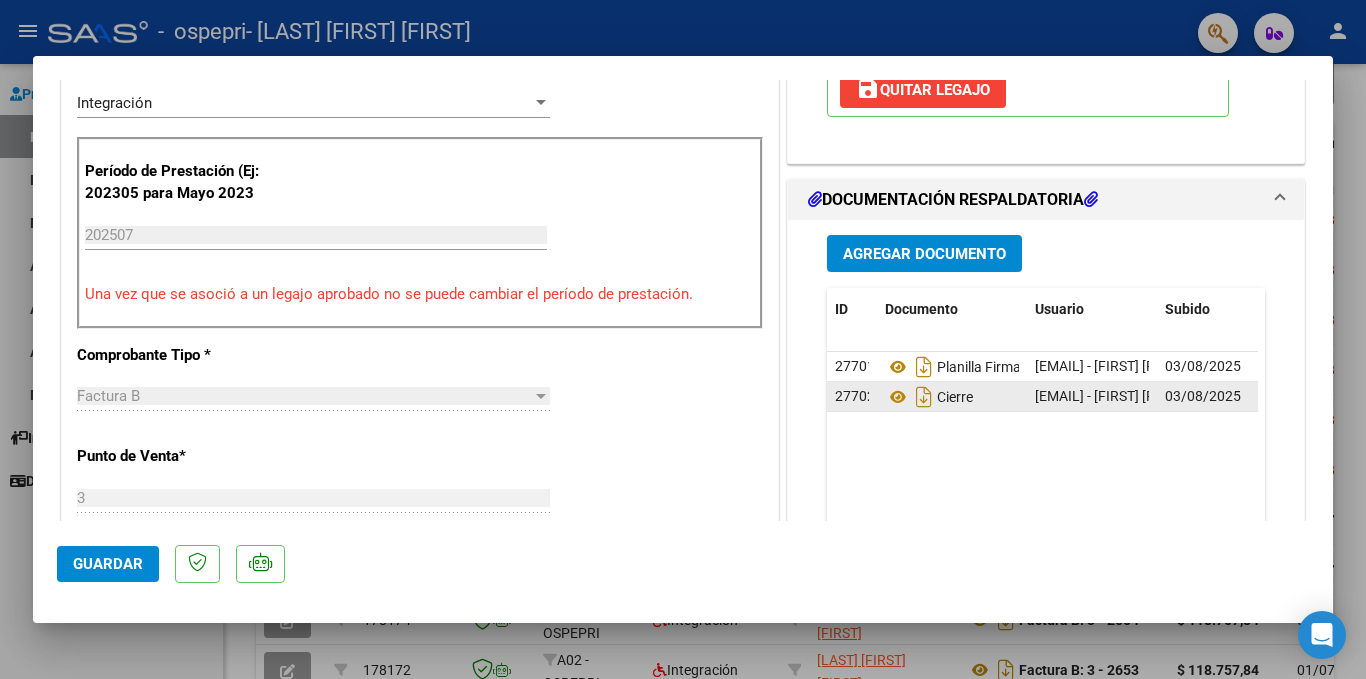 scroll, scrollTop: 500, scrollLeft: 0, axis: vertical 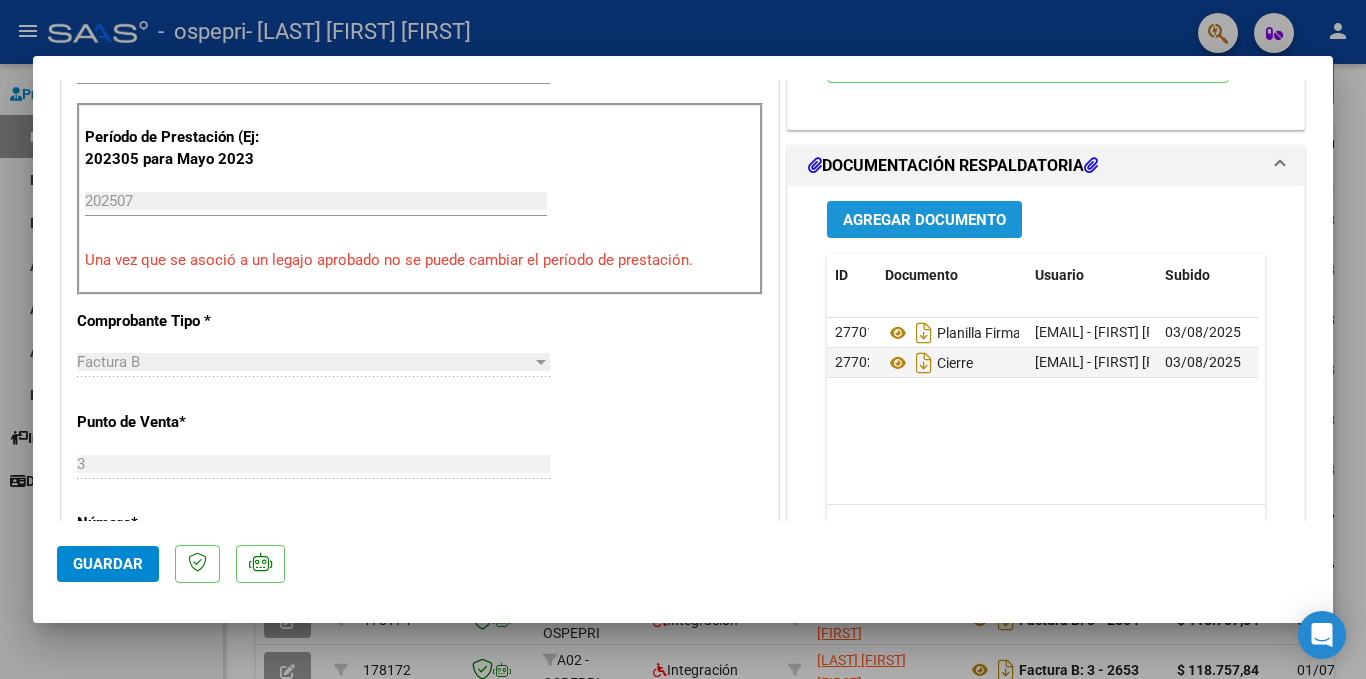 click on "Agregar Documento" at bounding box center (924, 220) 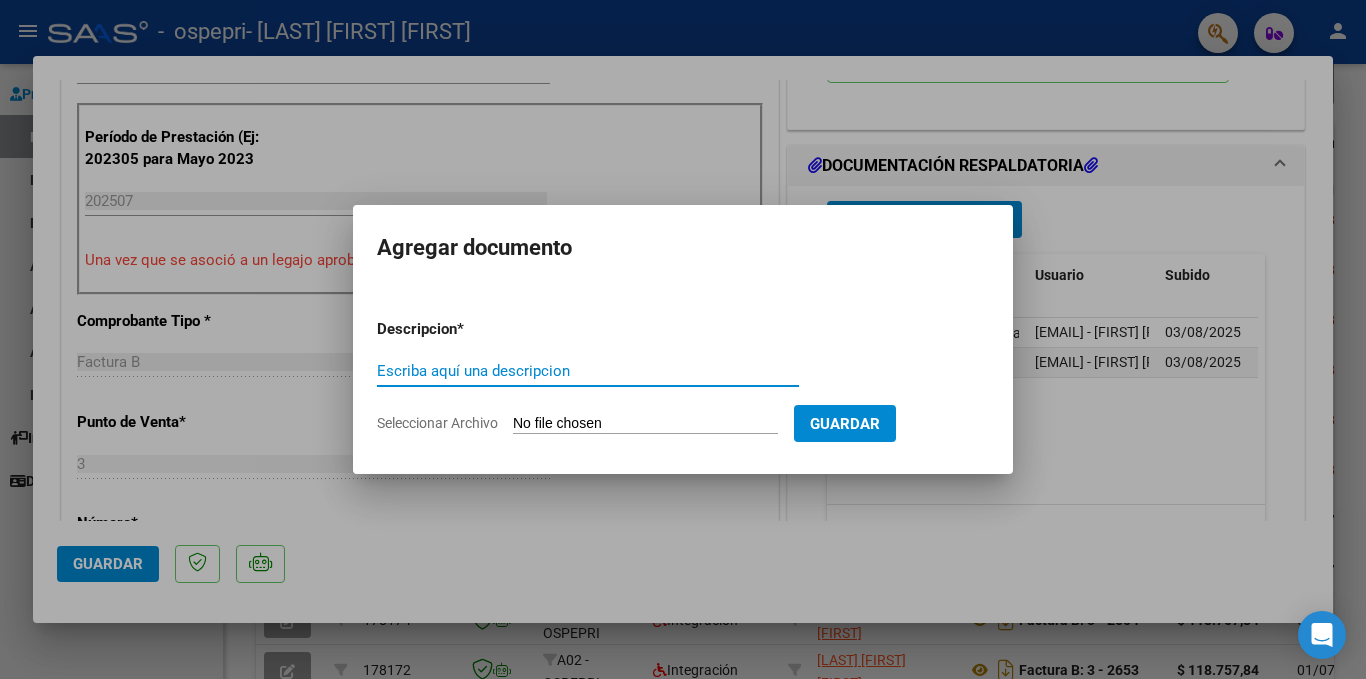 click on "Escriba aquí una descripcion" at bounding box center [588, 371] 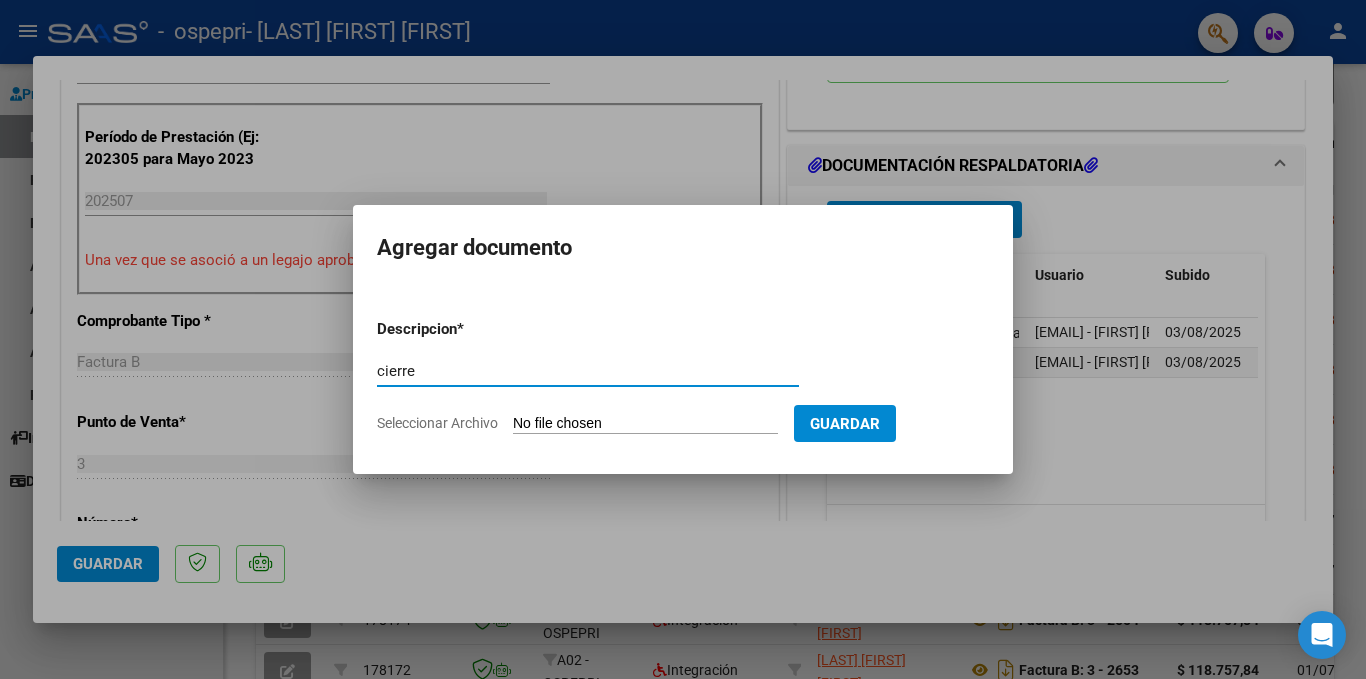 type on "cierre" 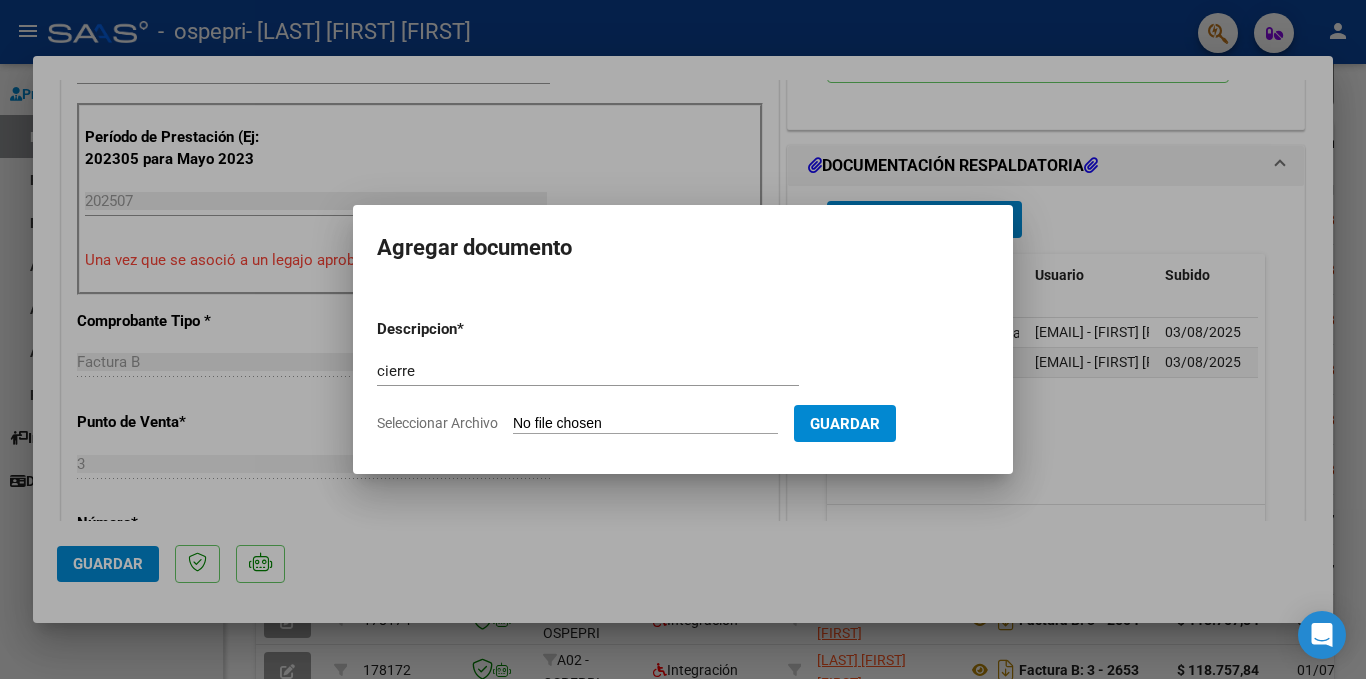 click on "Seleccionar Archivo" at bounding box center [645, 424] 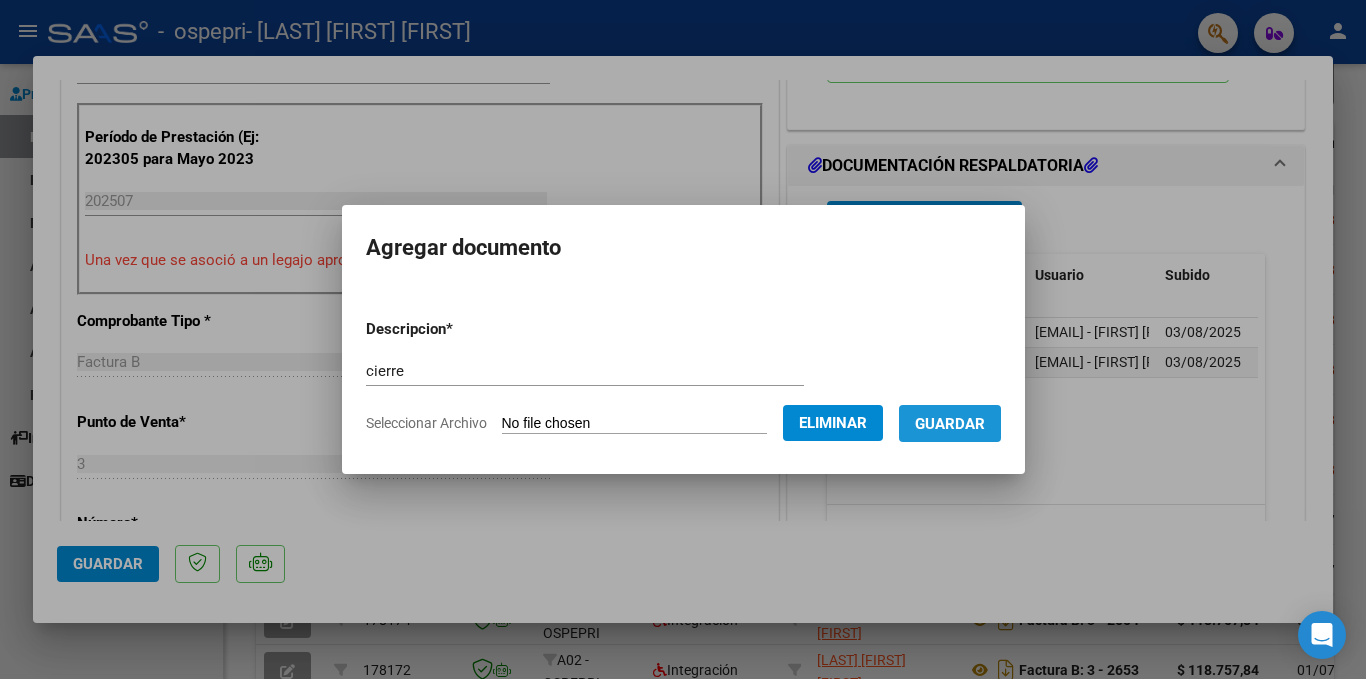 click on "Guardar" at bounding box center [950, 424] 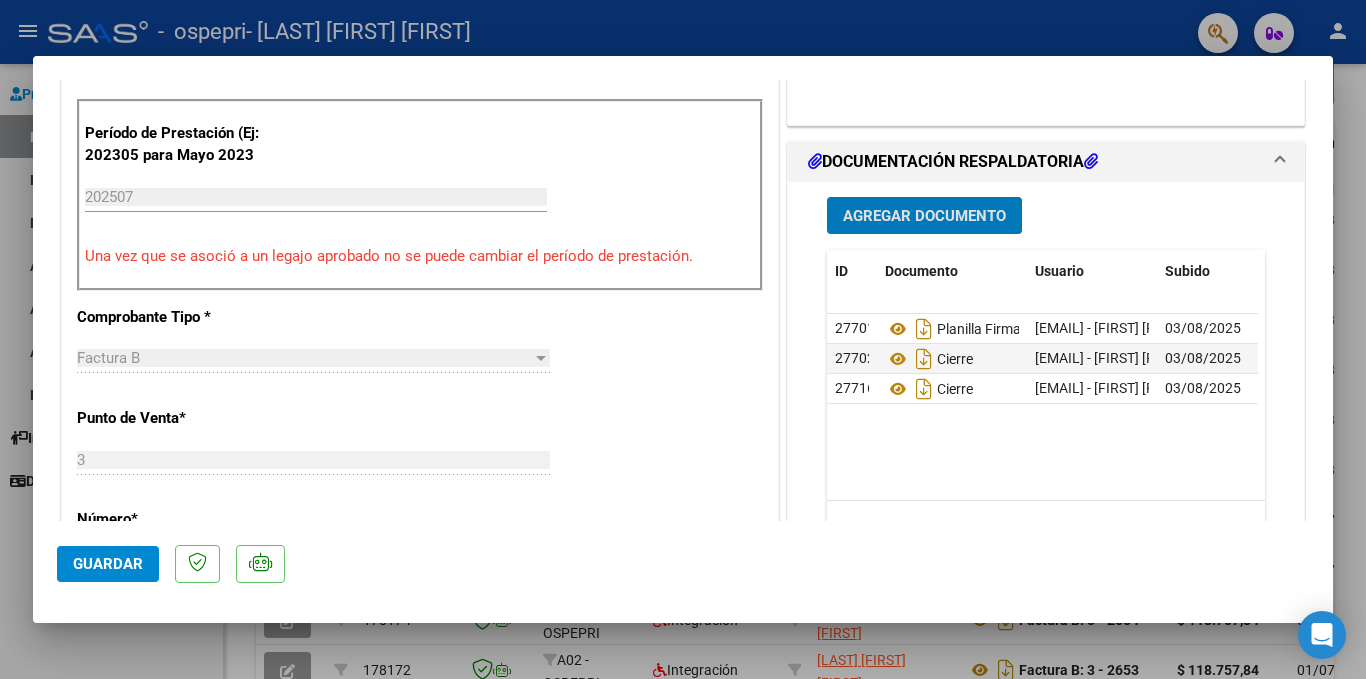 scroll, scrollTop: 575, scrollLeft: 0, axis: vertical 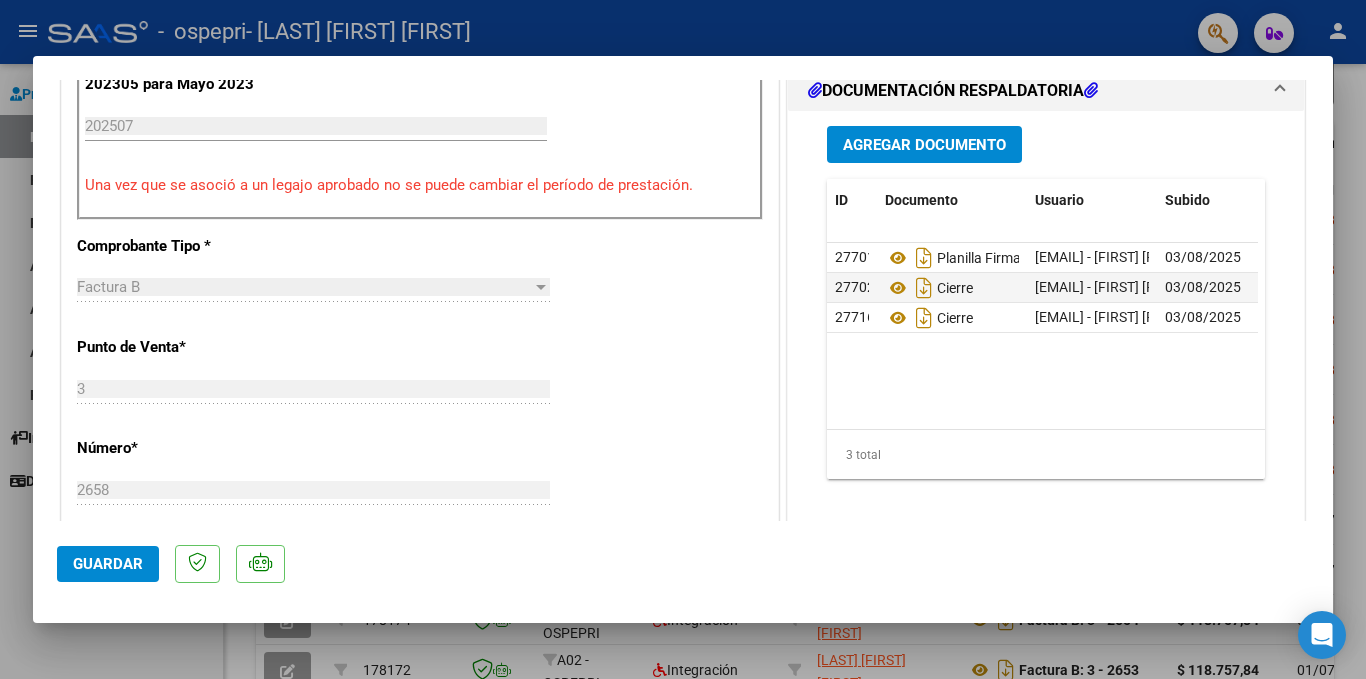drag, startPoint x: 854, startPoint y: 288, endPoint x: 712, endPoint y: 476, distance: 235.60136 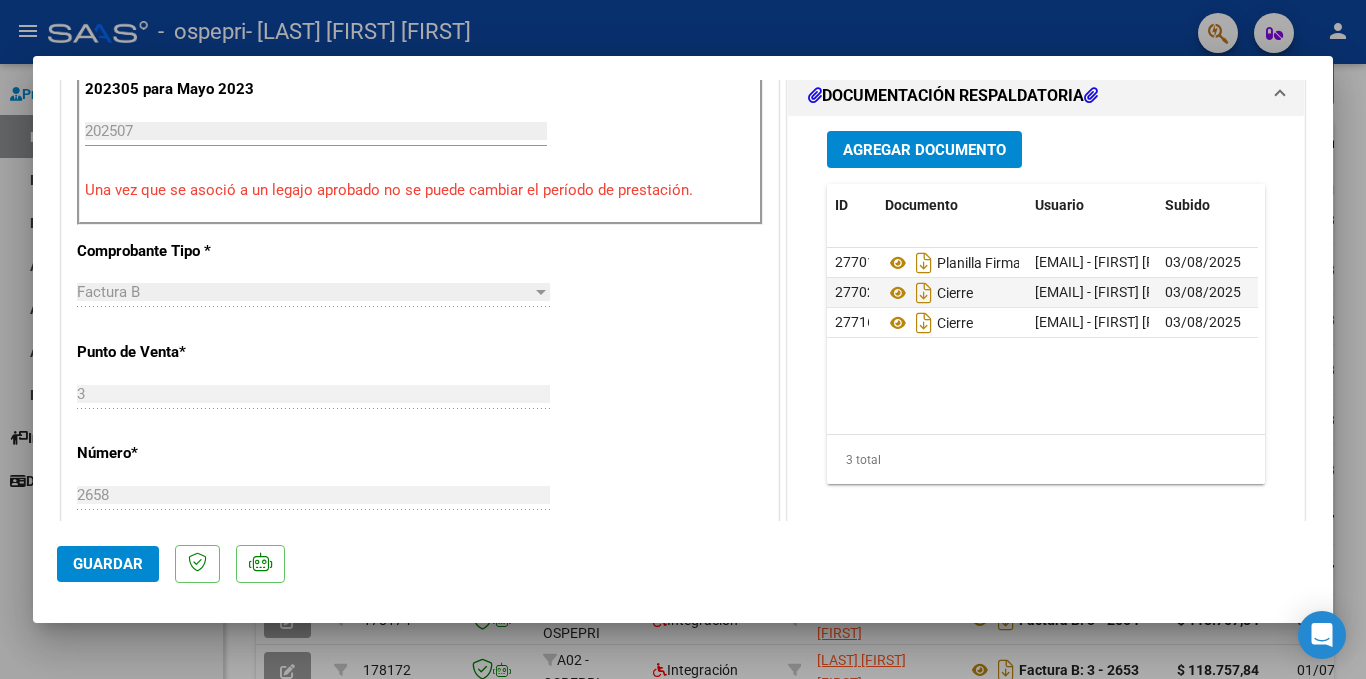 scroll, scrollTop: 575, scrollLeft: 0, axis: vertical 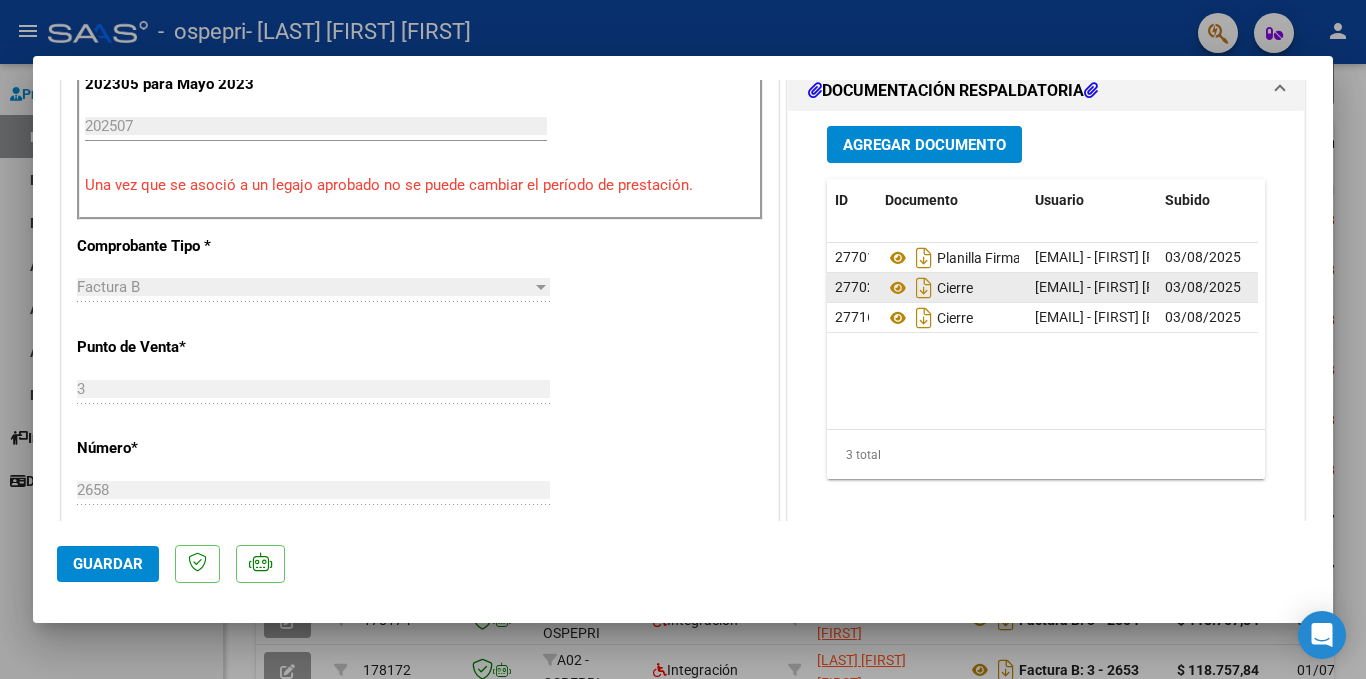 click on "27702" 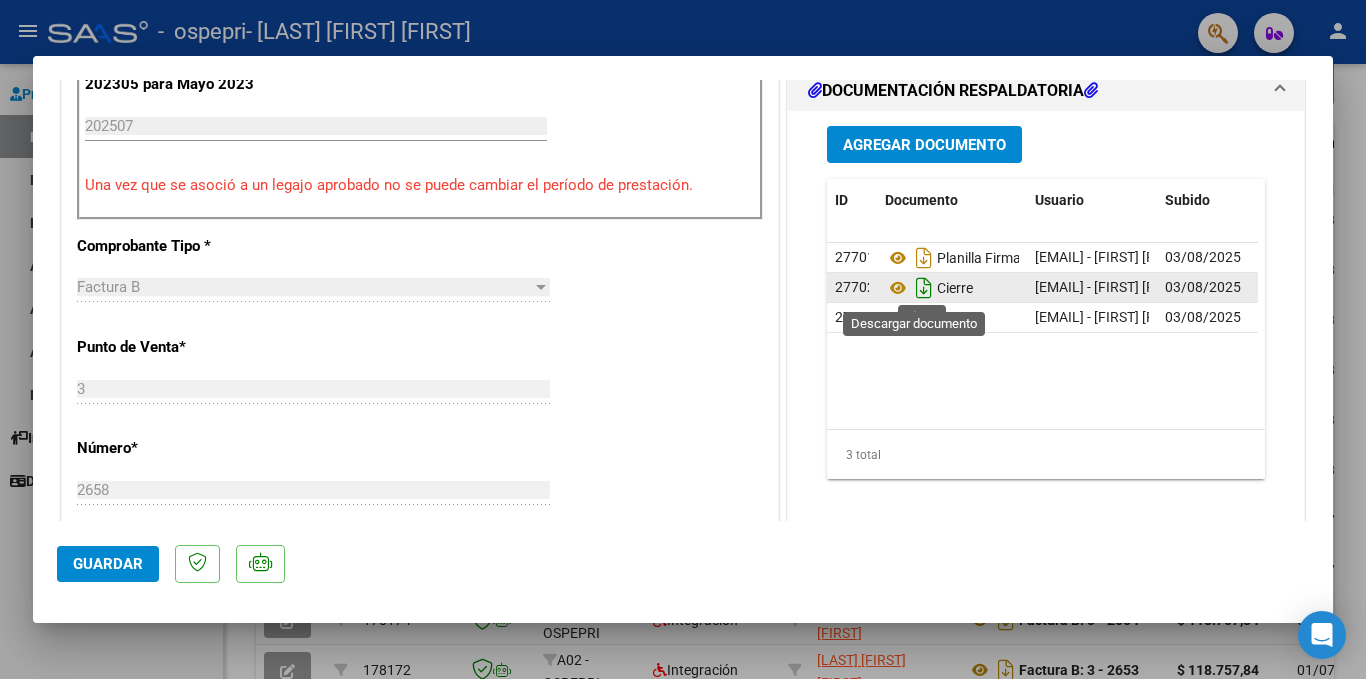click 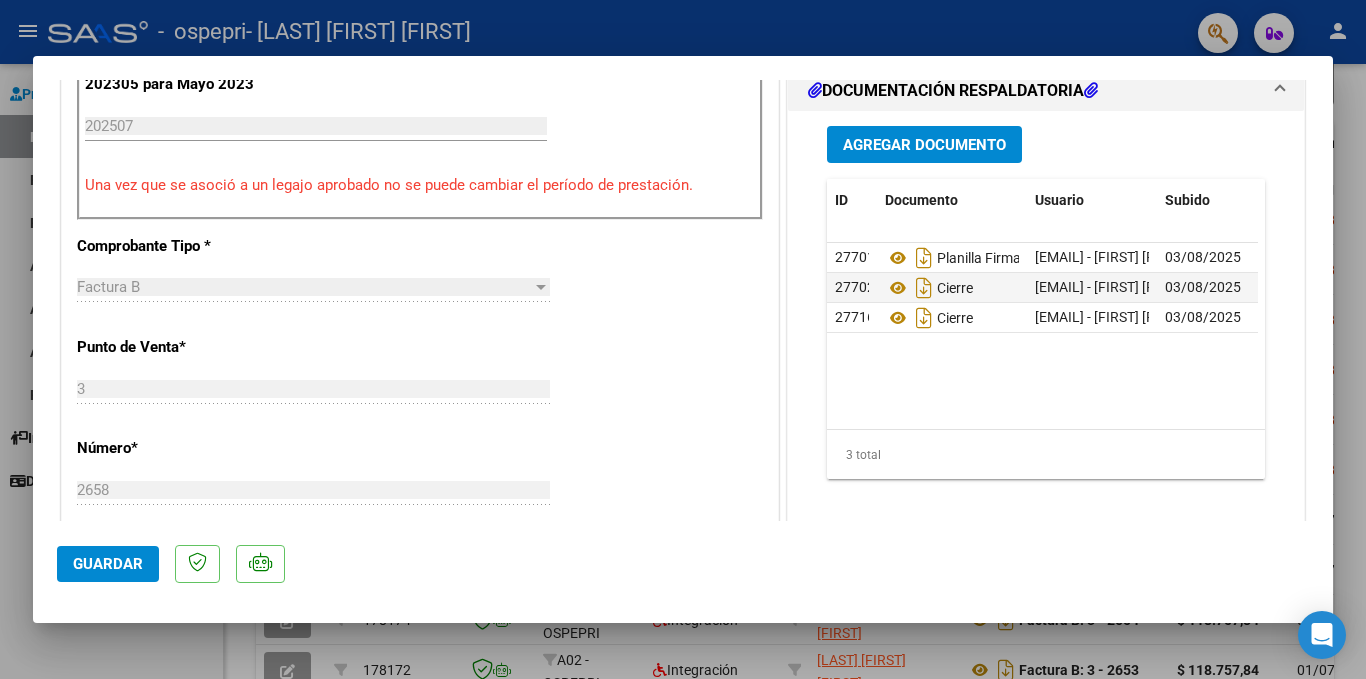 drag, startPoint x: 1198, startPoint y: 290, endPoint x: 650, endPoint y: 485, distance: 581.6606 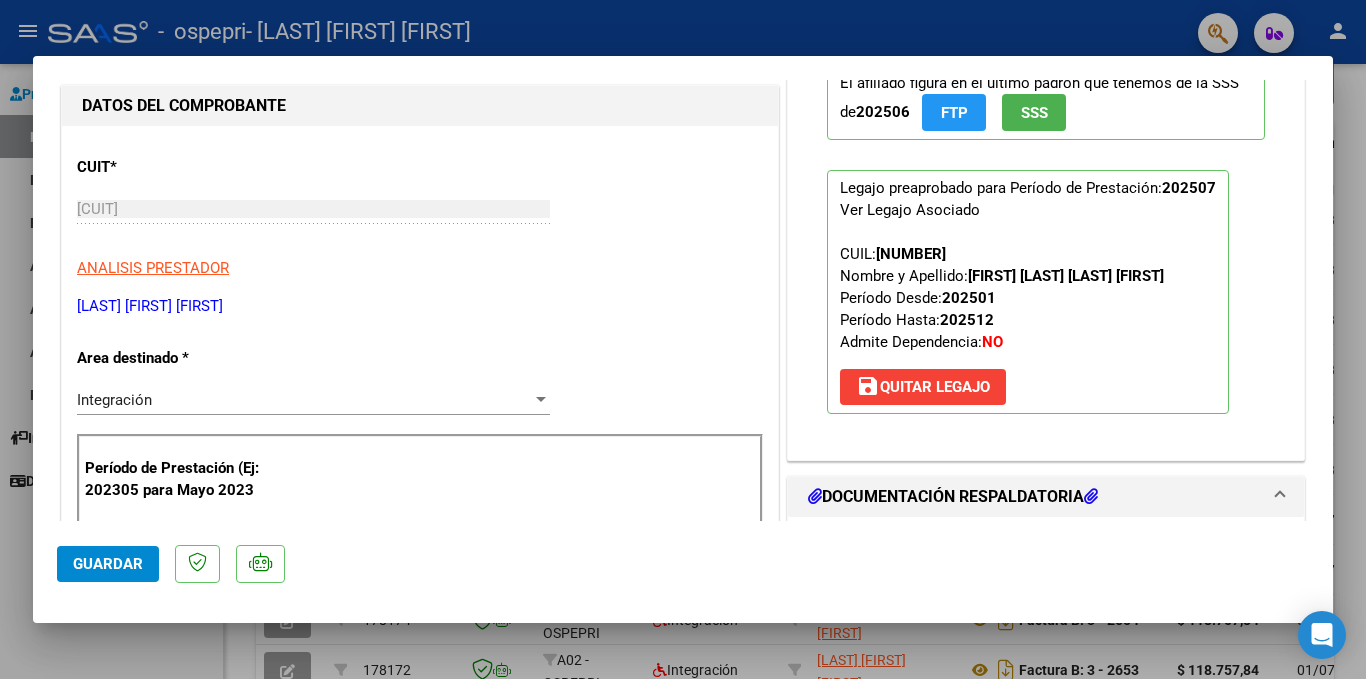scroll, scrollTop: 0, scrollLeft: 0, axis: both 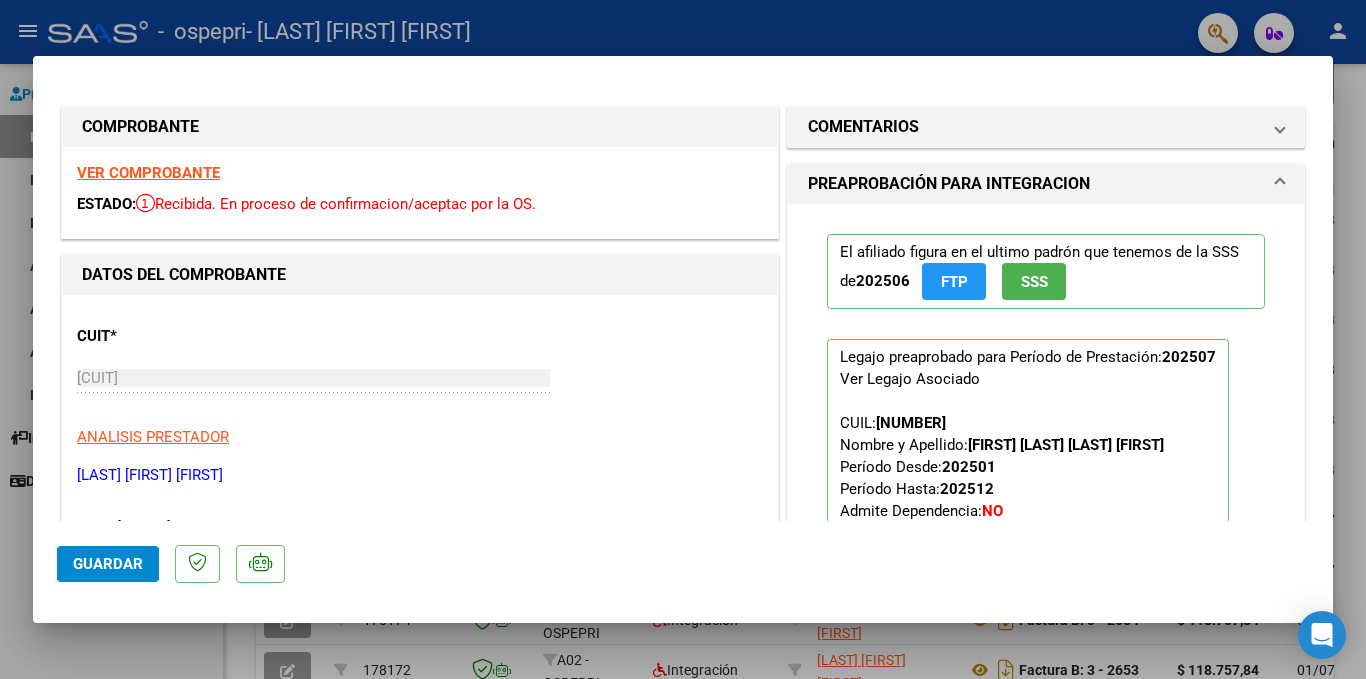 drag, startPoint x: 935, startPoint y: 45, endPoint x: 909, endPoint y: 39, distance: 26.683329 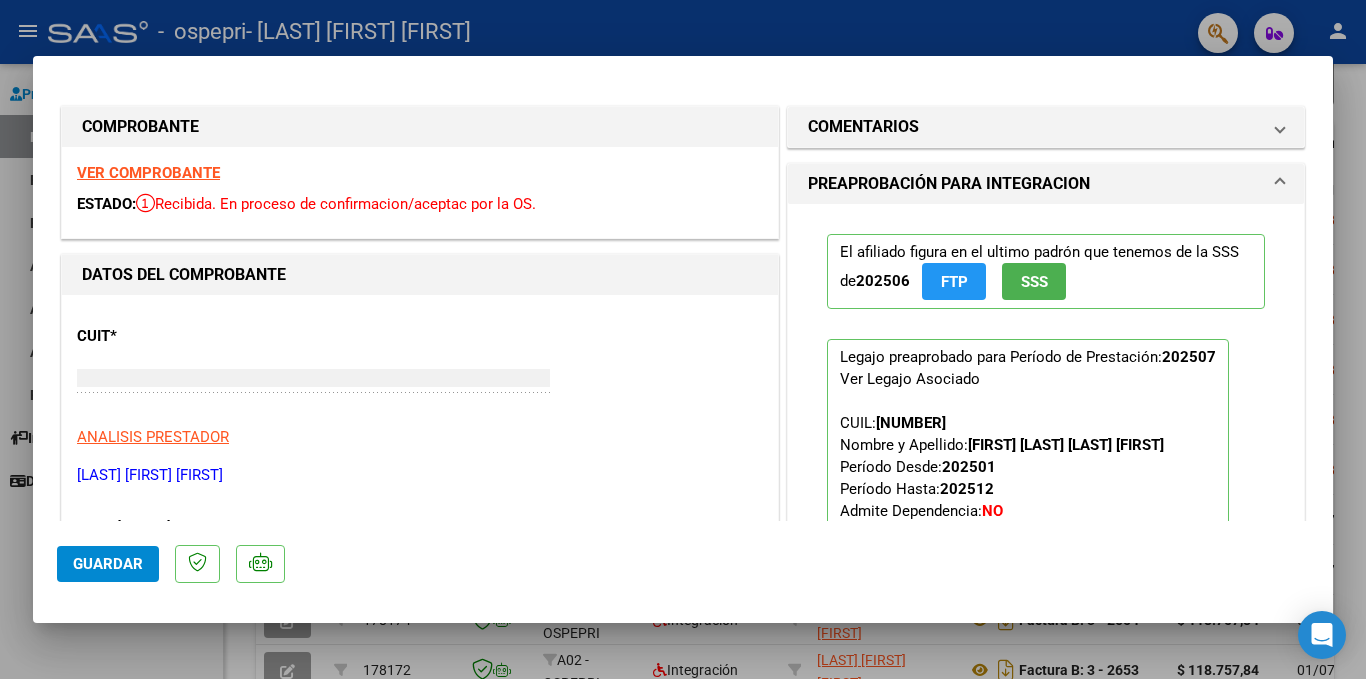 type 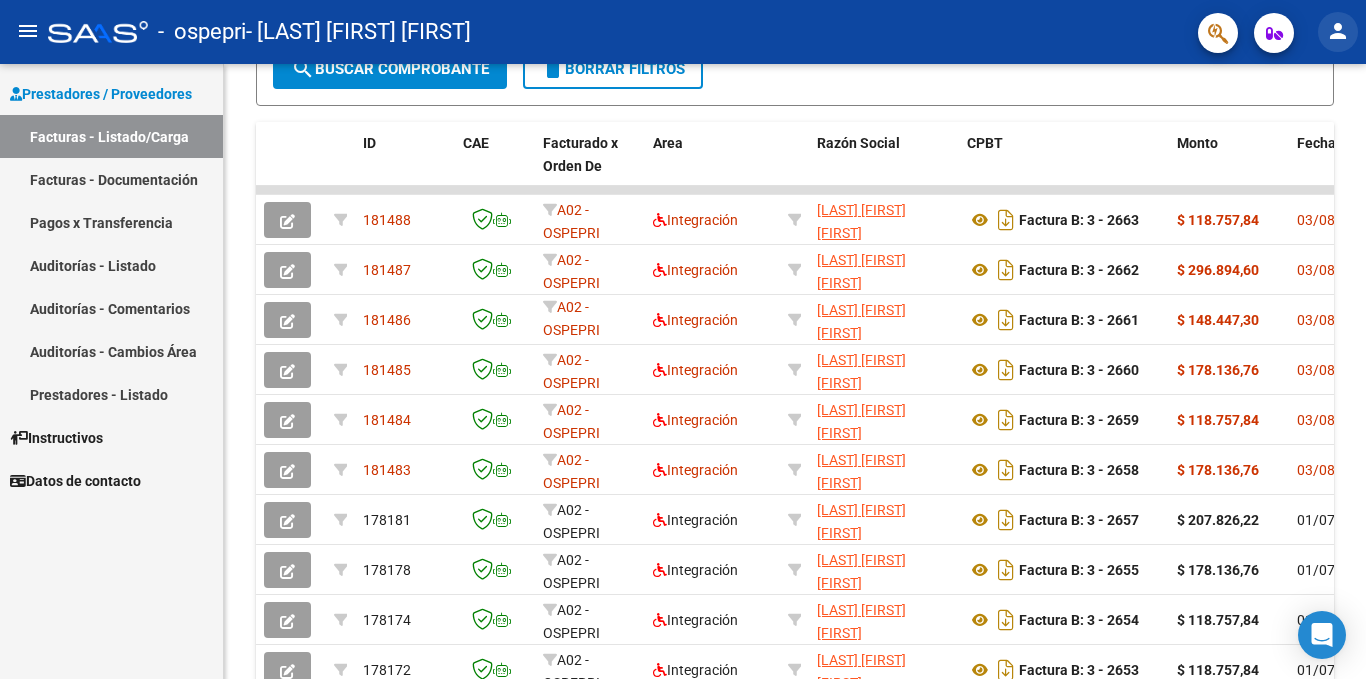 click on "person" 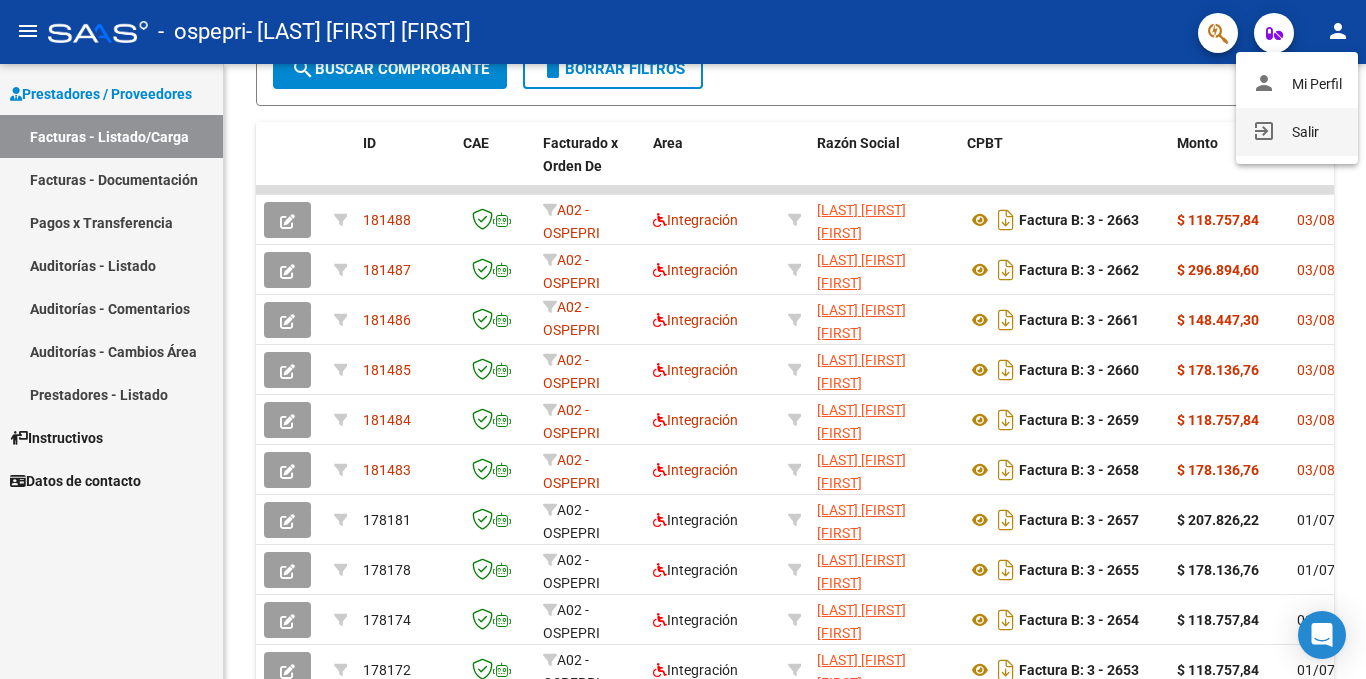 click on "exit_to_app  Salir" at bounding box center [1297, 132] 